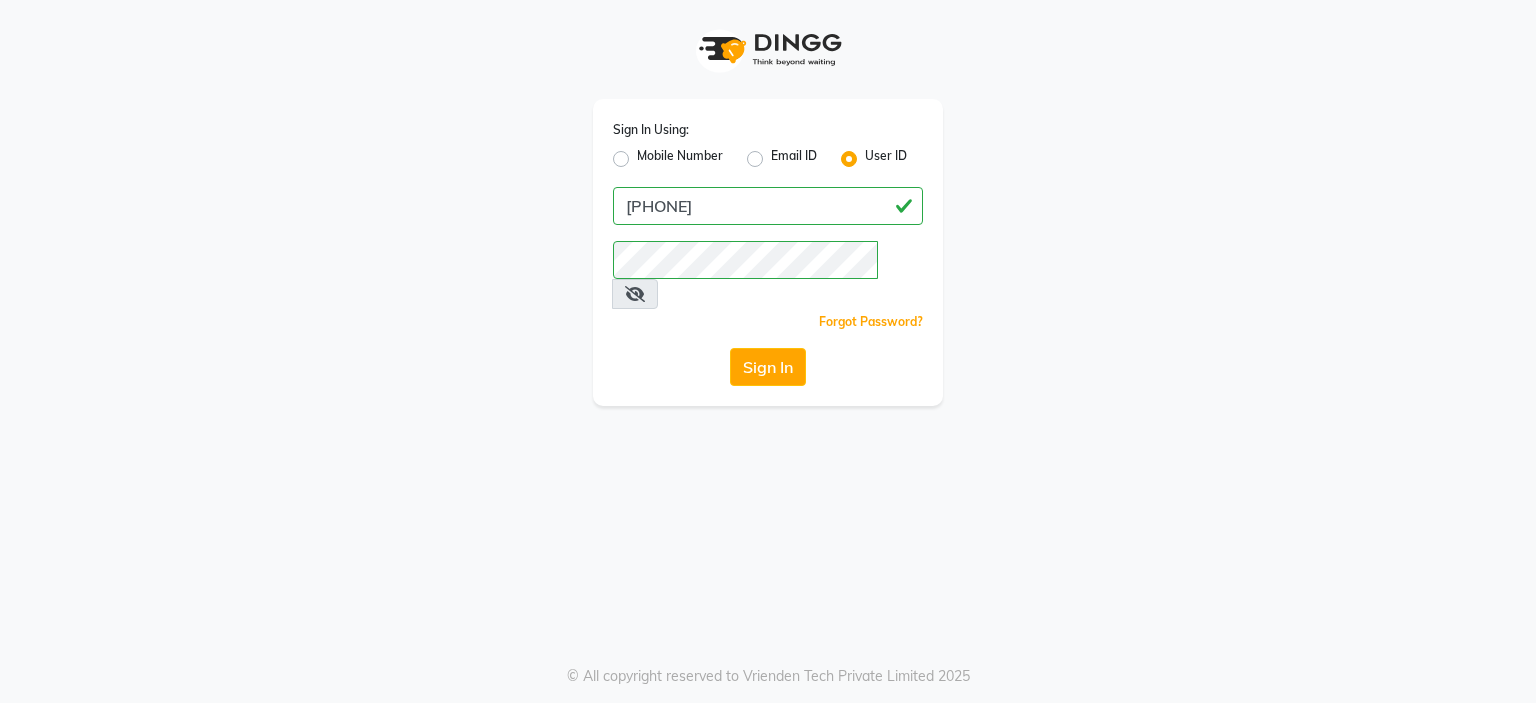 scroll, scrollTop: 0, scrollLeft: 0, axis: both 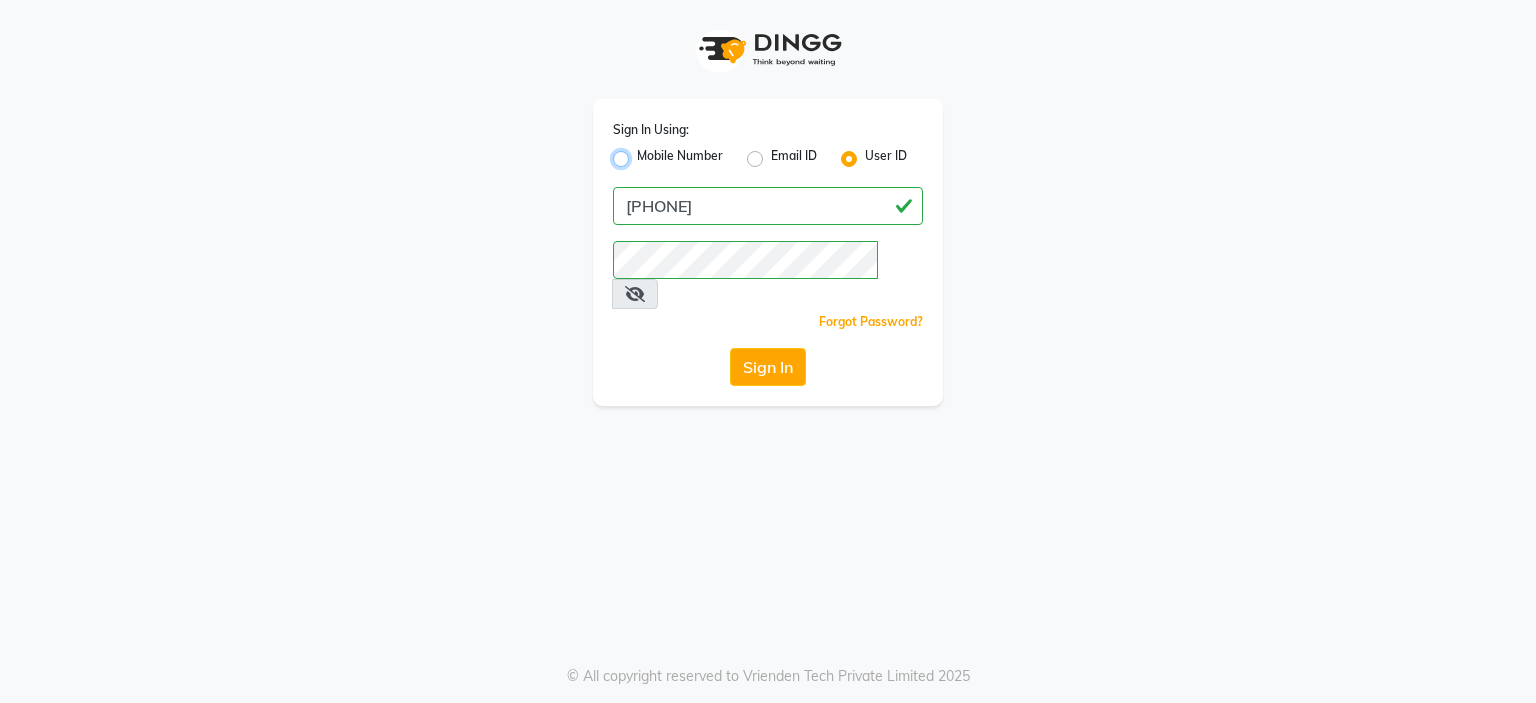 click on "Mobile Number" at bounding box center (643, 153) 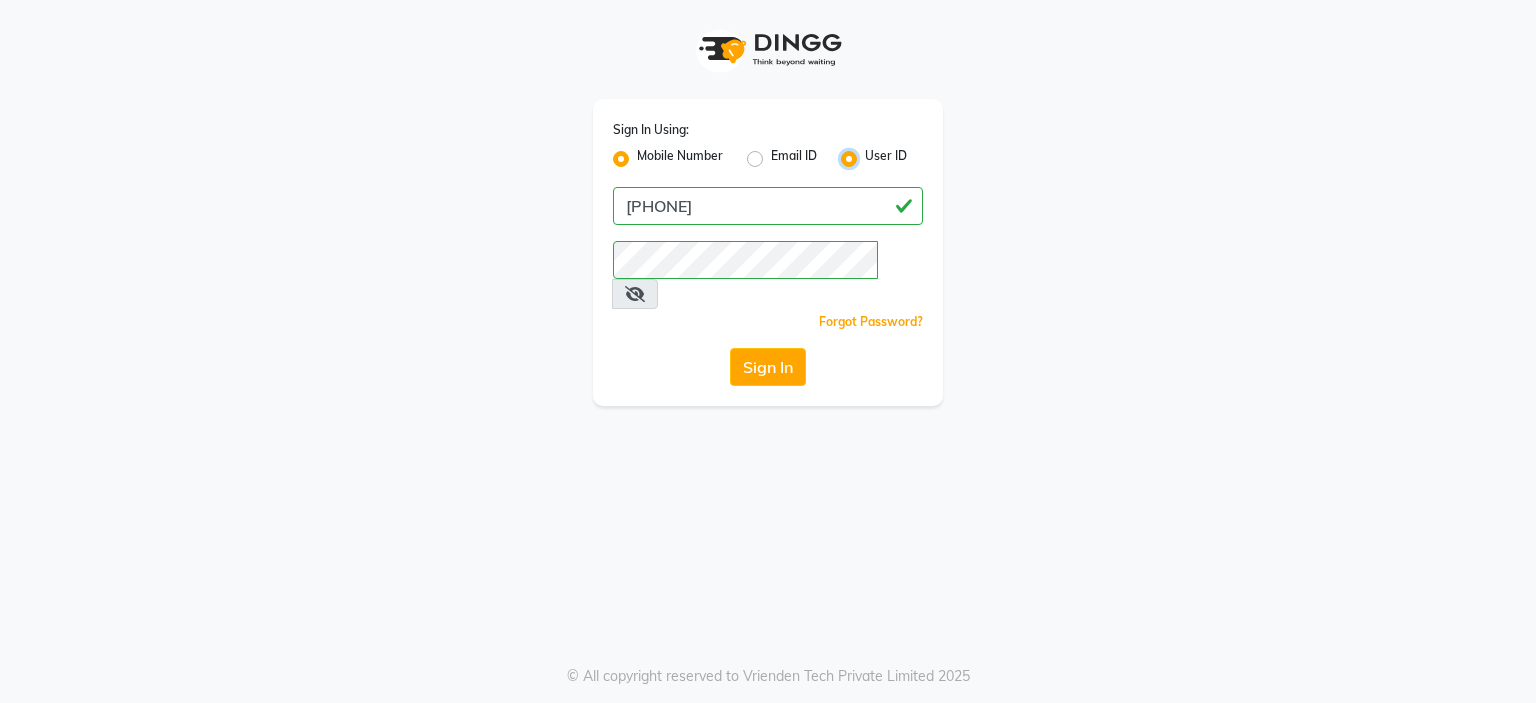 click on "User ID" at bounding box center (871, 153) 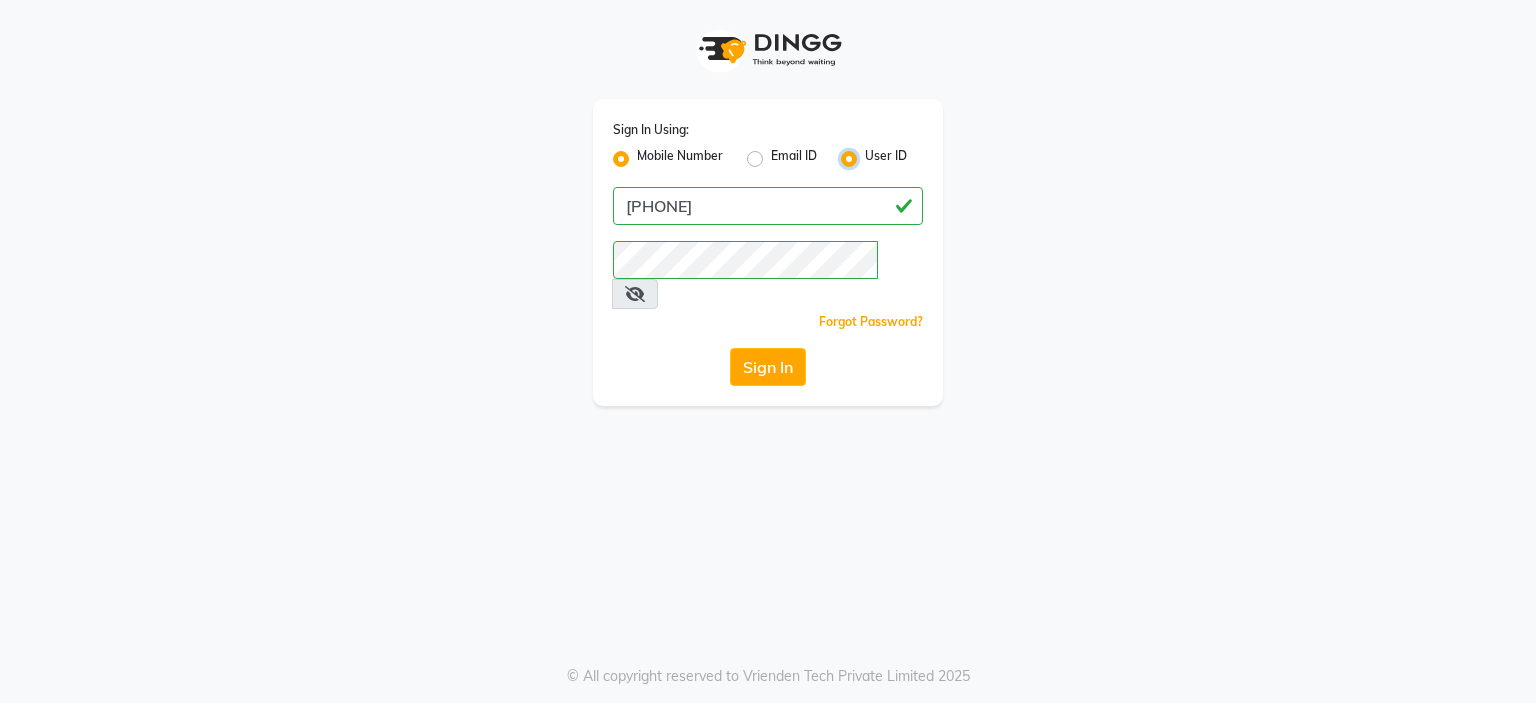 radio on "false" 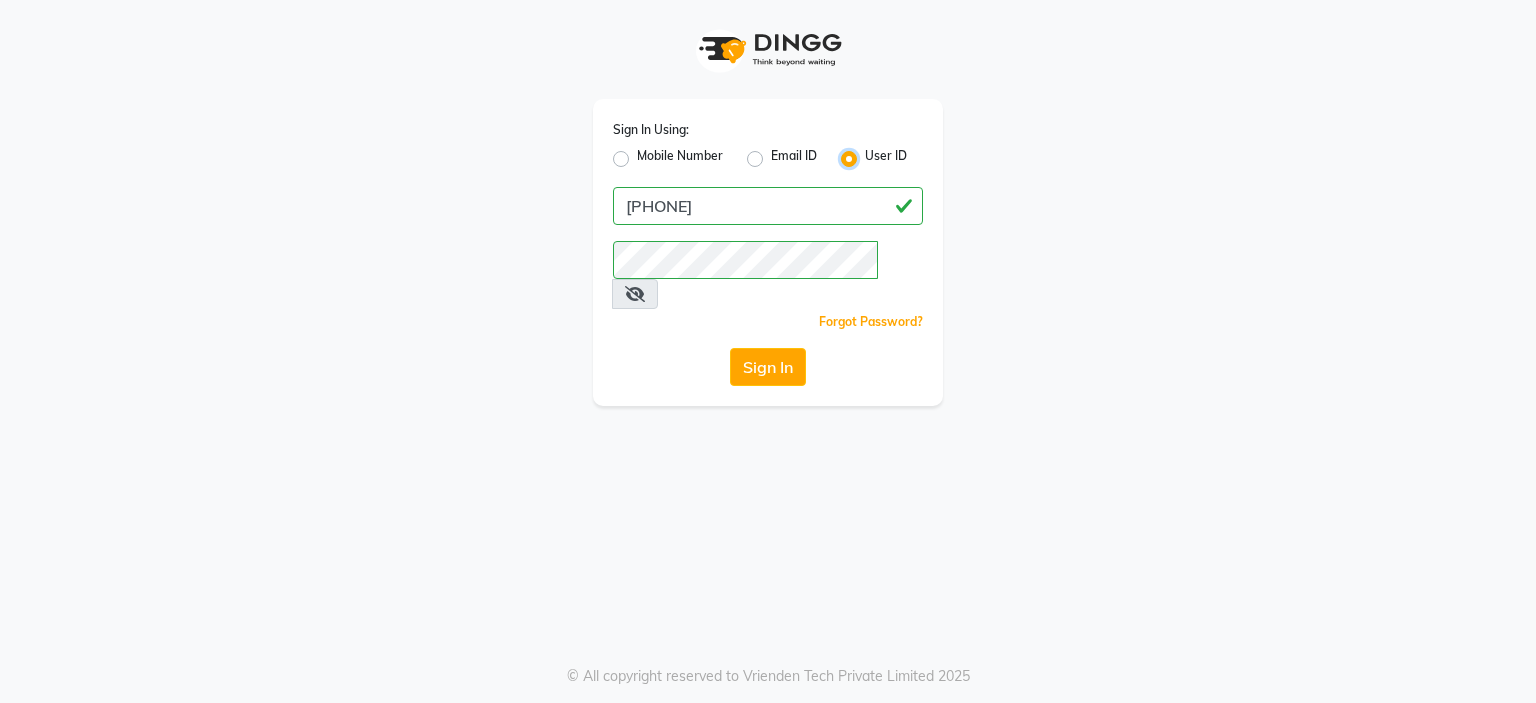 type 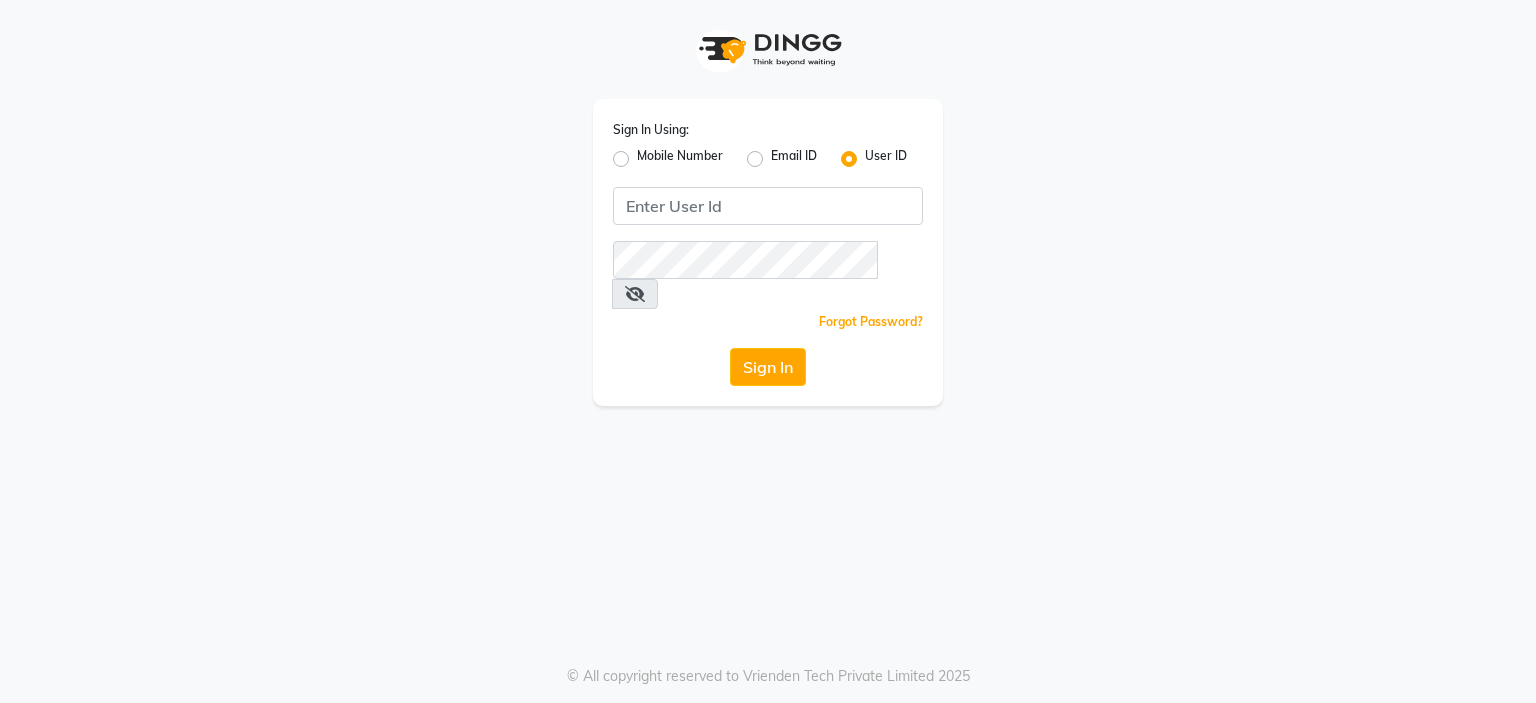 click on "Email ID" at bounding box center (777, 153) 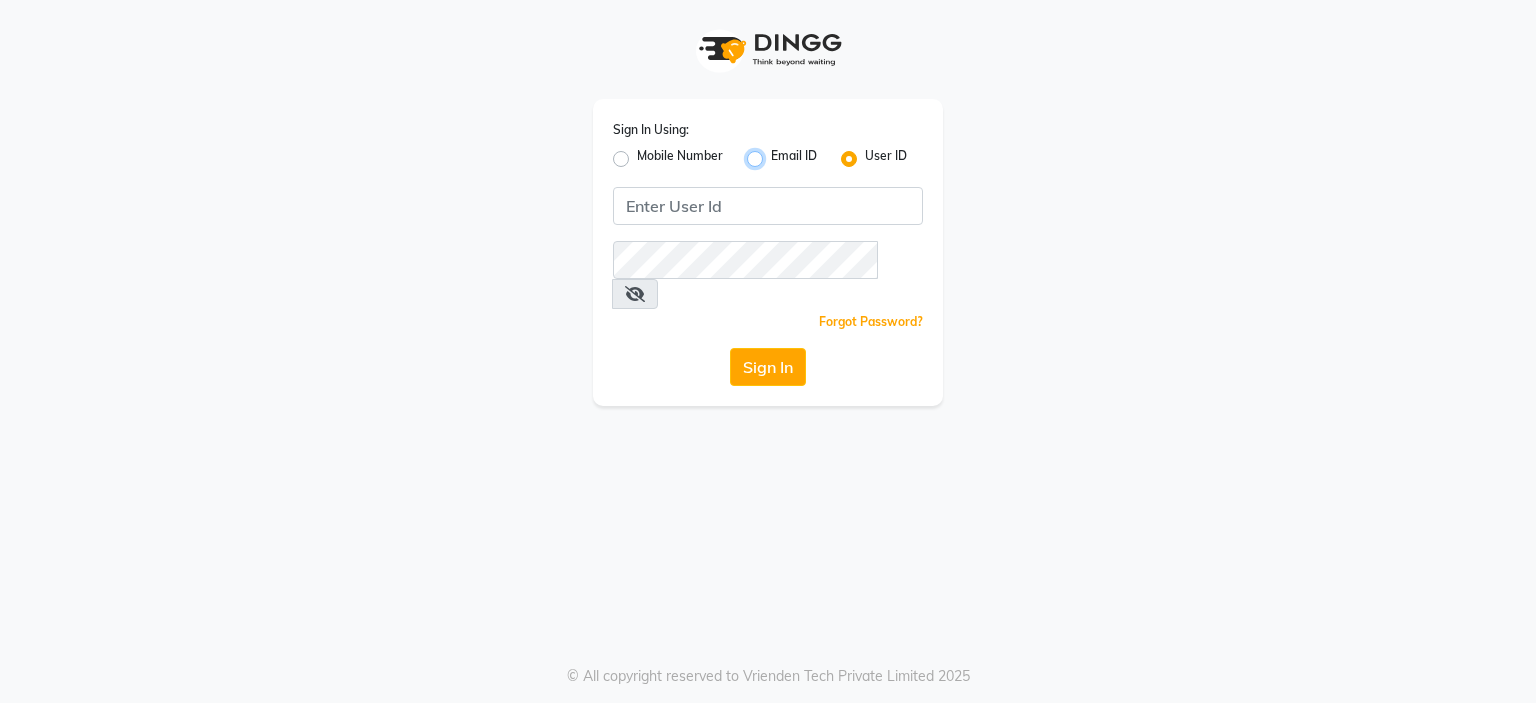 radio on "true" 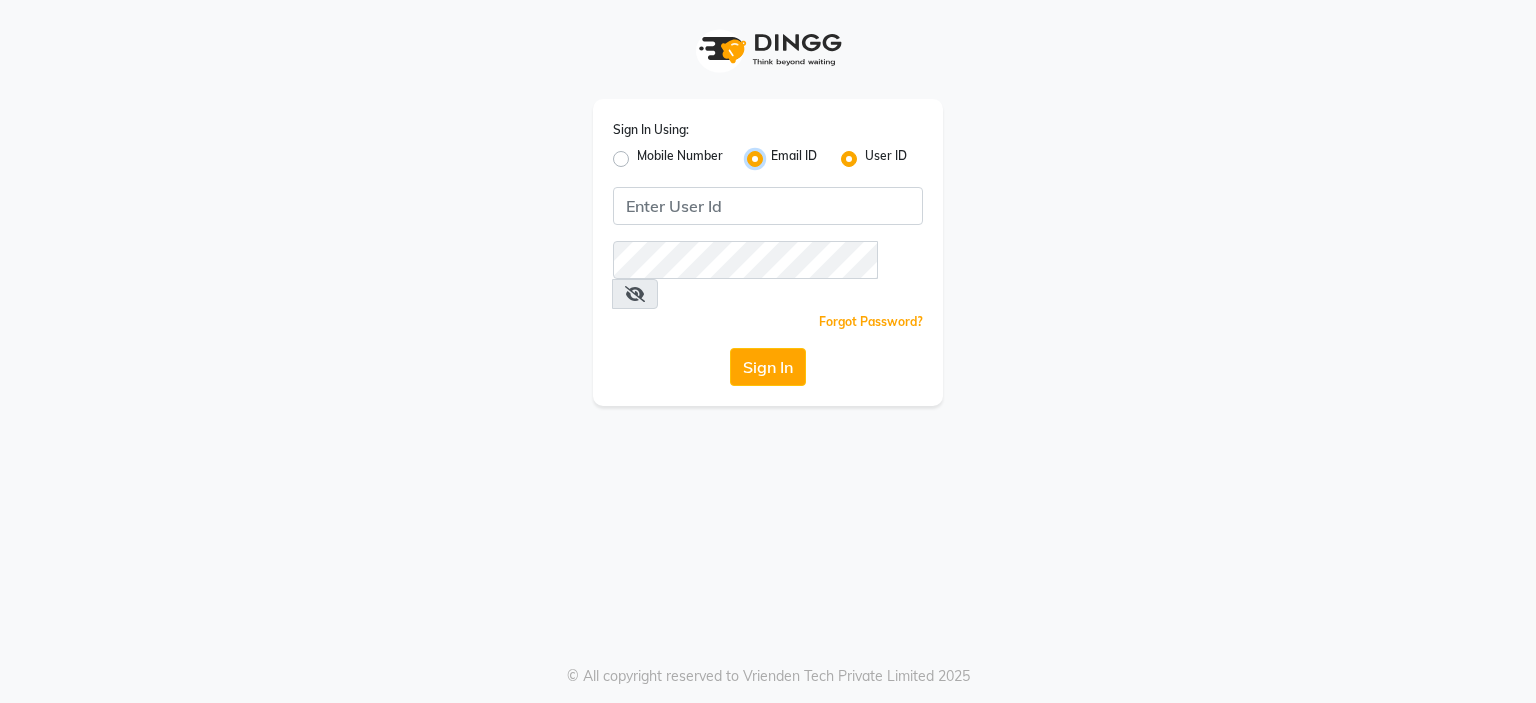radio on "false" 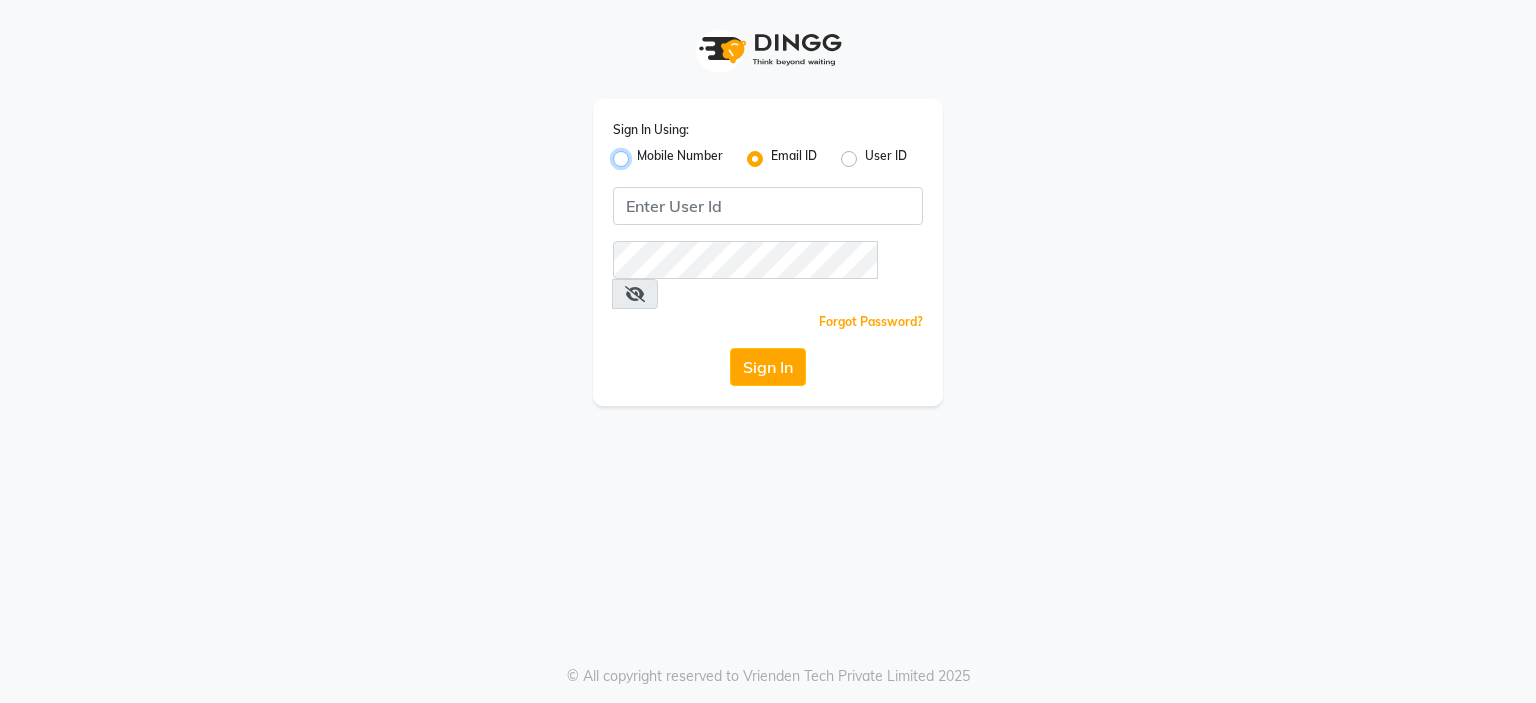 click on "Mobile Number" at bounding box center (643, 153) 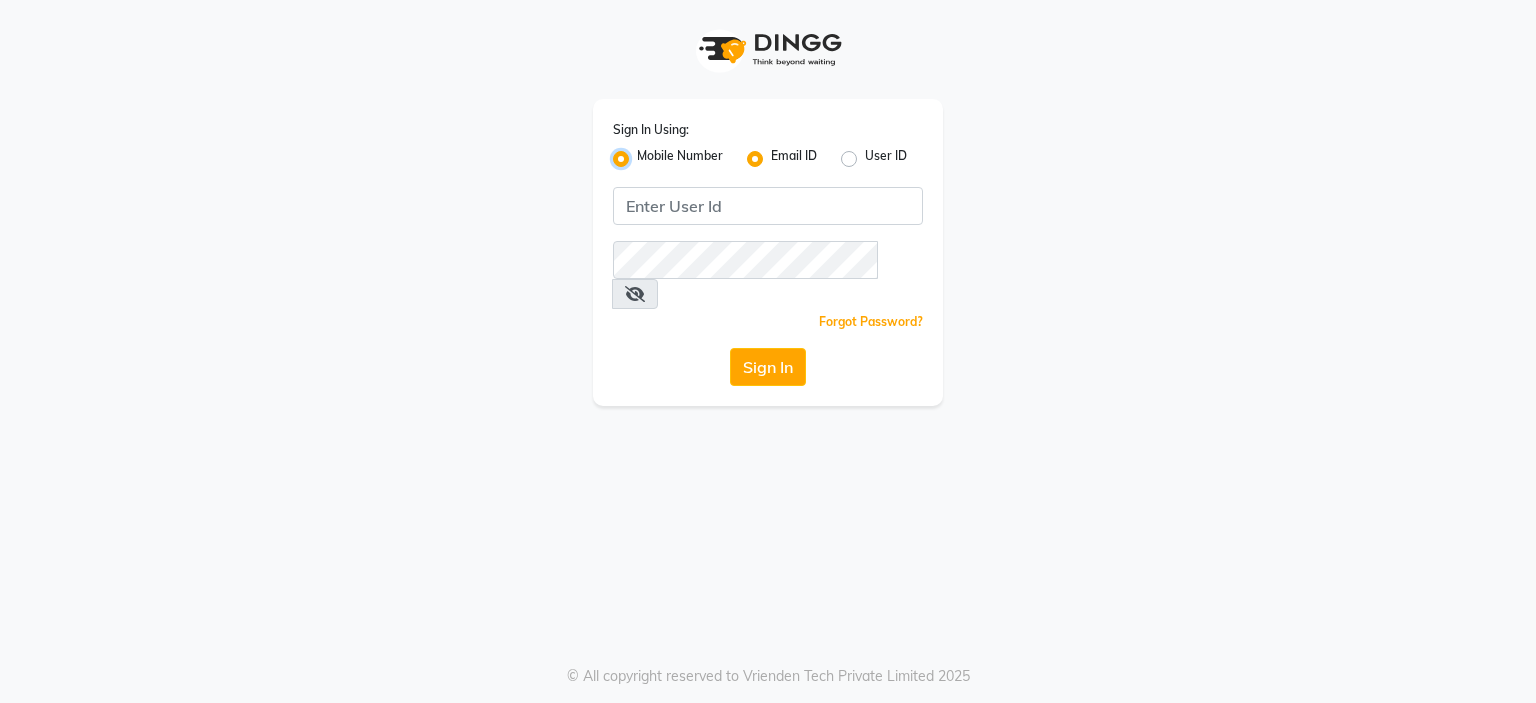 radio on "false" 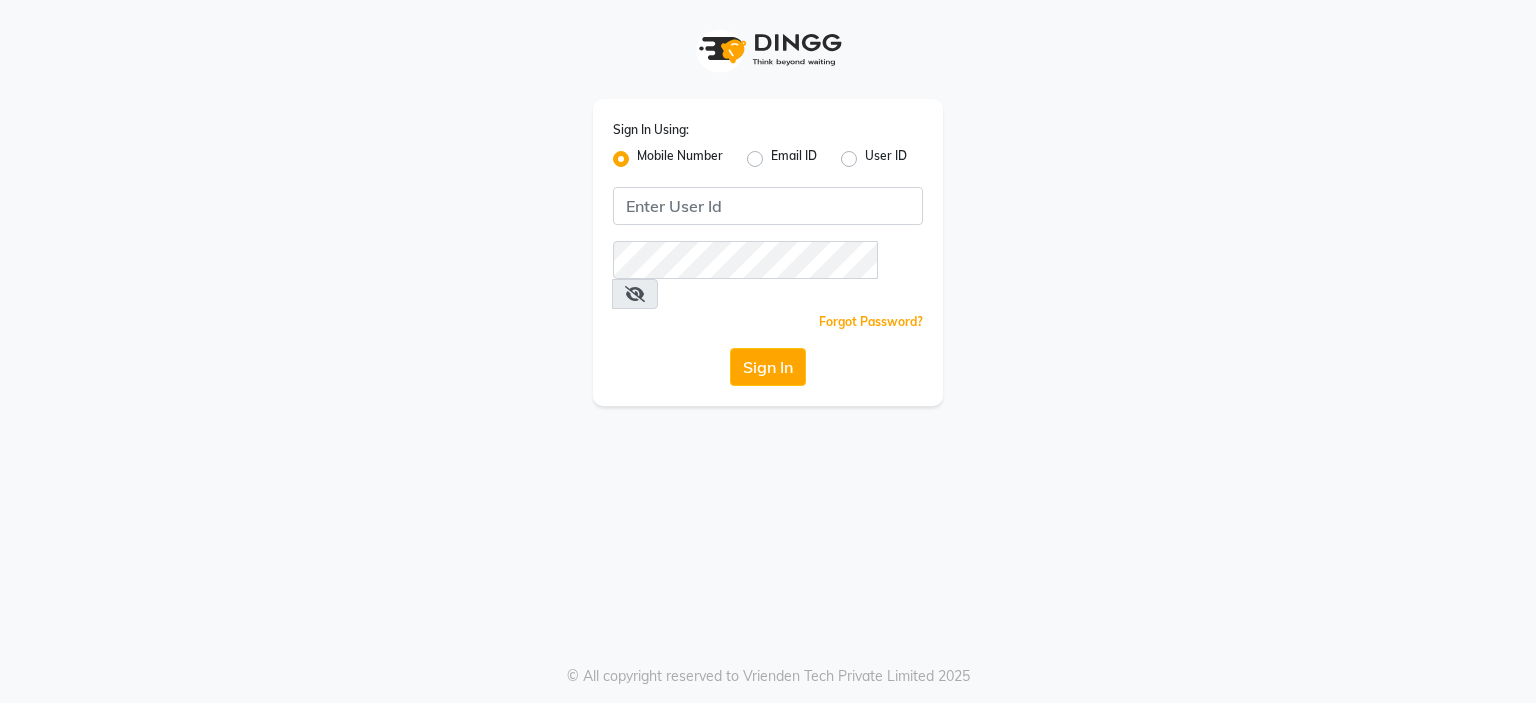 click on "User ID" at bounding box center [871, 153] 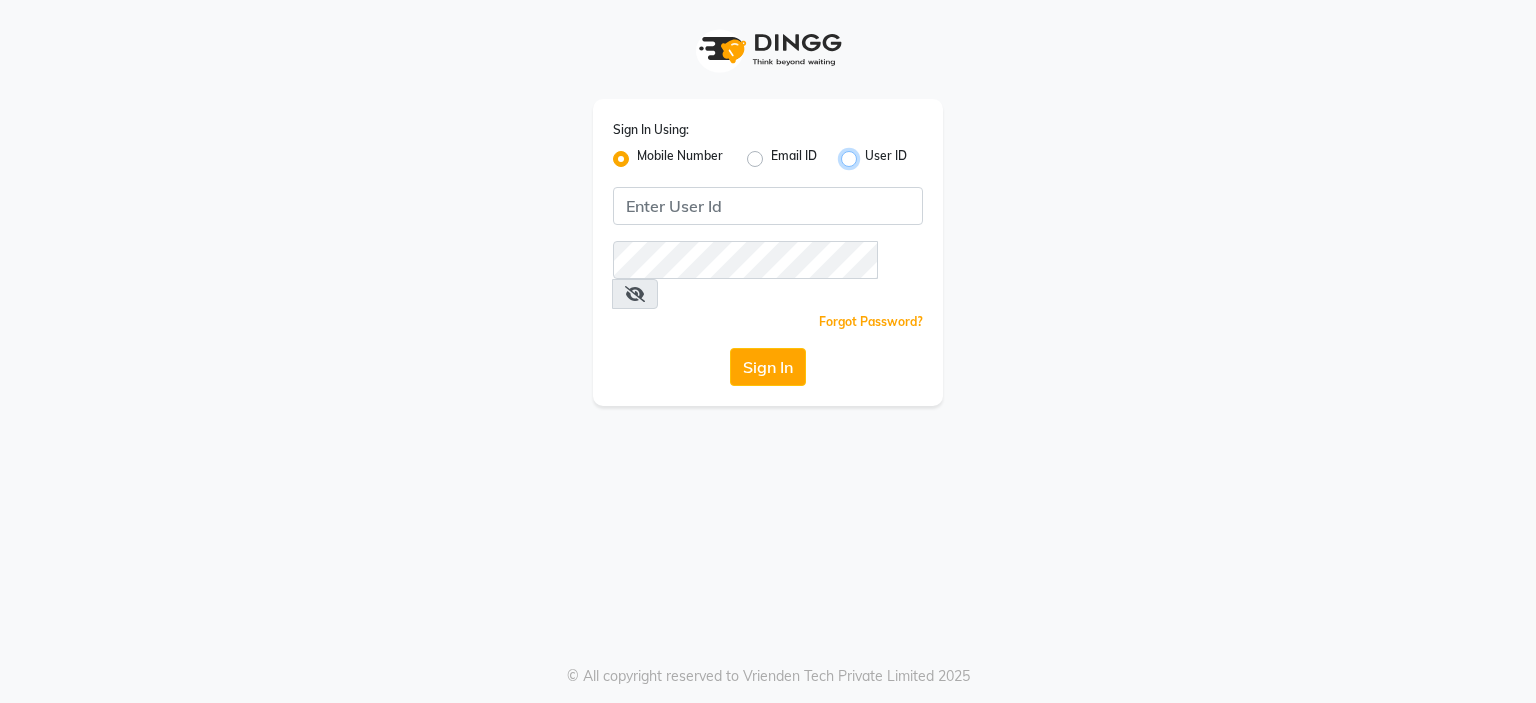 radio on "true" 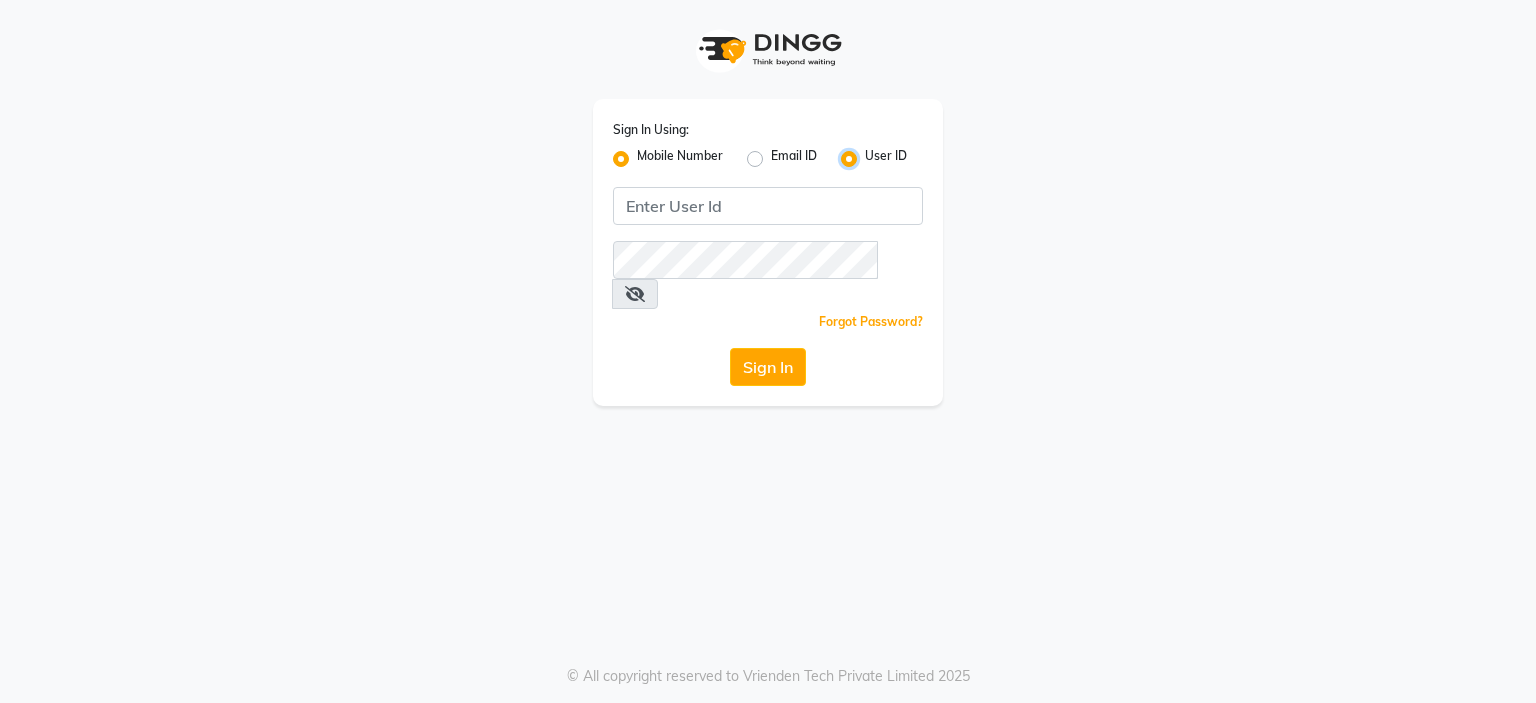 radio on "false" 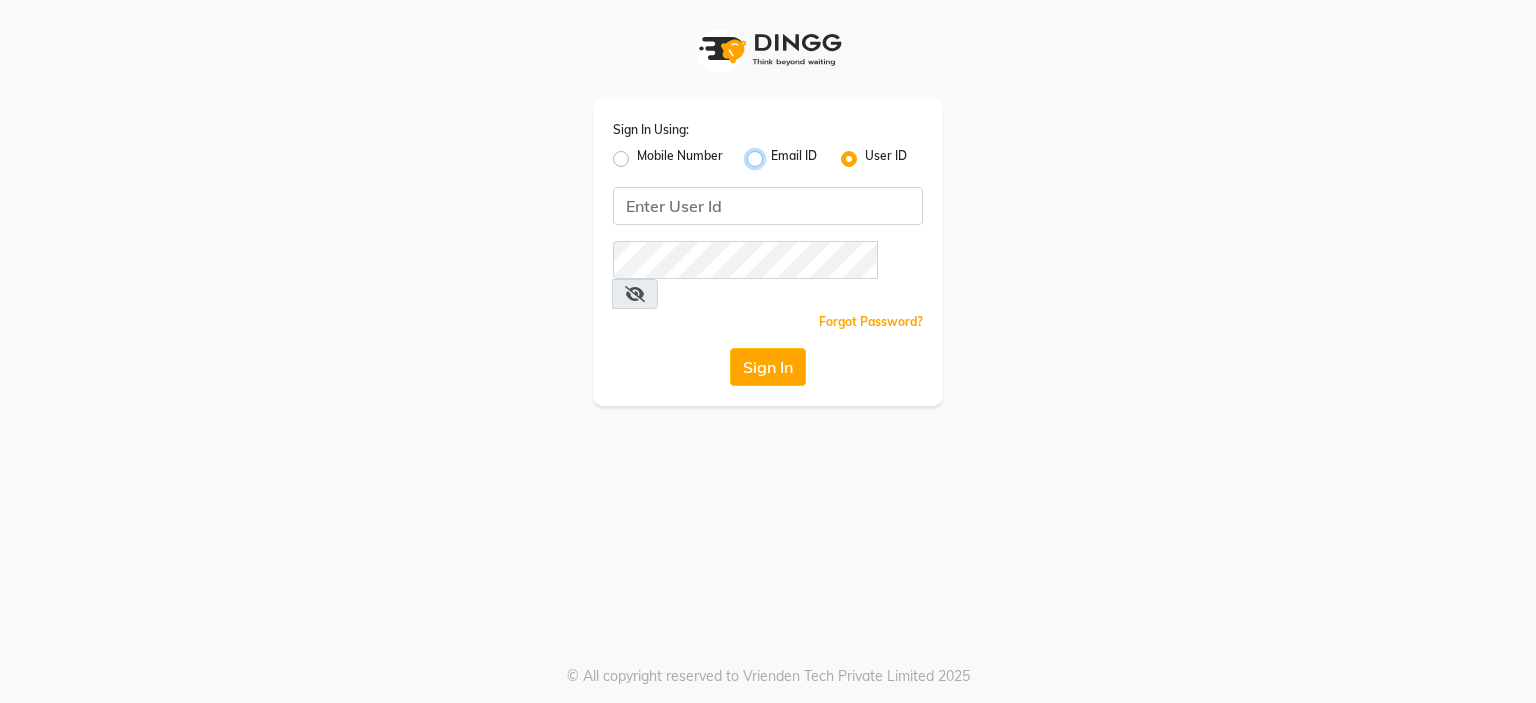 click on "Email ID" at bounding box center (777, 153) 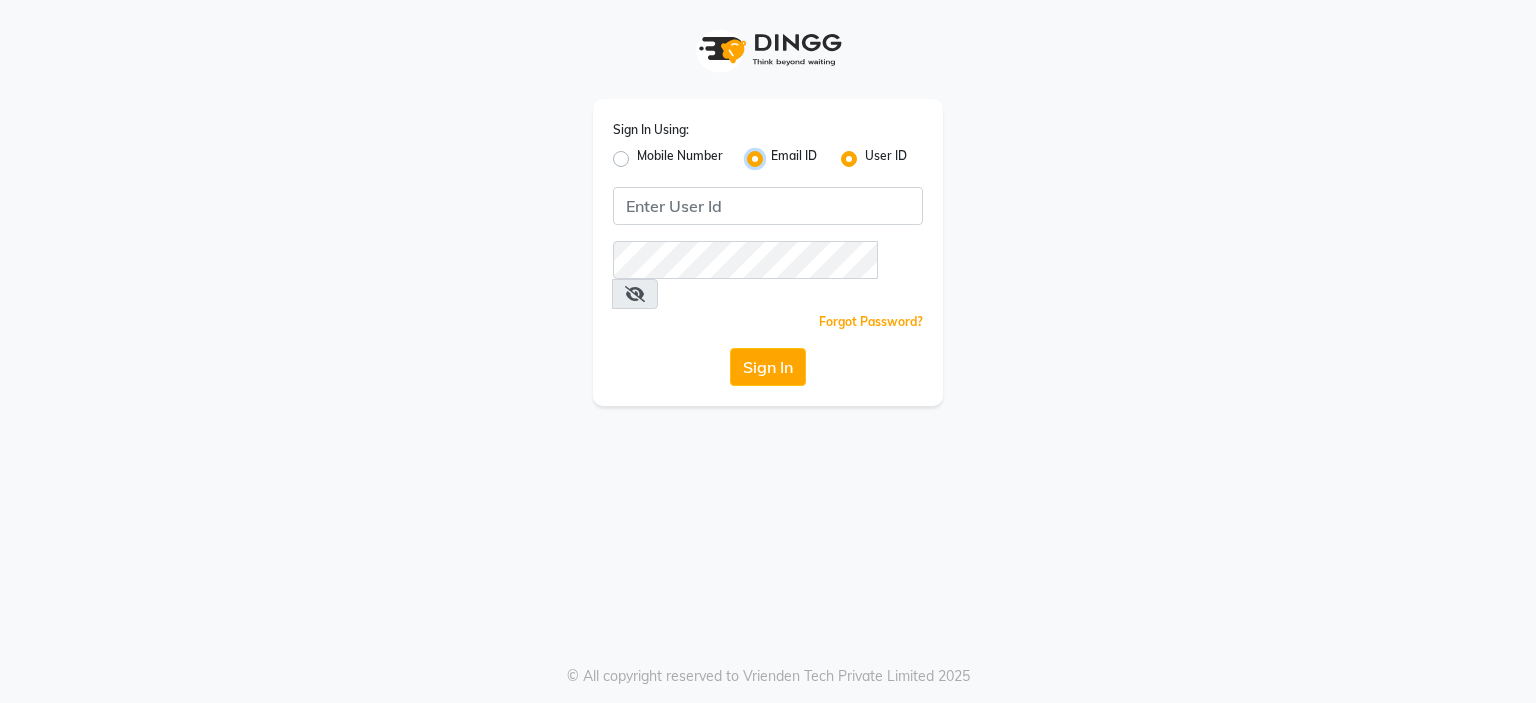 radio on "false" 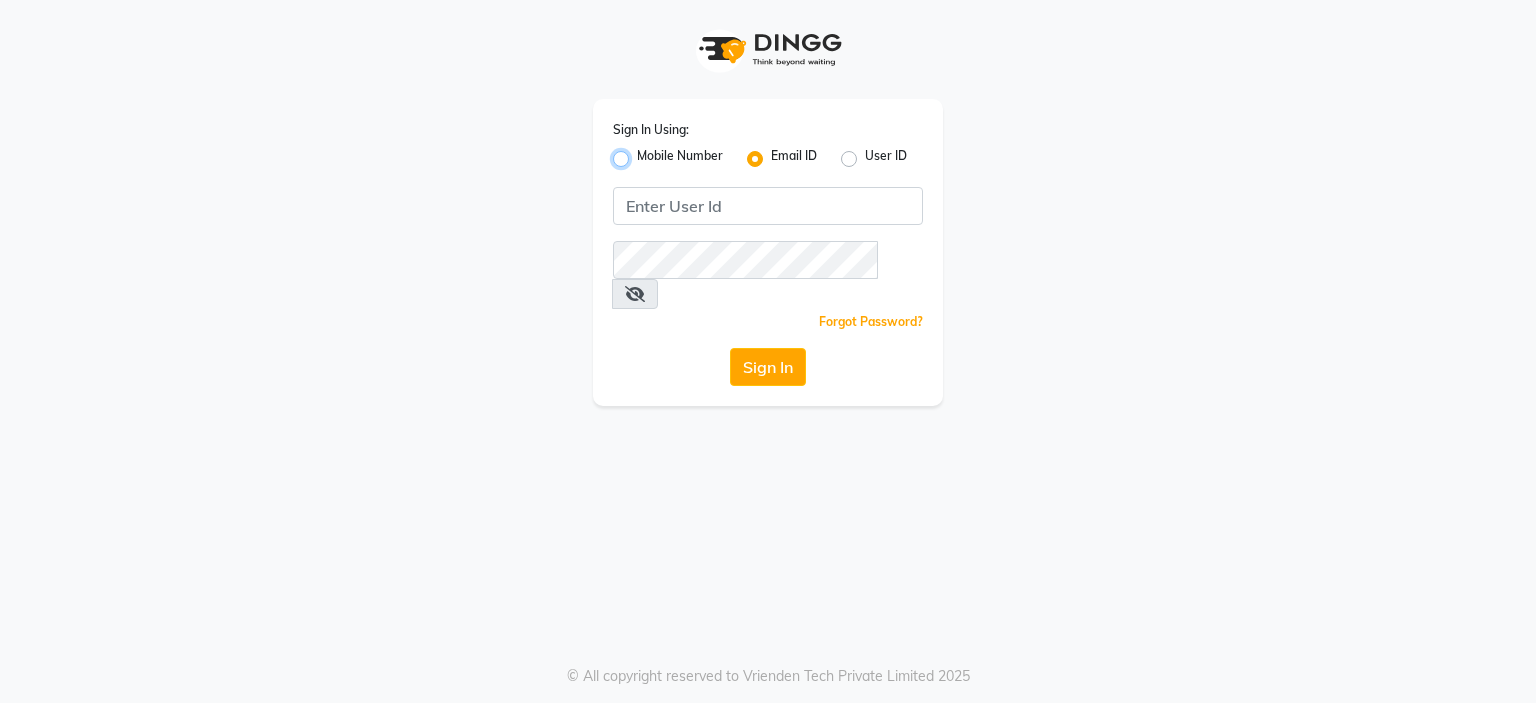 click on "Mobile Number" at bounding box center (643, 153) 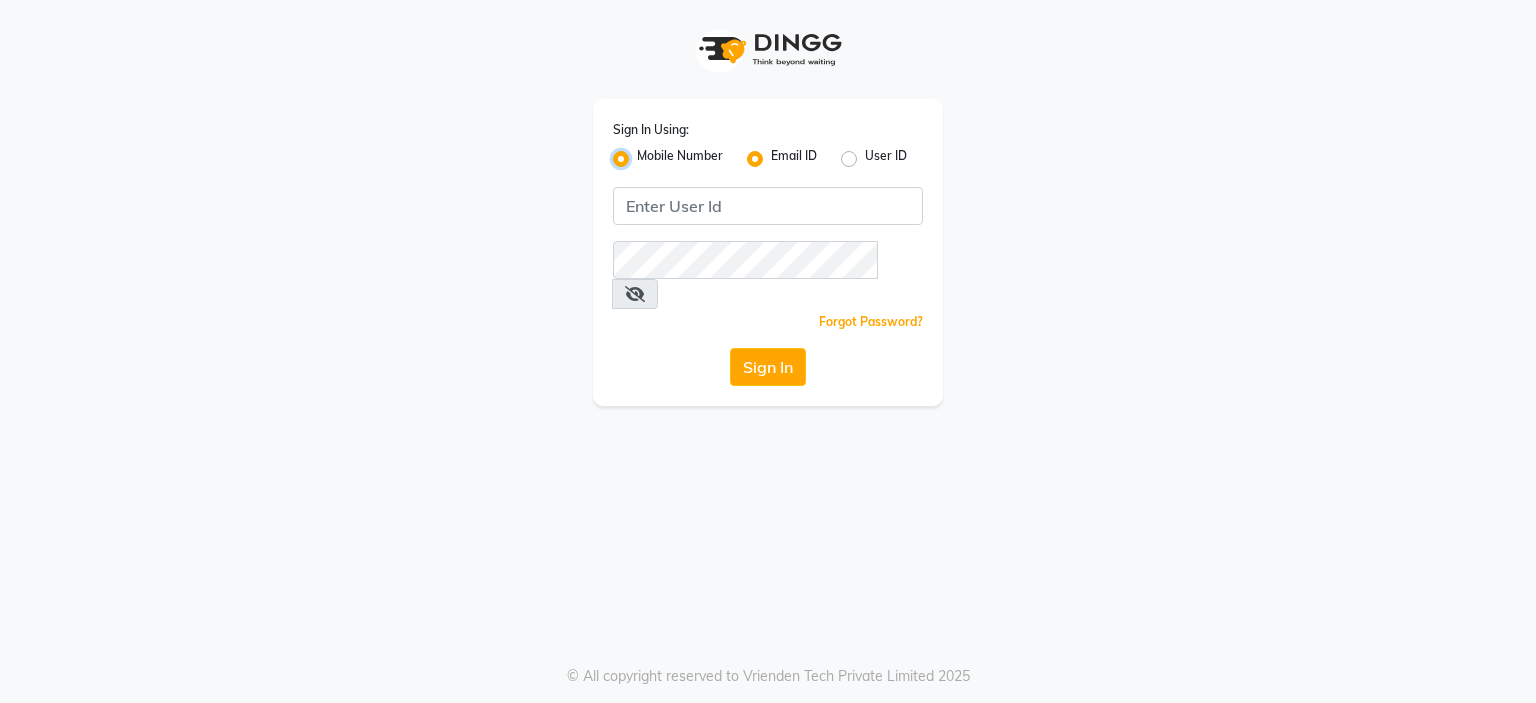 radio on "false" 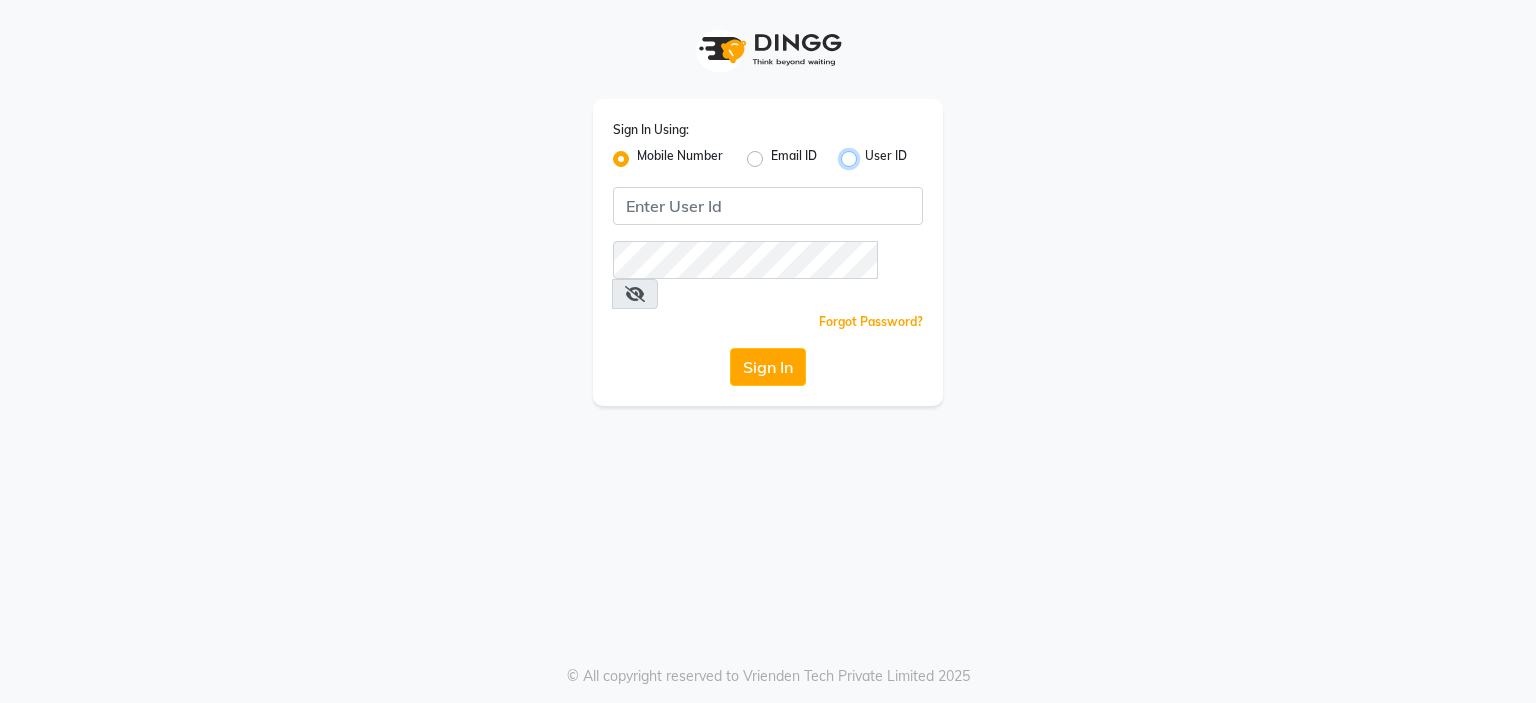 click on "User ID" at bounding box center [871, 153] 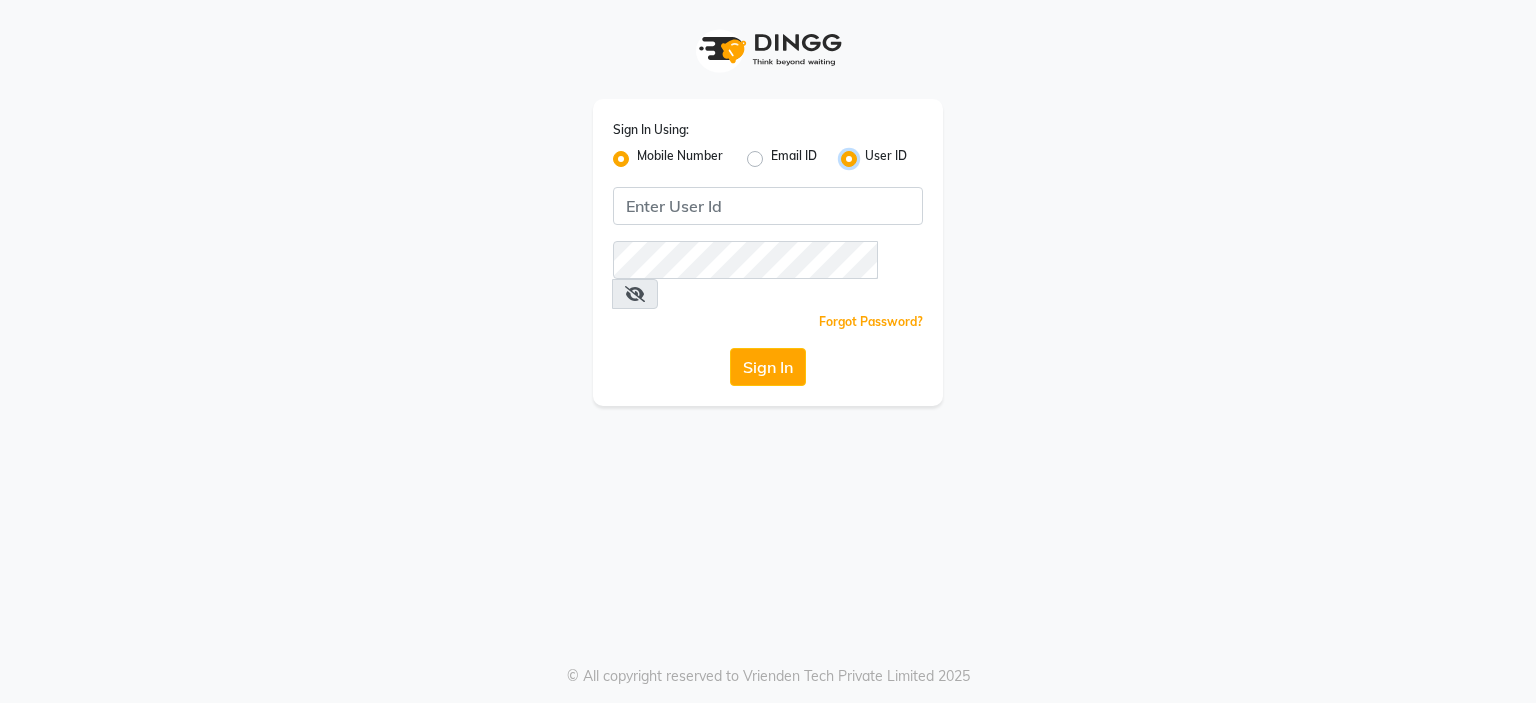 radio on "false" 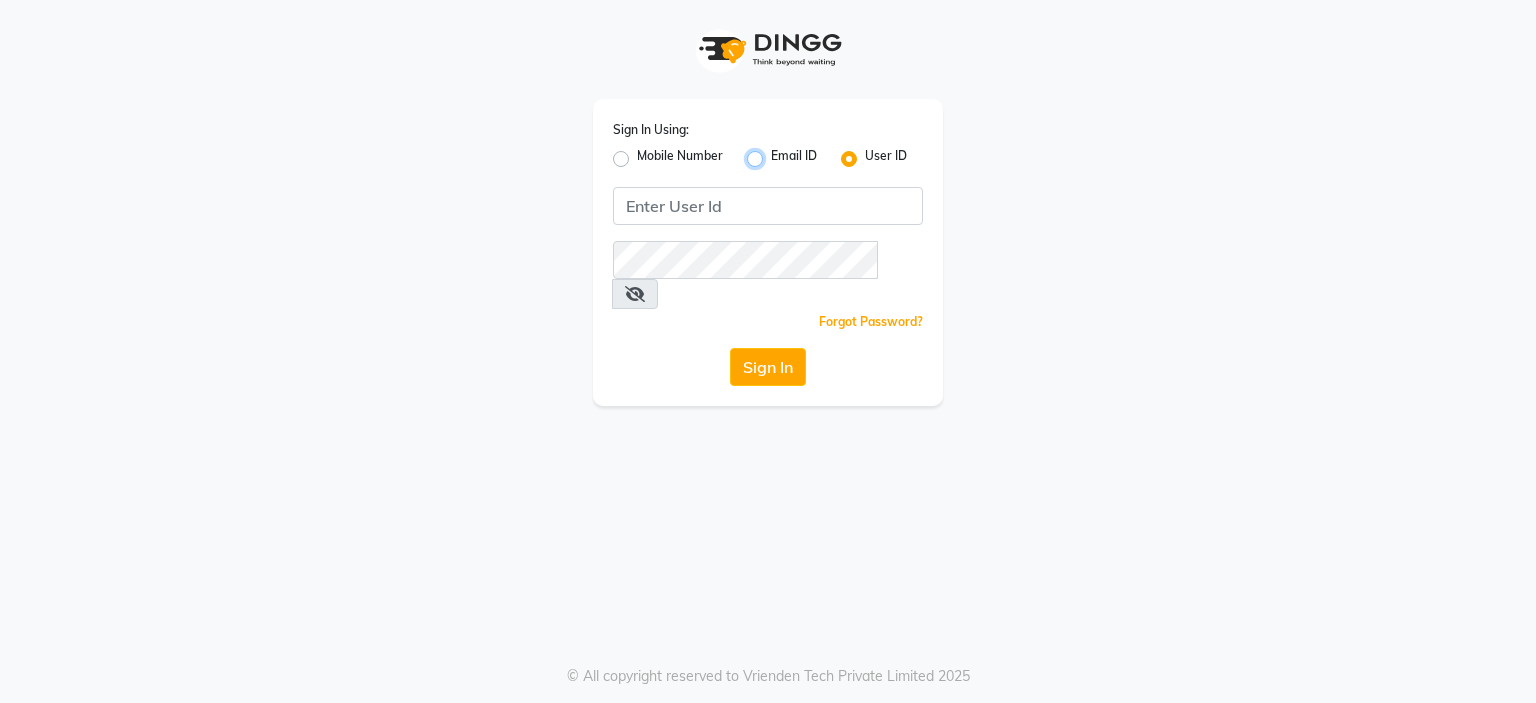 click on "Email ID" at bounding box center (777, 153) 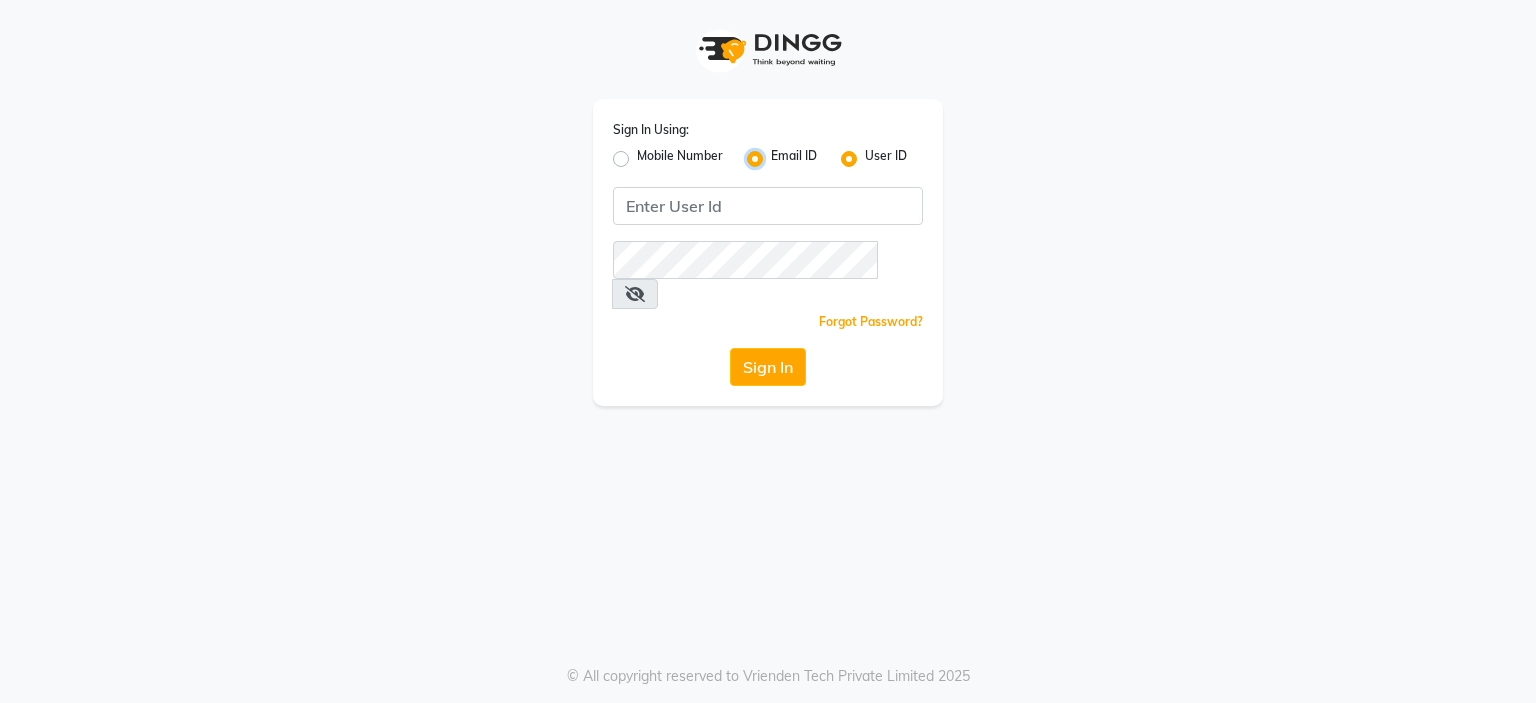 radio on "false" 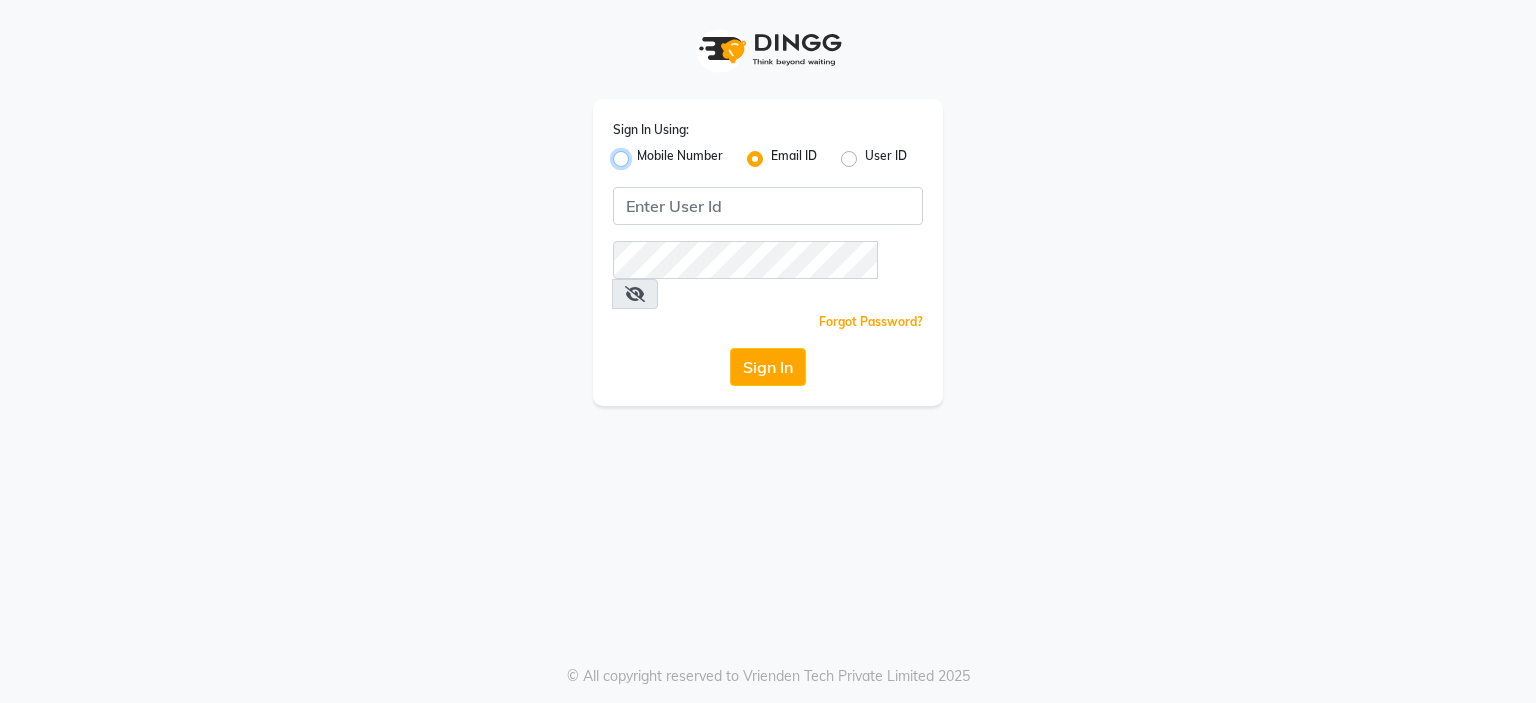 click on "Mobile Number" at bounding box center [643, 153] 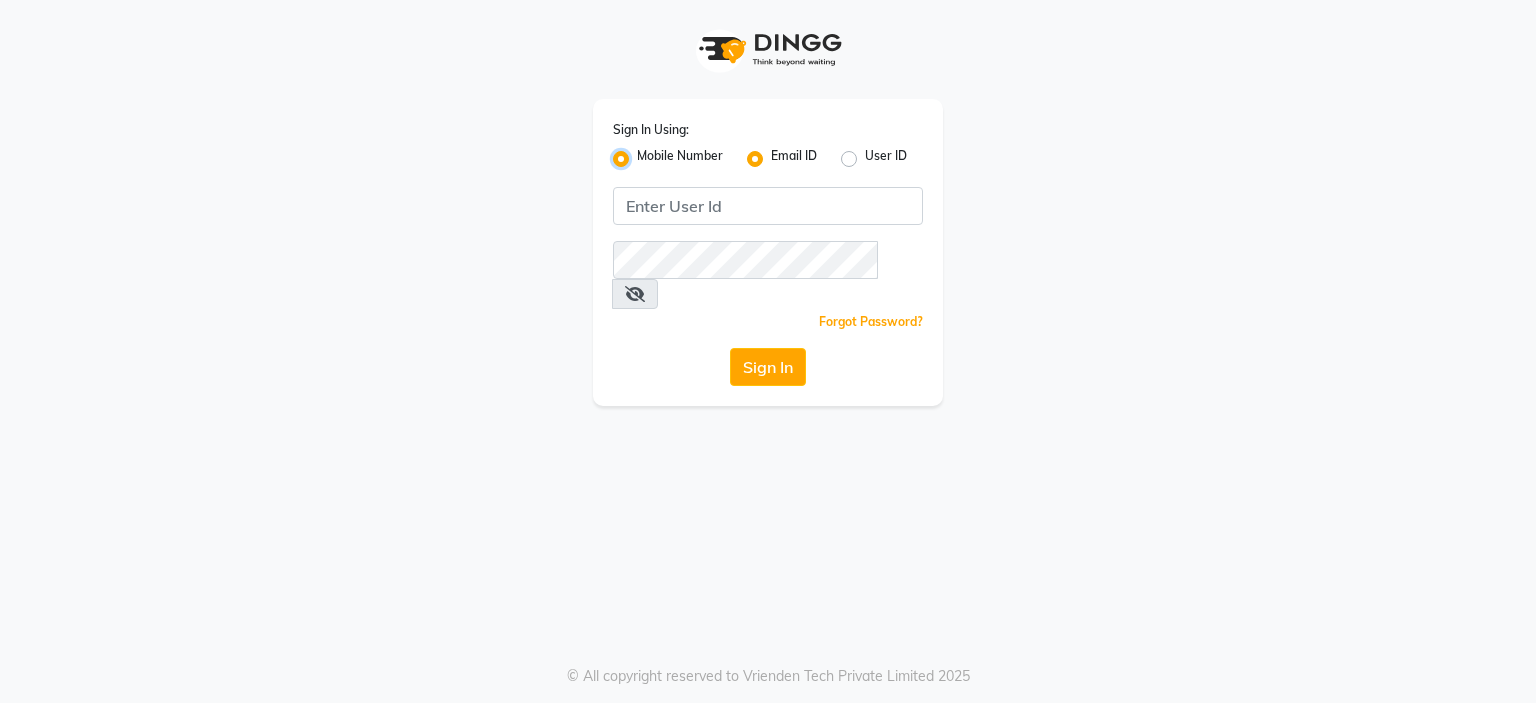 radio on "false" 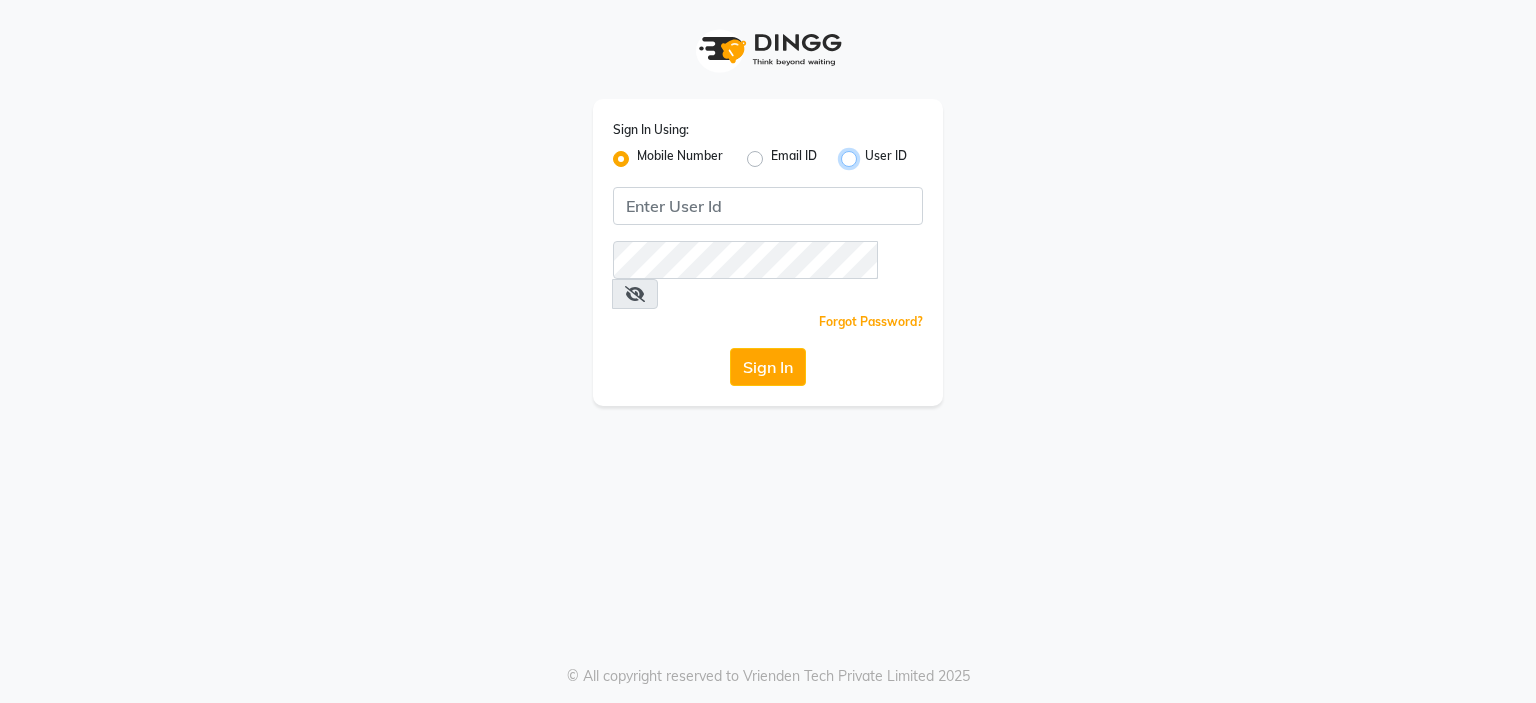 click on "User ID" at bounding box center [871, 153] 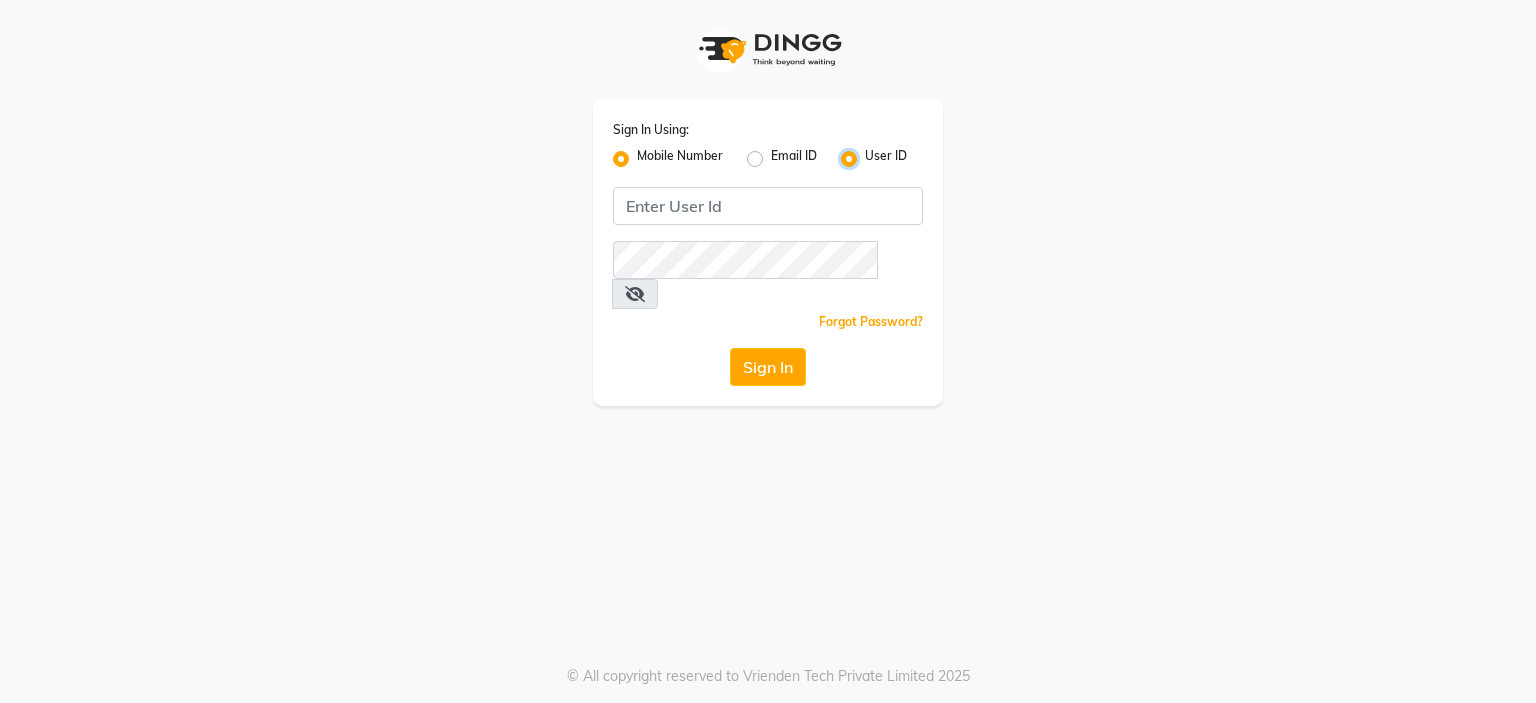 radio on "false" 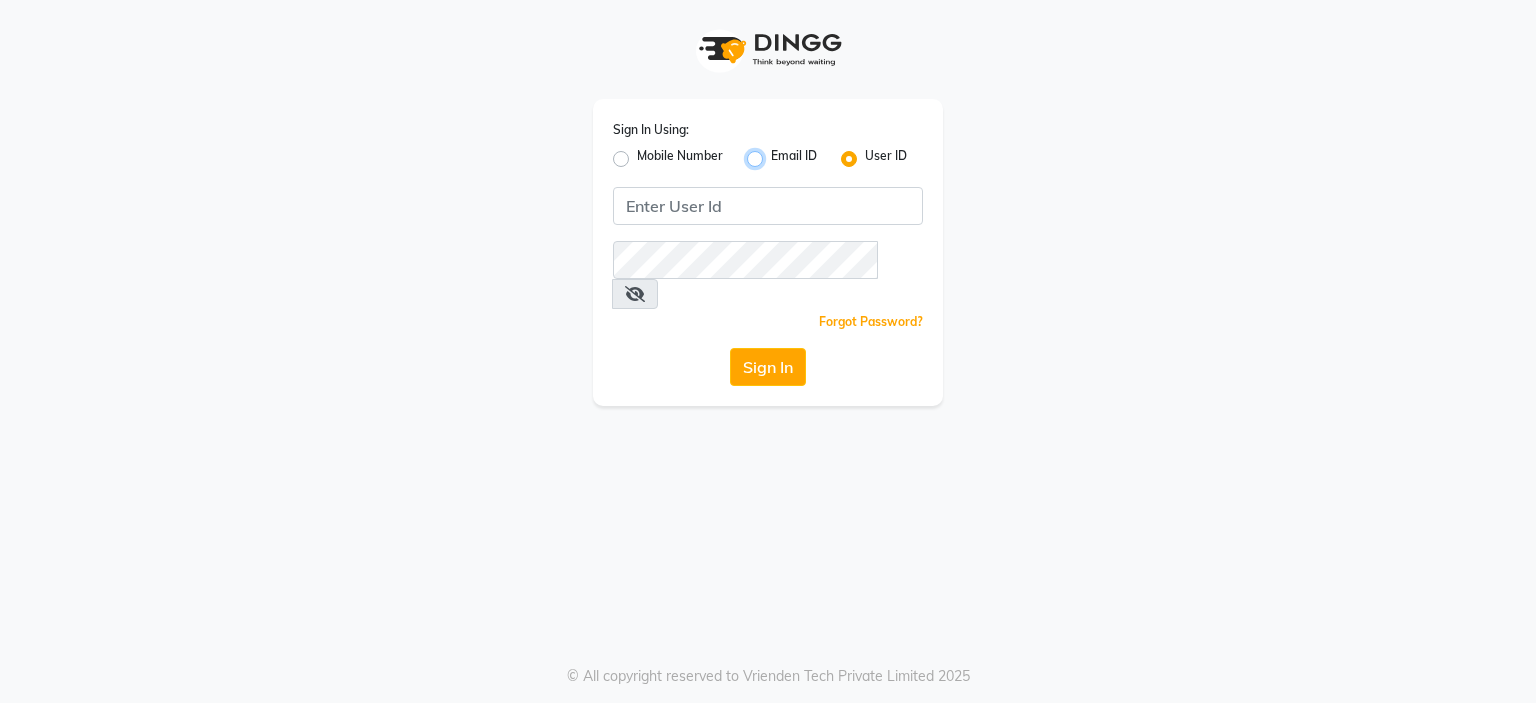 click on "Email ID" at bounding box center [777, 153] 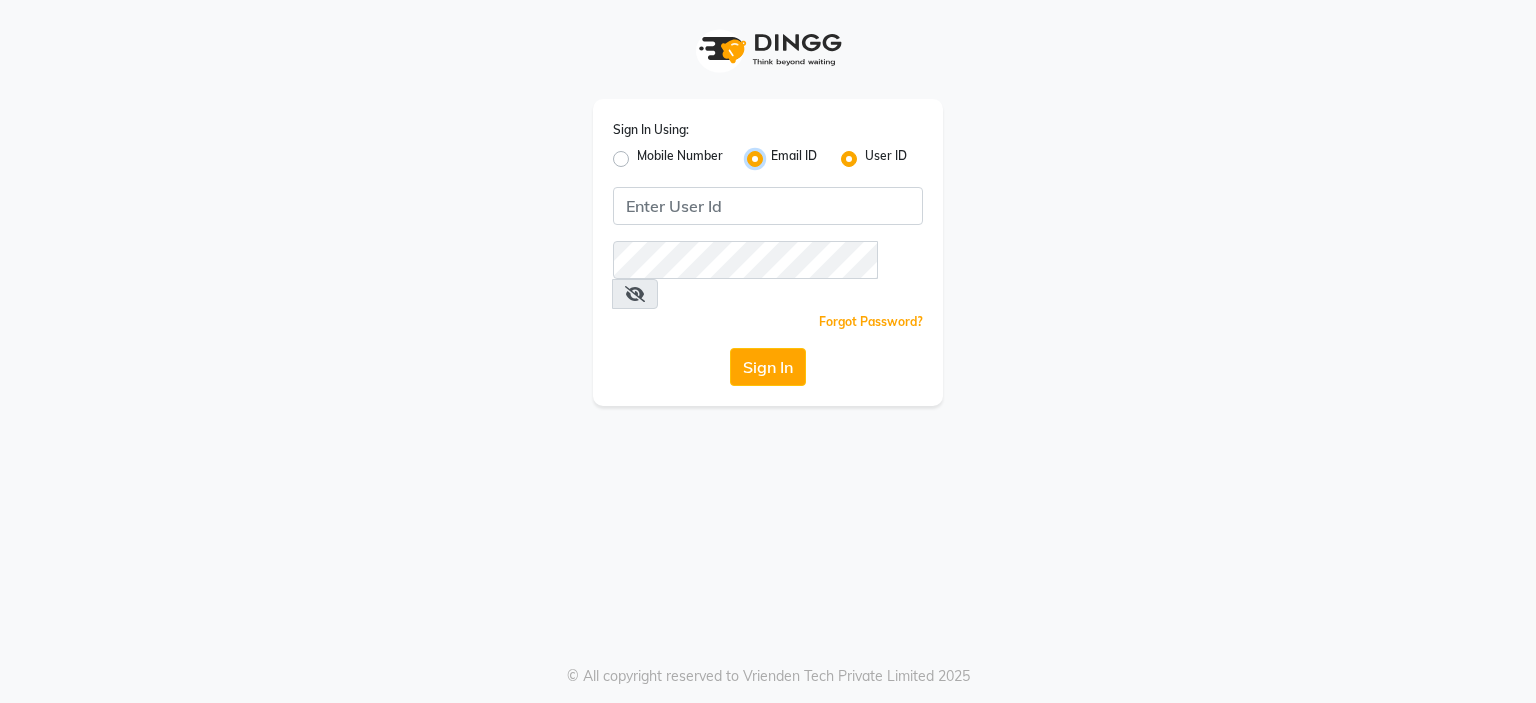 radio on "false" 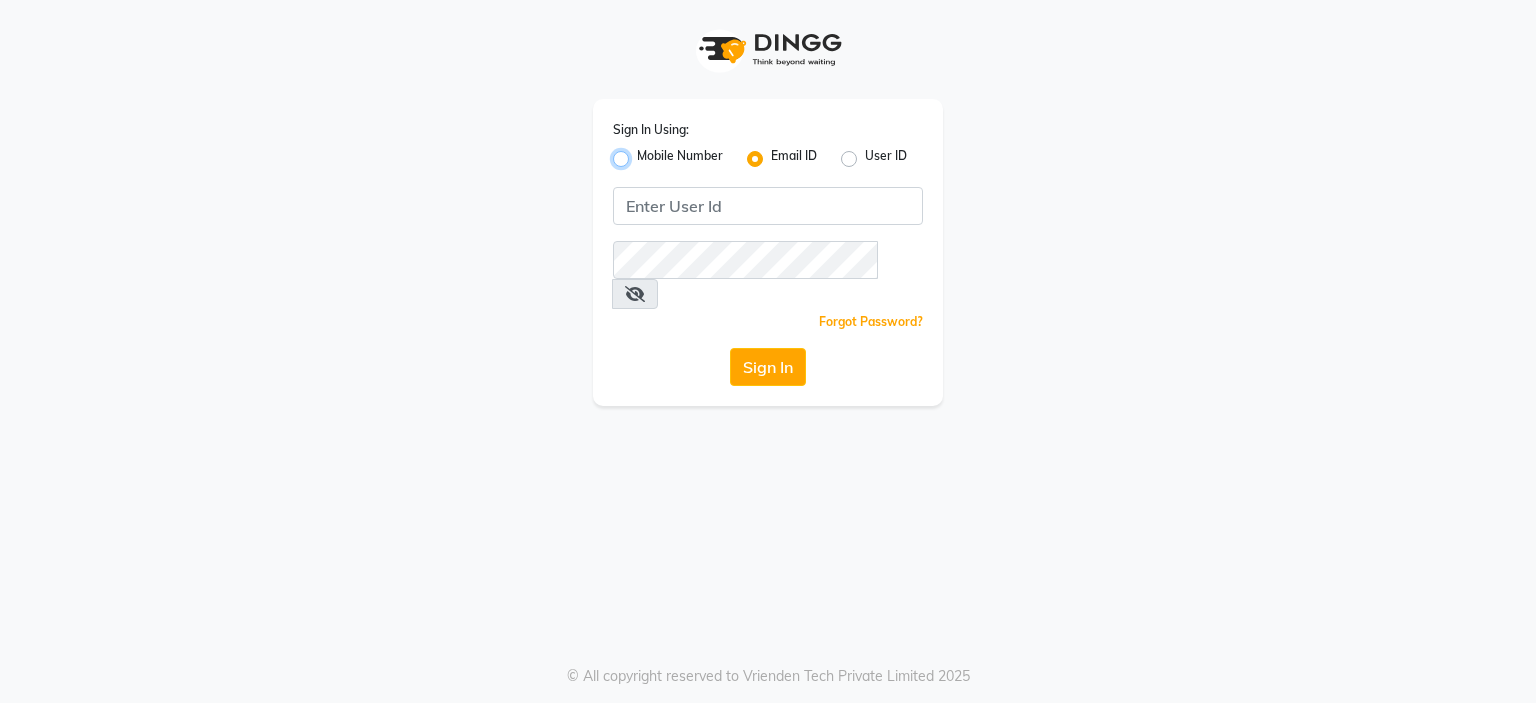 click on "Mobile Number" at bounding box center (643, 153) 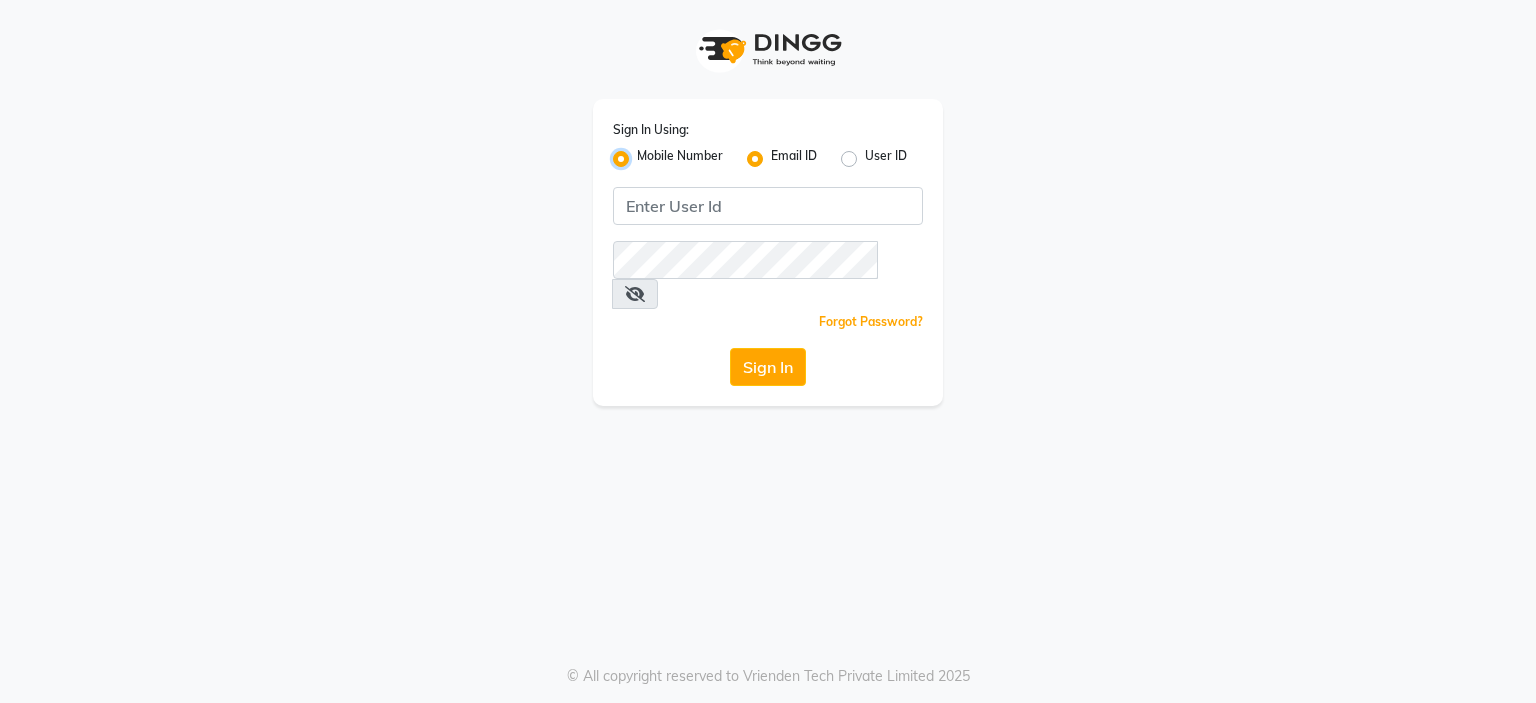 radio on "false" 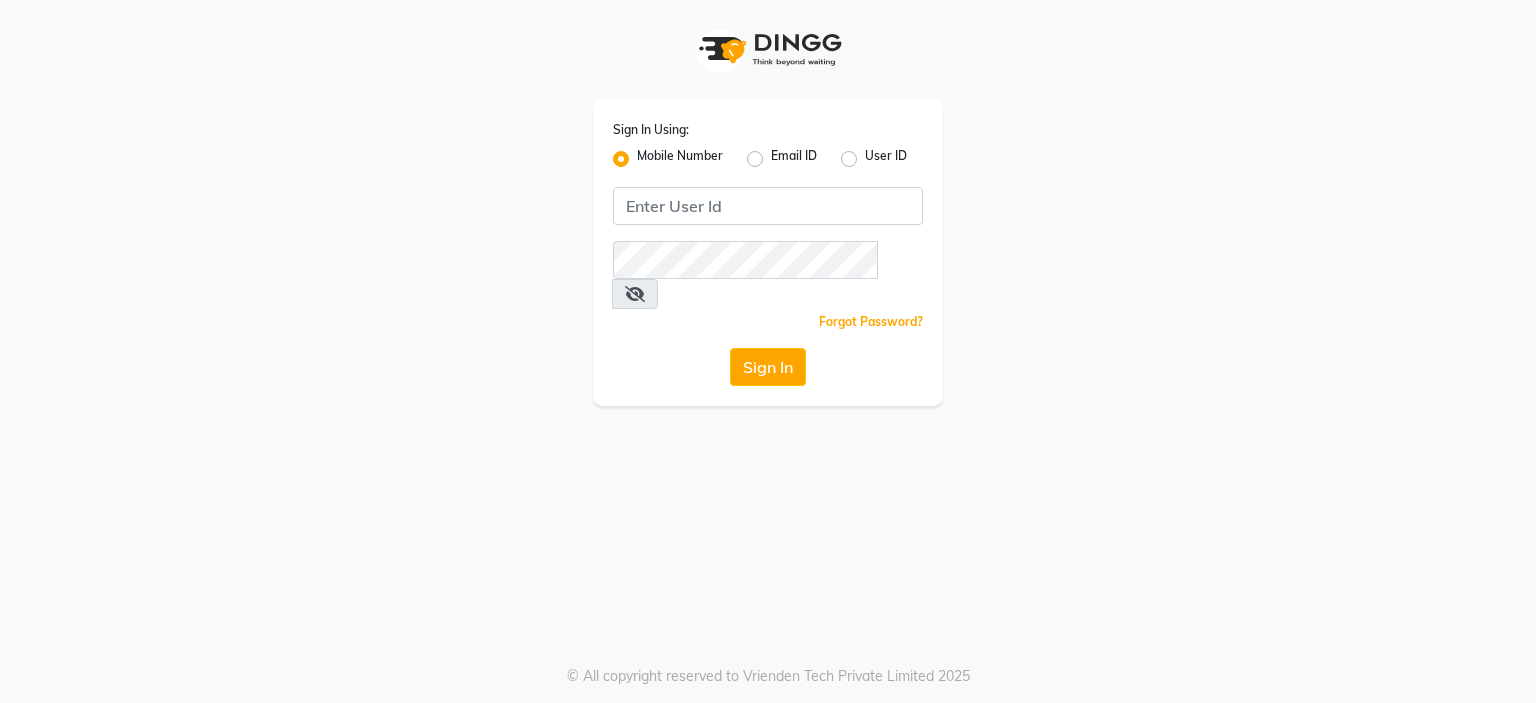 click on "User ID" at bounding box center (871, 153) 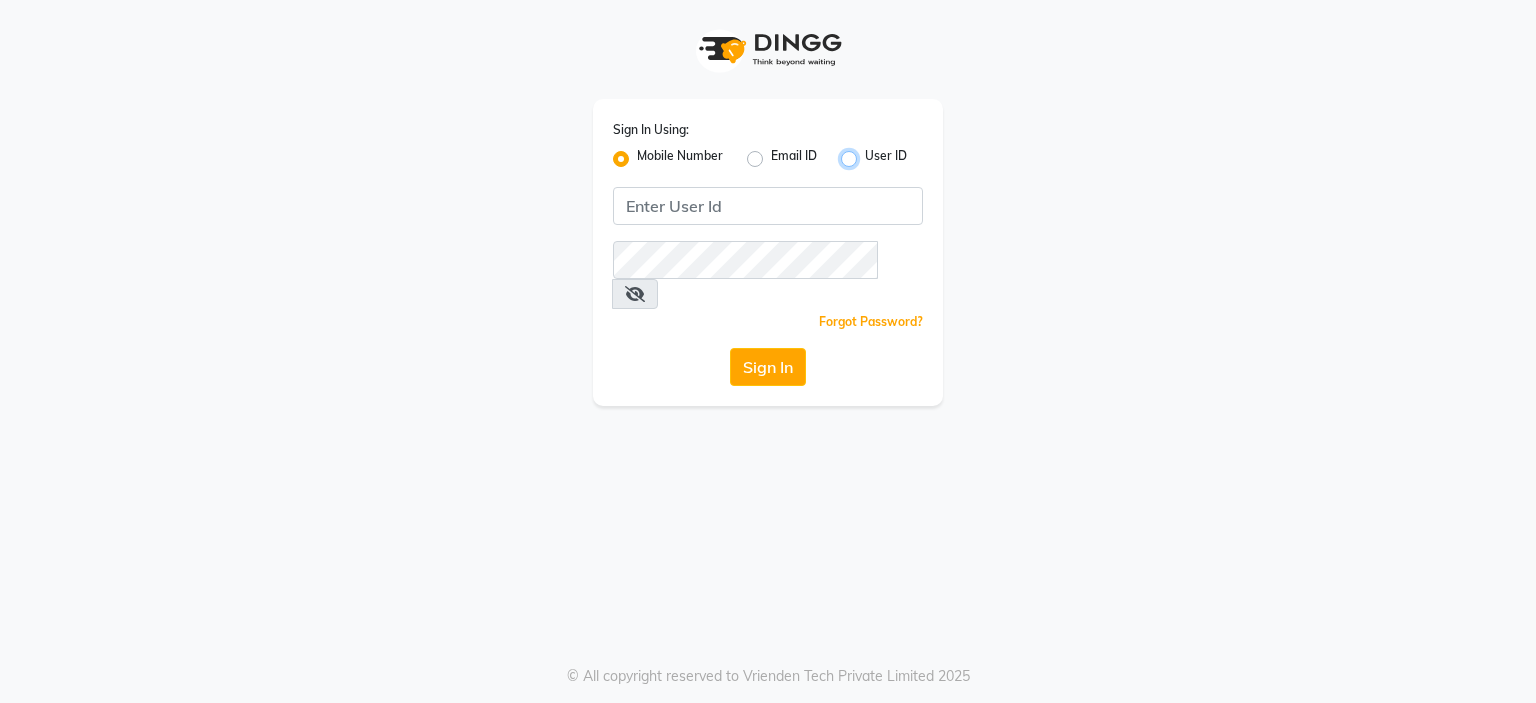 radio on "true" 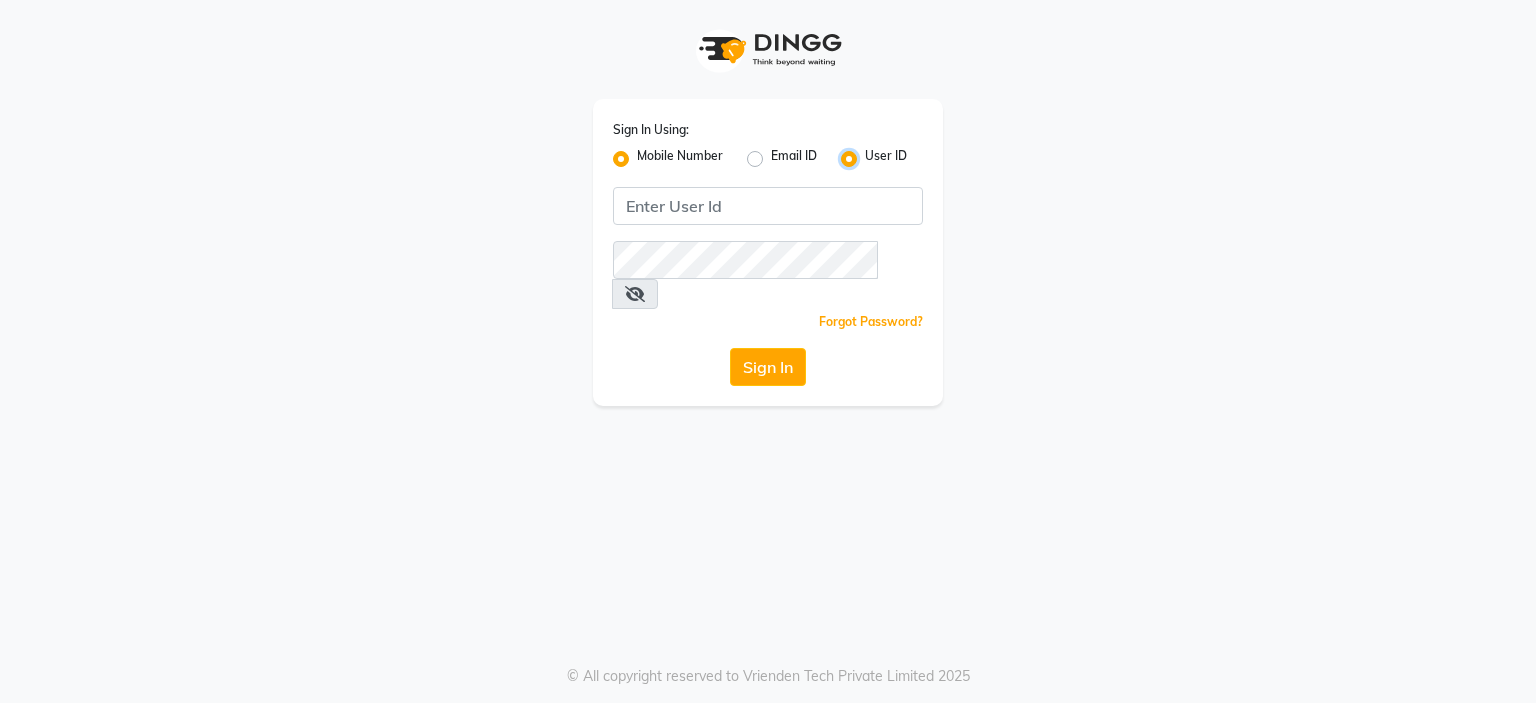 radio on "false" 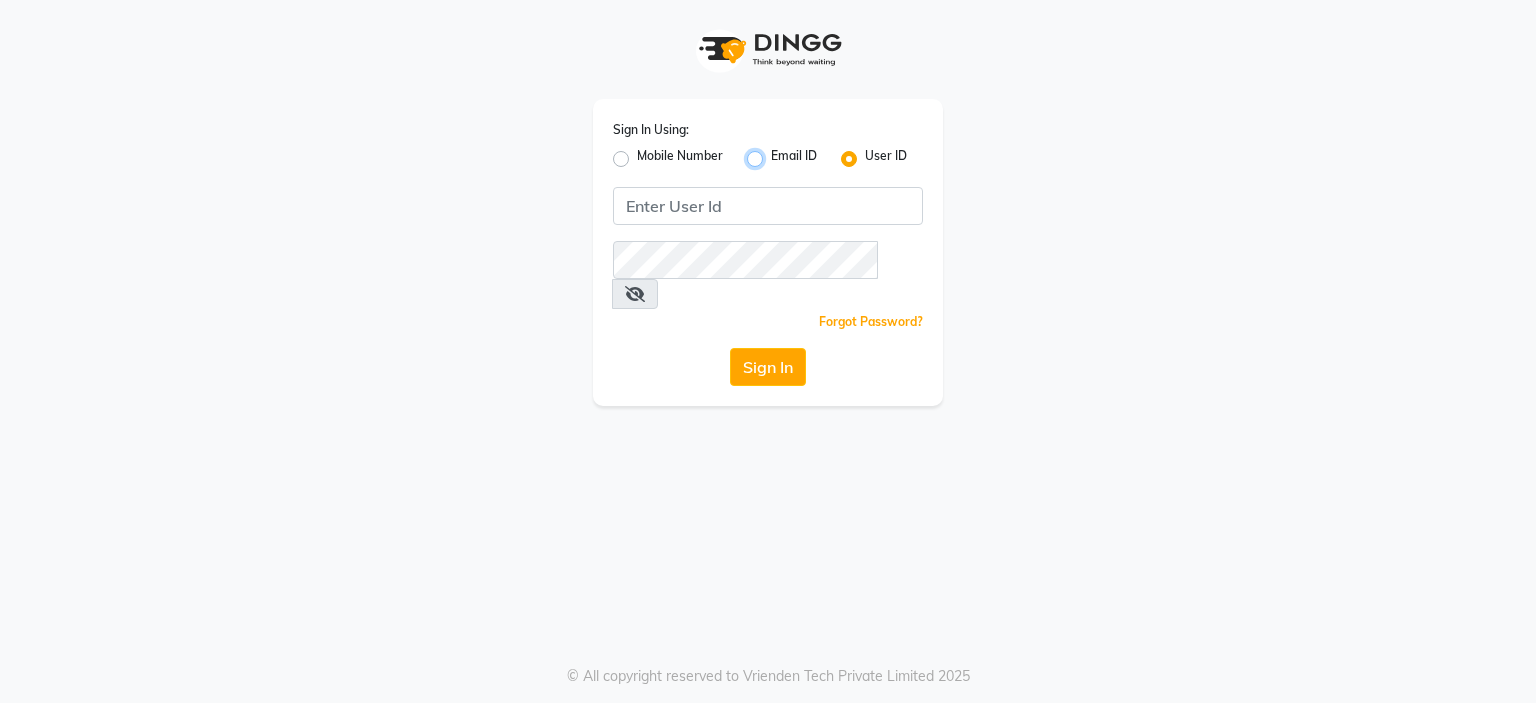 click on "Email ID" at bounding box center (777, 153) 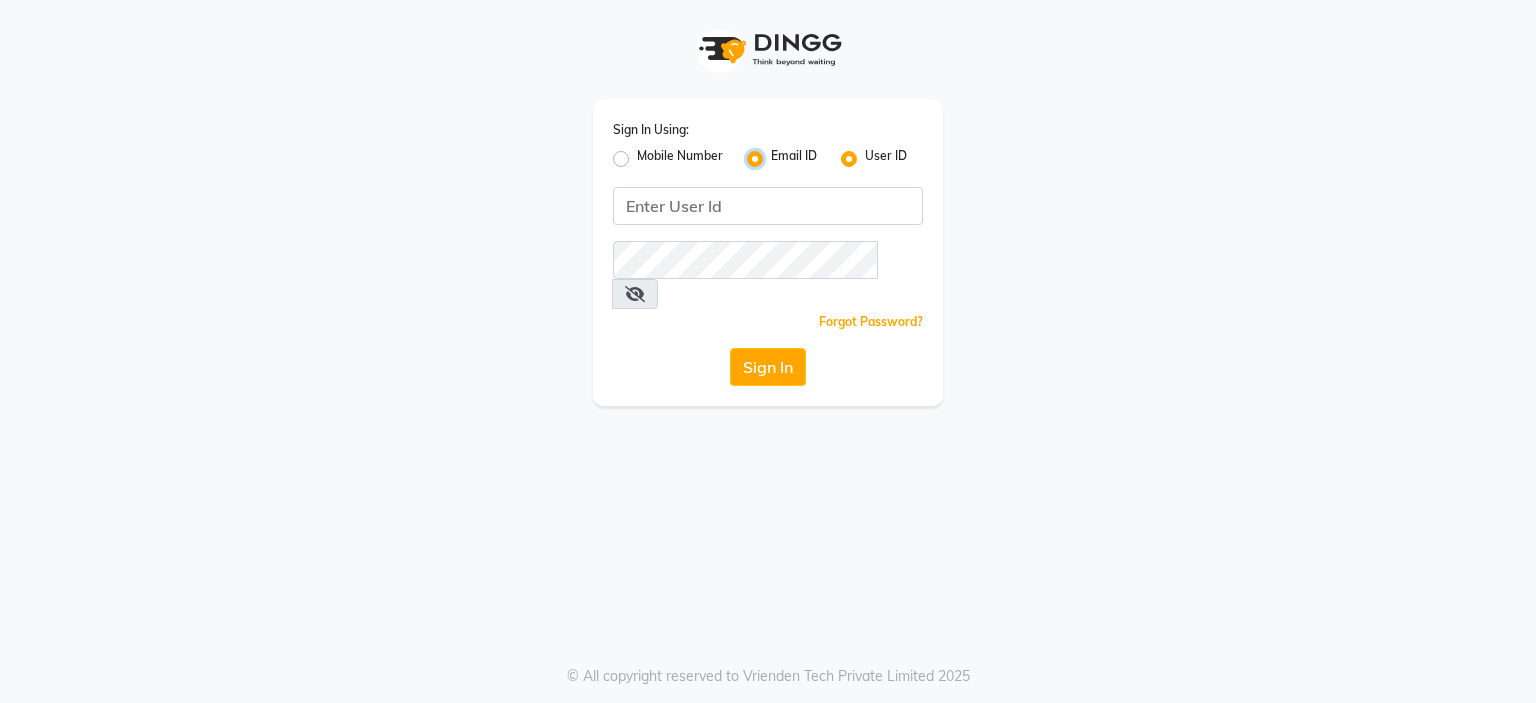 radio on "false" 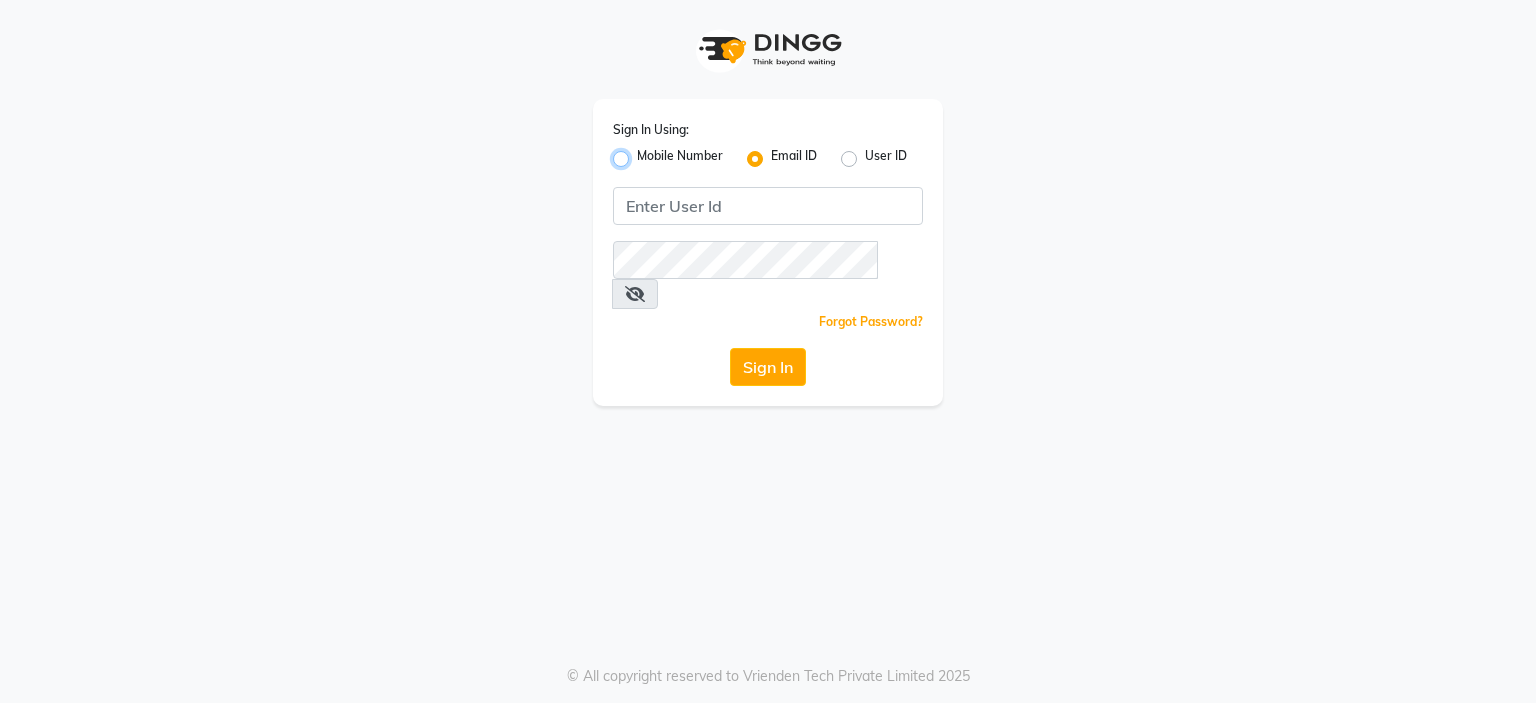 click on "Mobile Number" at bounding box center [643, 153] 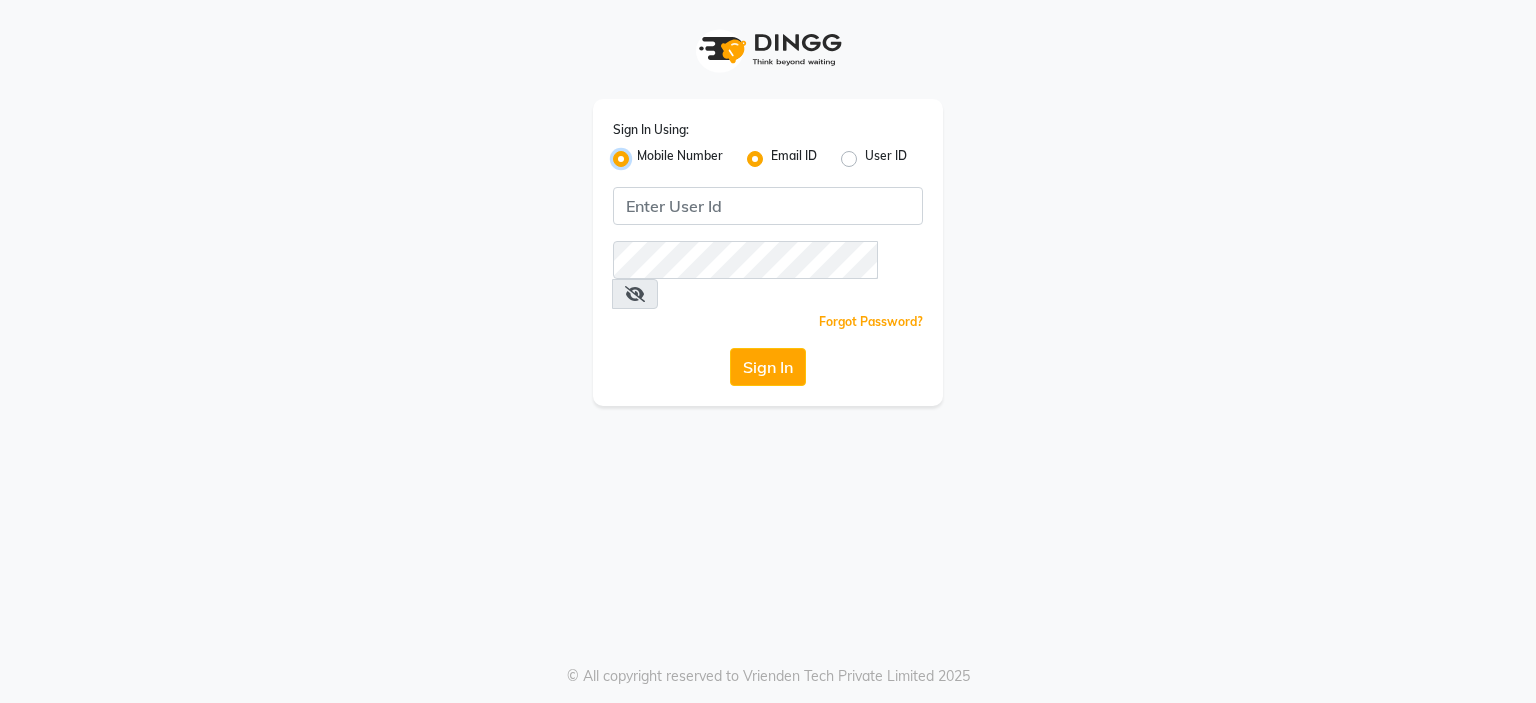 radio on "false" 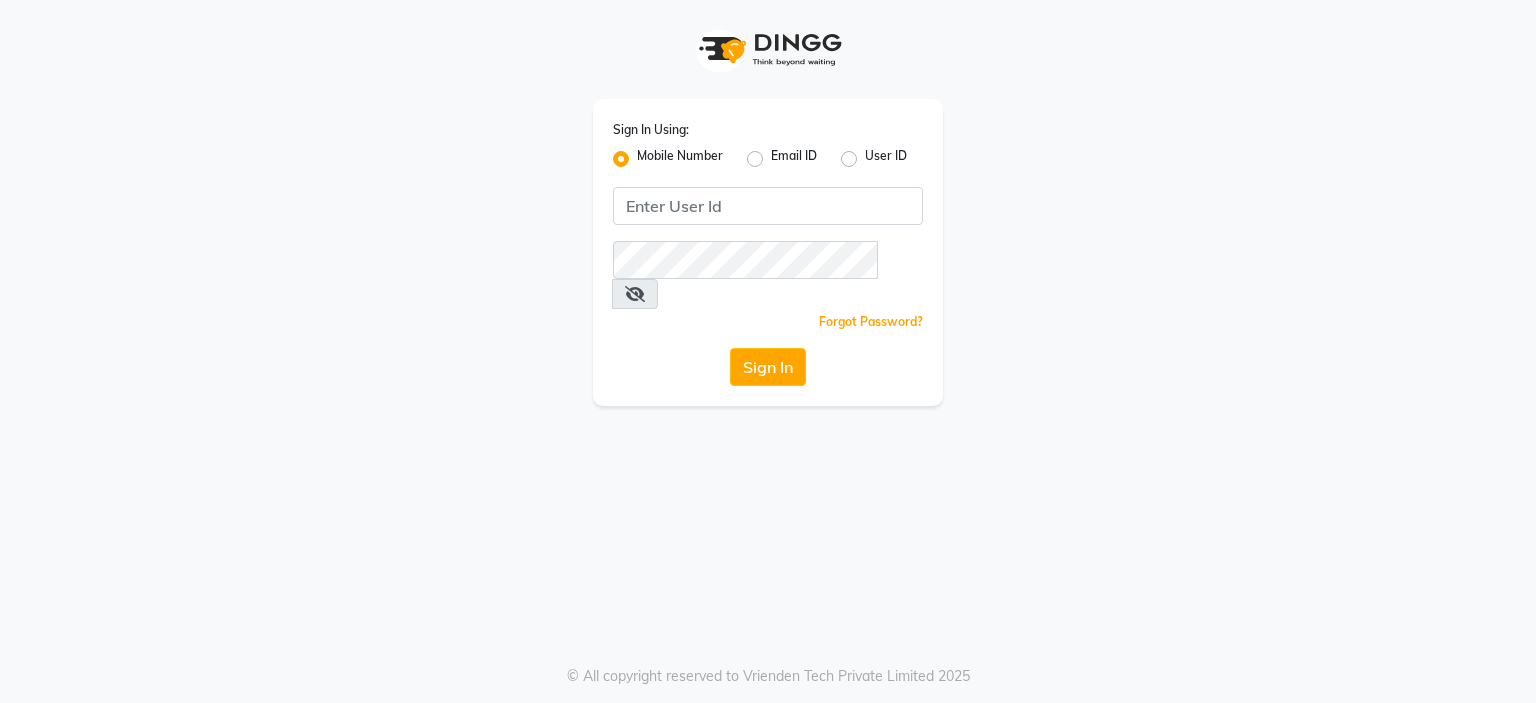 click on "User ID" at bounding box center (871, 153) 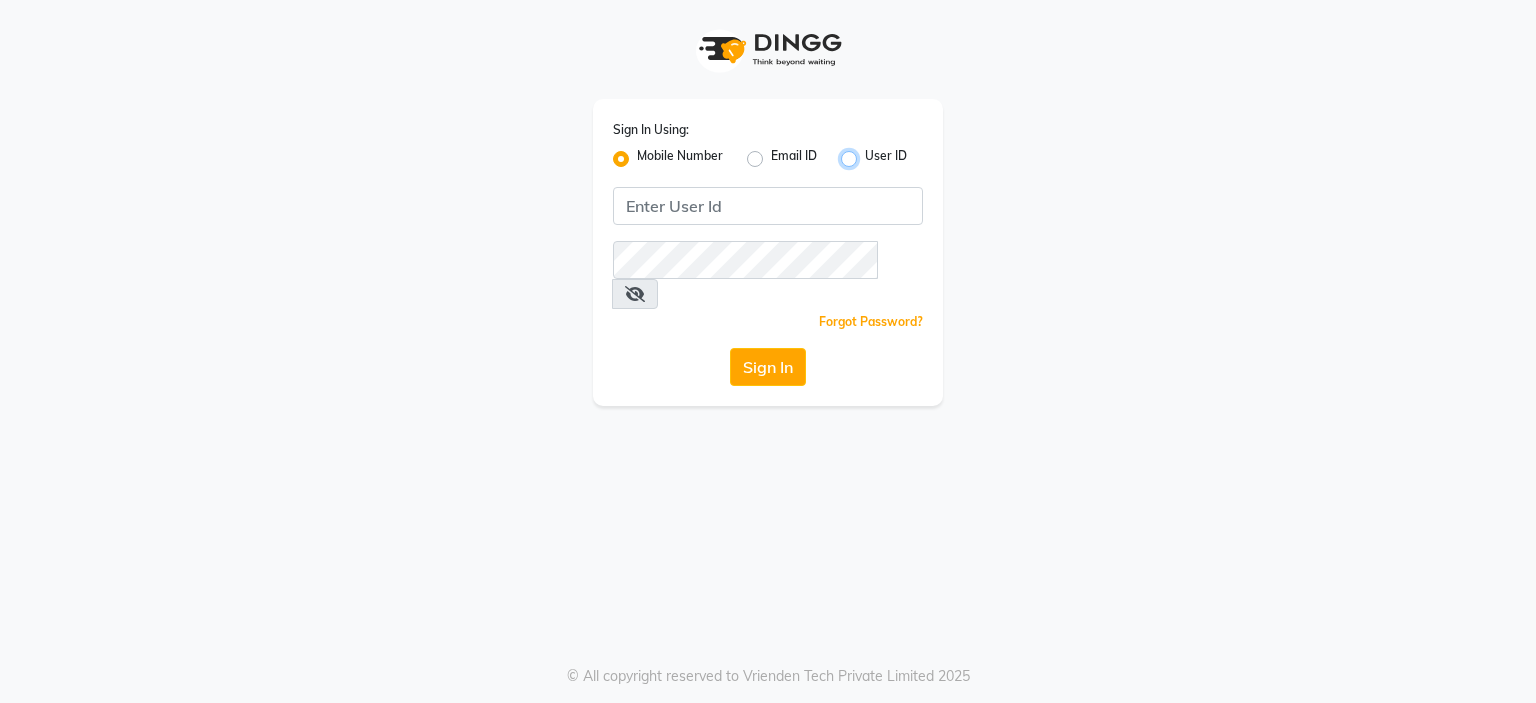 radio on "true" 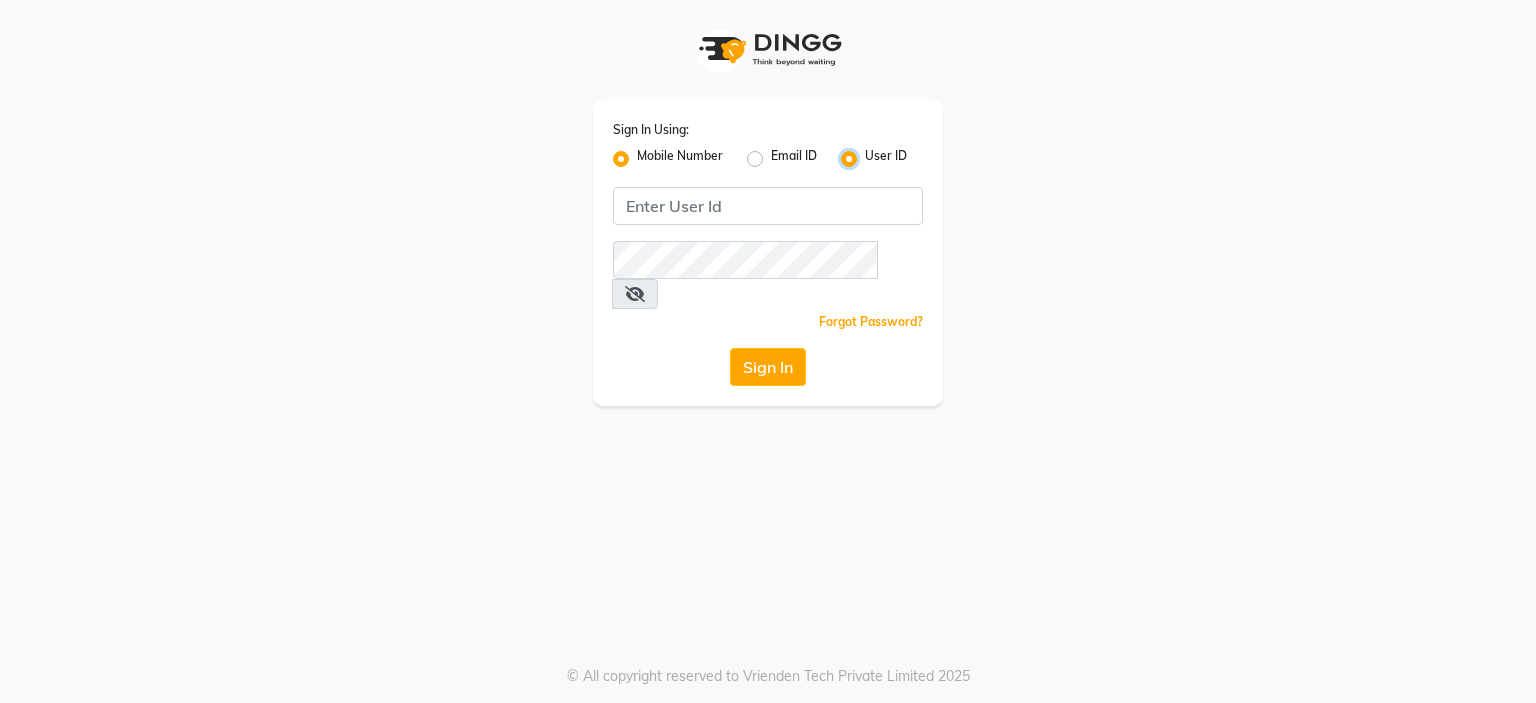 radio on "false" 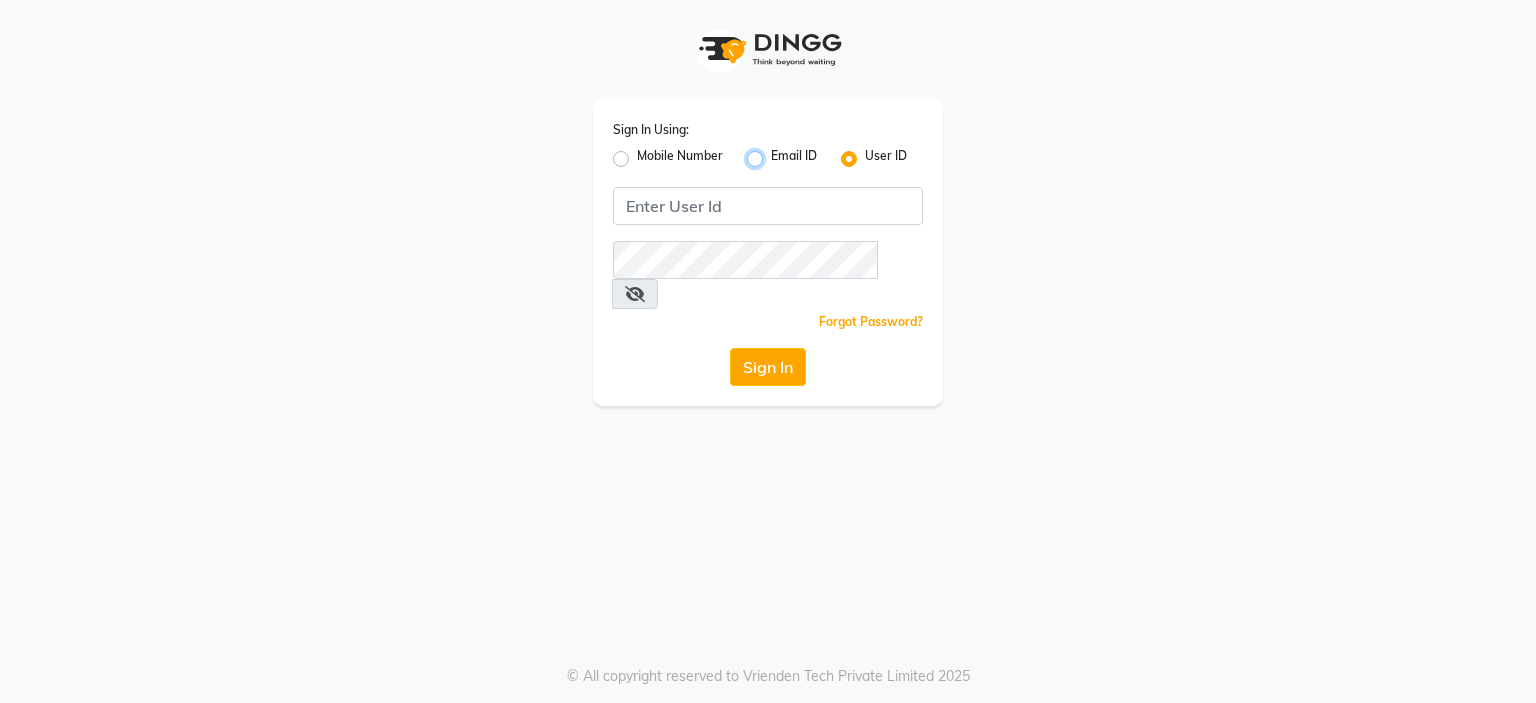 click on "Email ID" at bounding box center [777, 153] 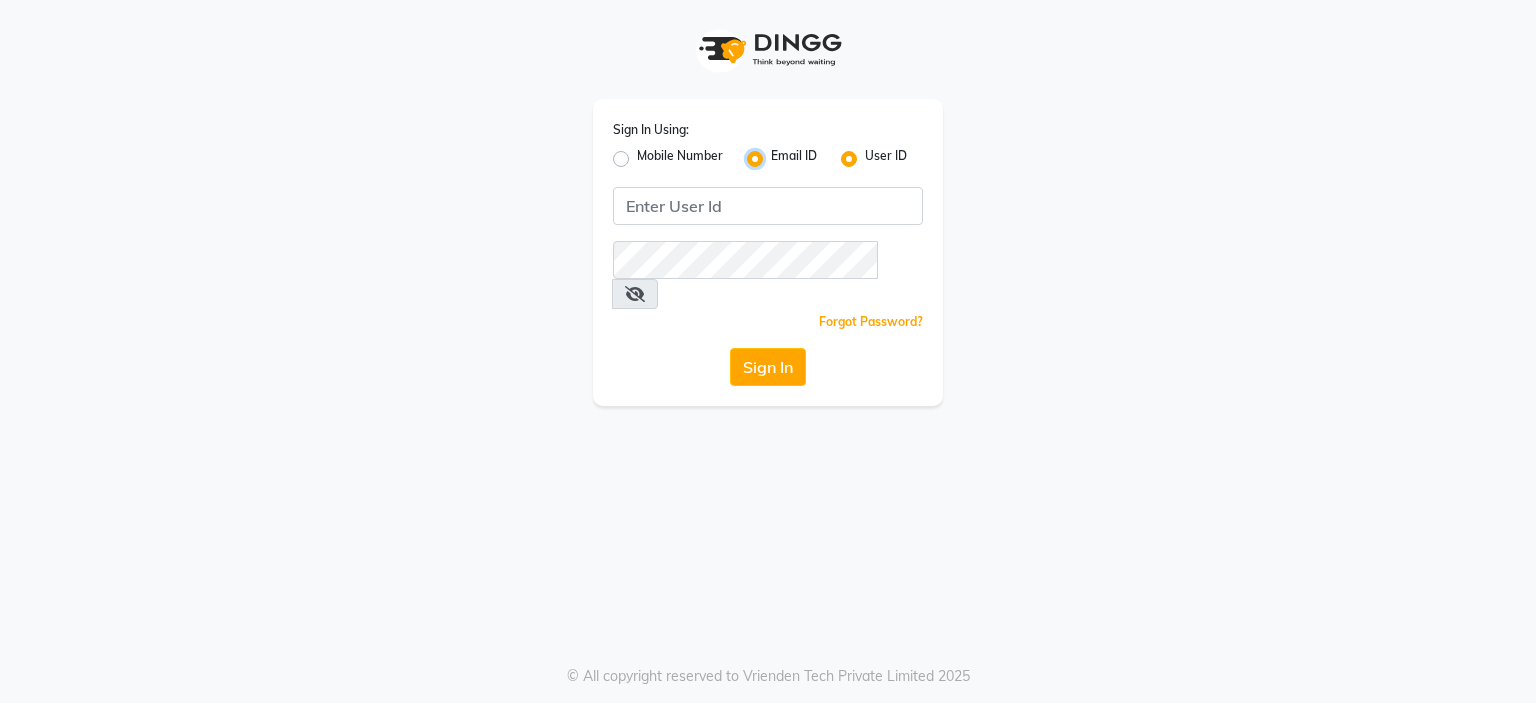 radio on "false" 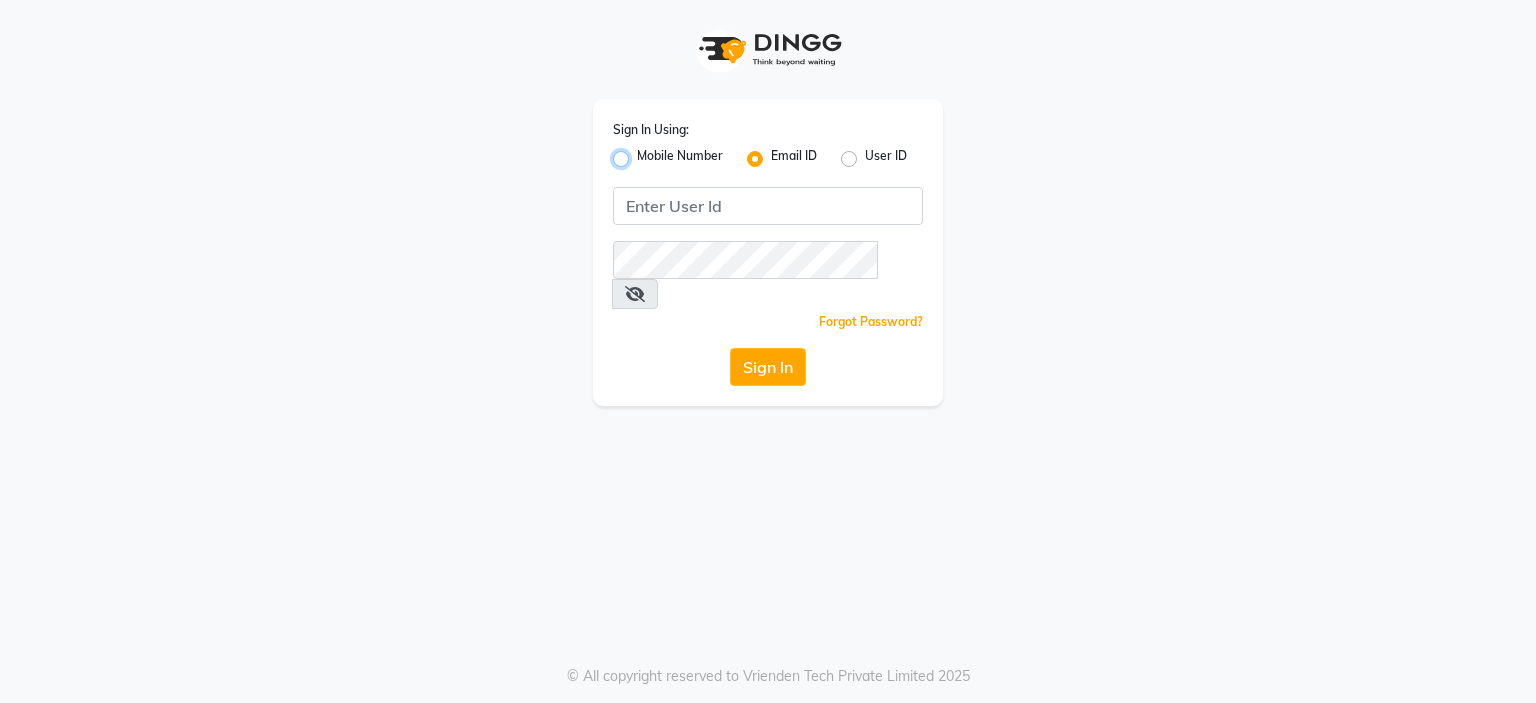 click on "Mobile Number" at bounding box center (643, 153) 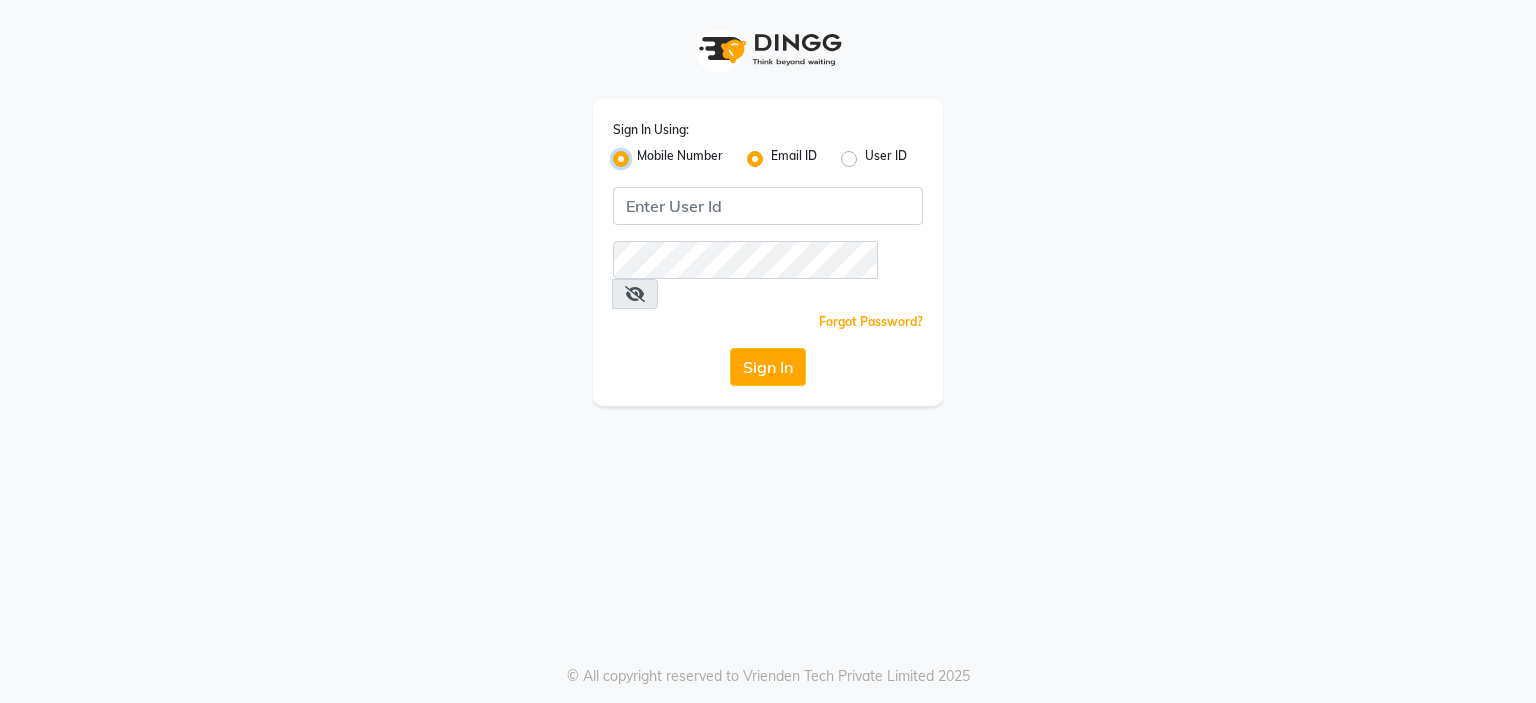 radio on "false" 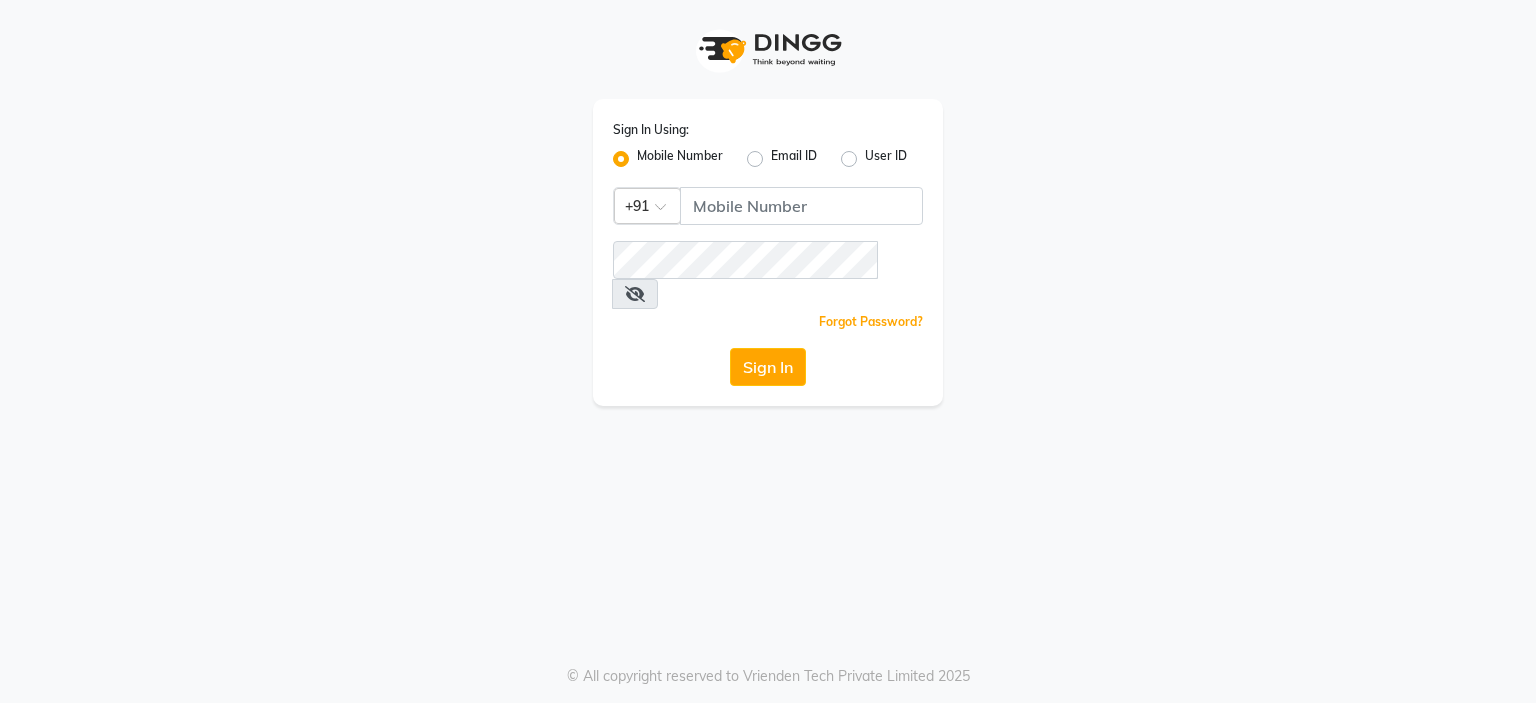 click on "User ID" at bounding box center (871, 153) 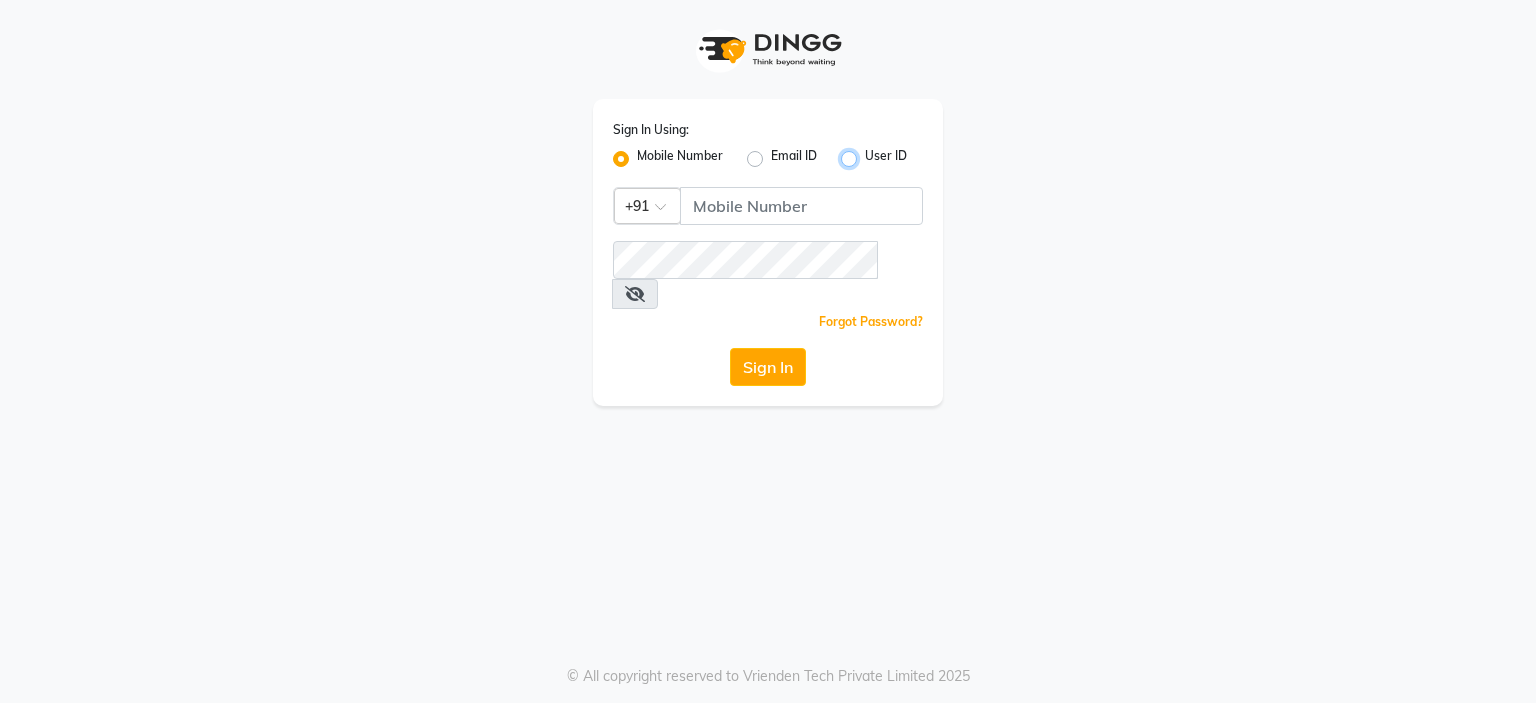 radio on "true" 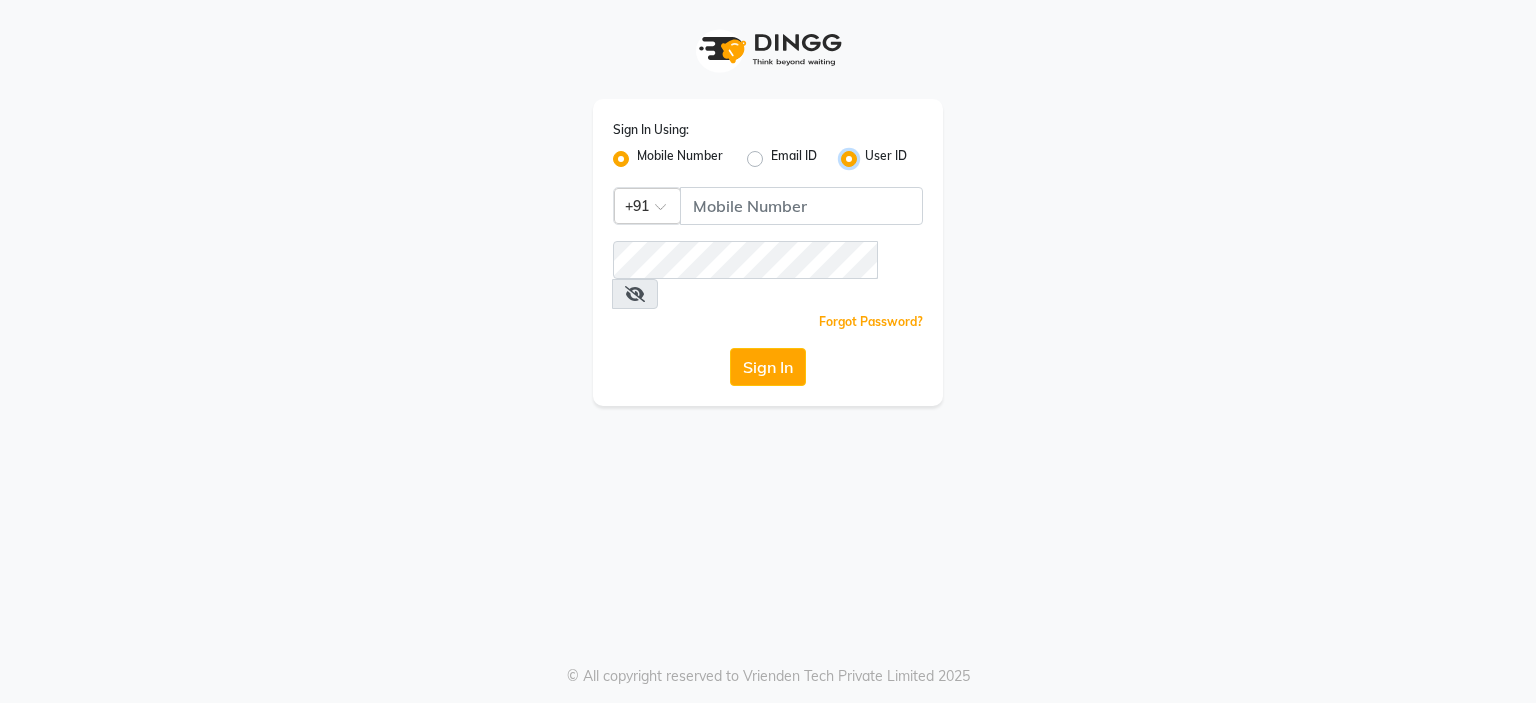 radio on "false" 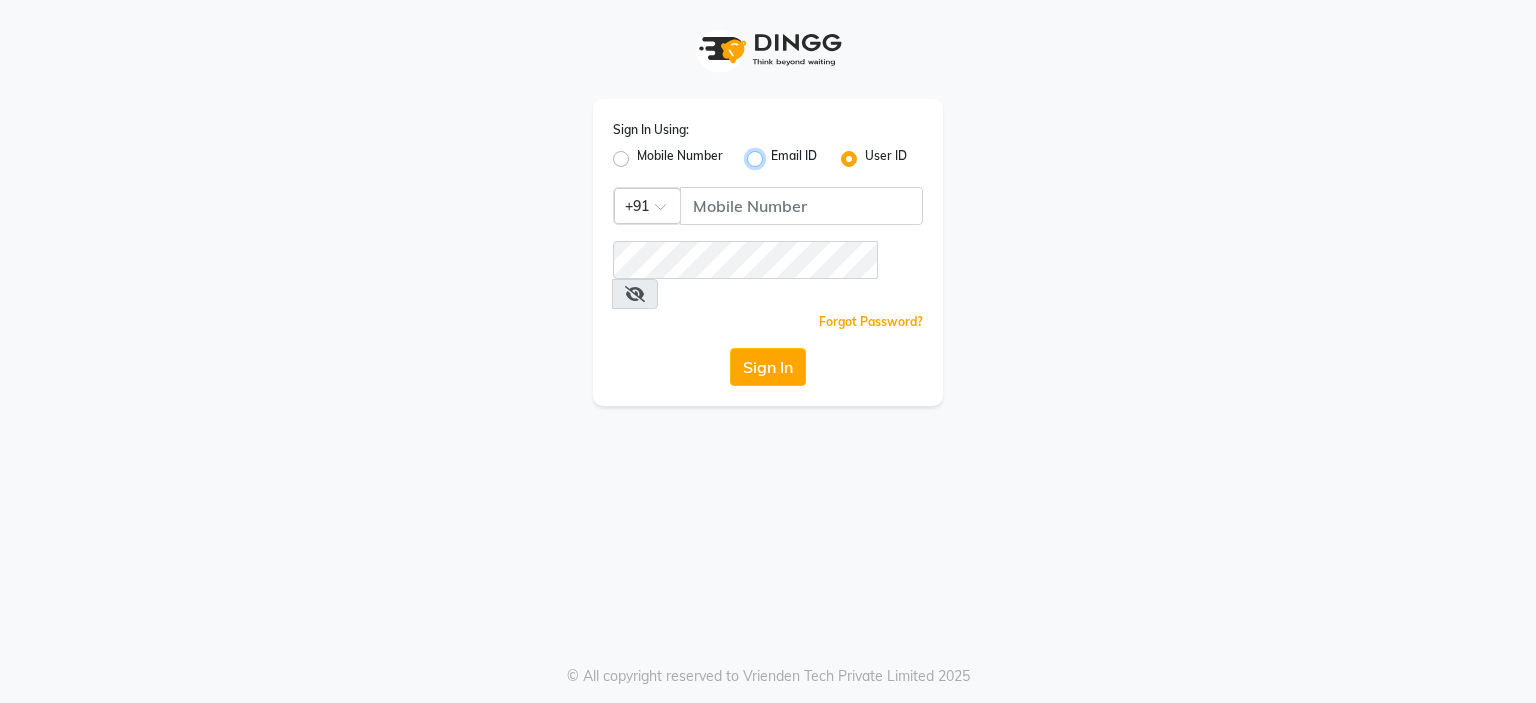 click on "Email ID" at bounding box center (777, 153) 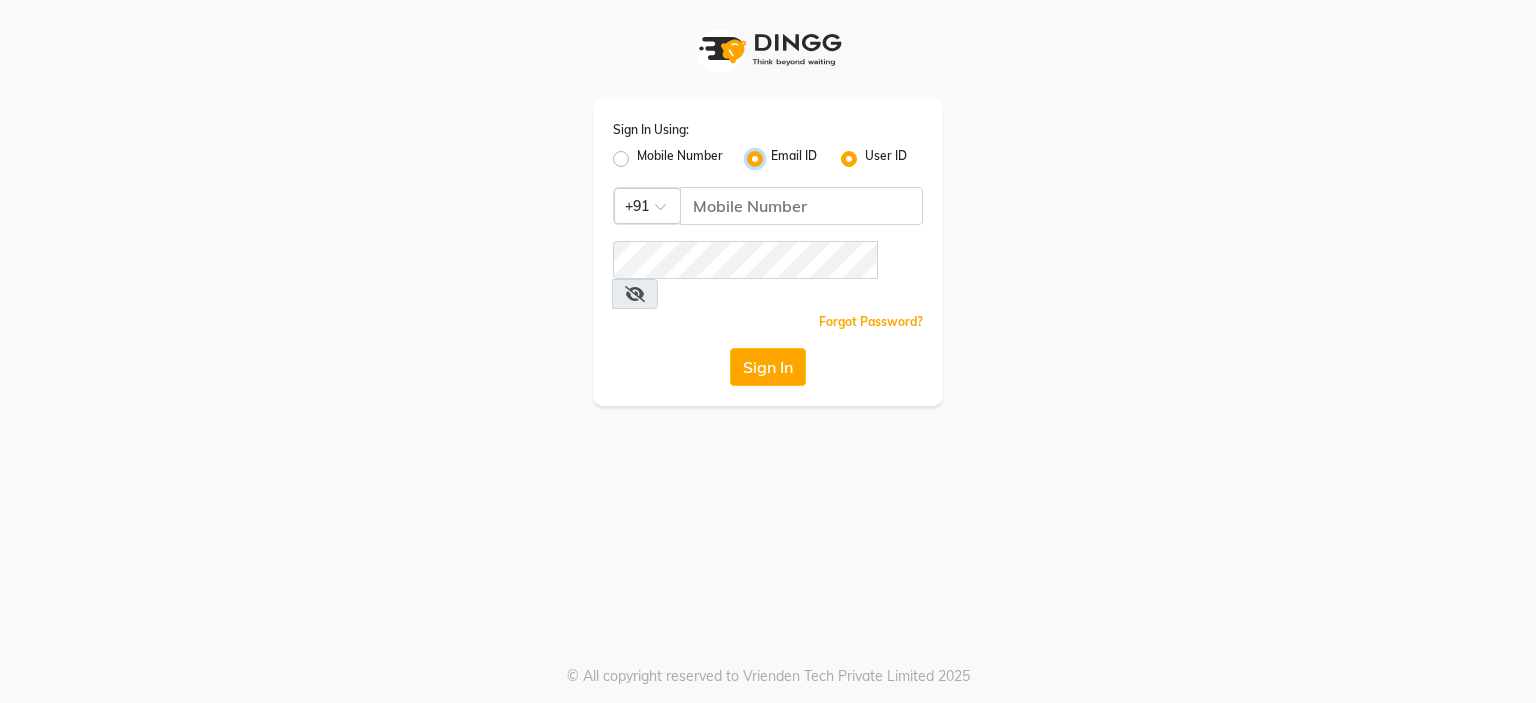 radio on "false" 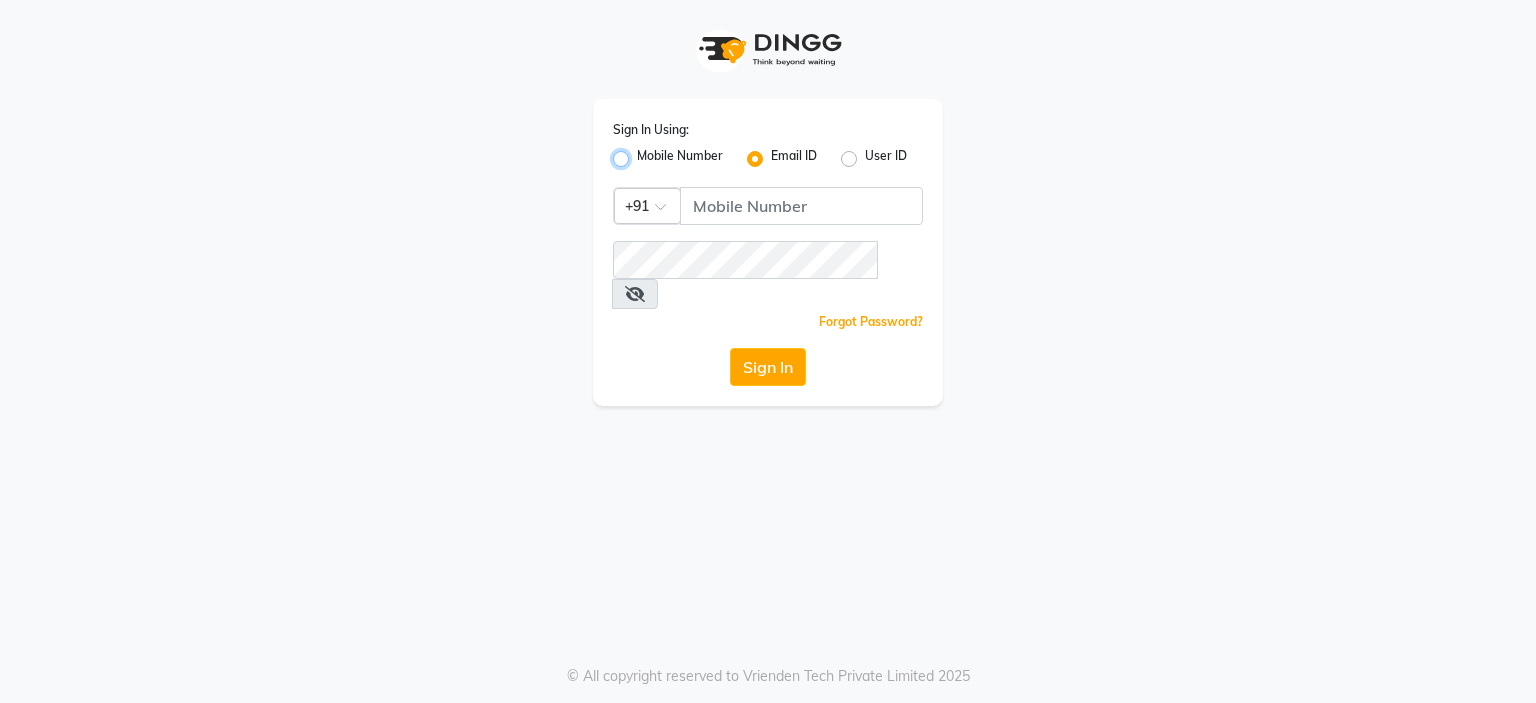 click on "Mobile Number" at bounding box center [643, 153] 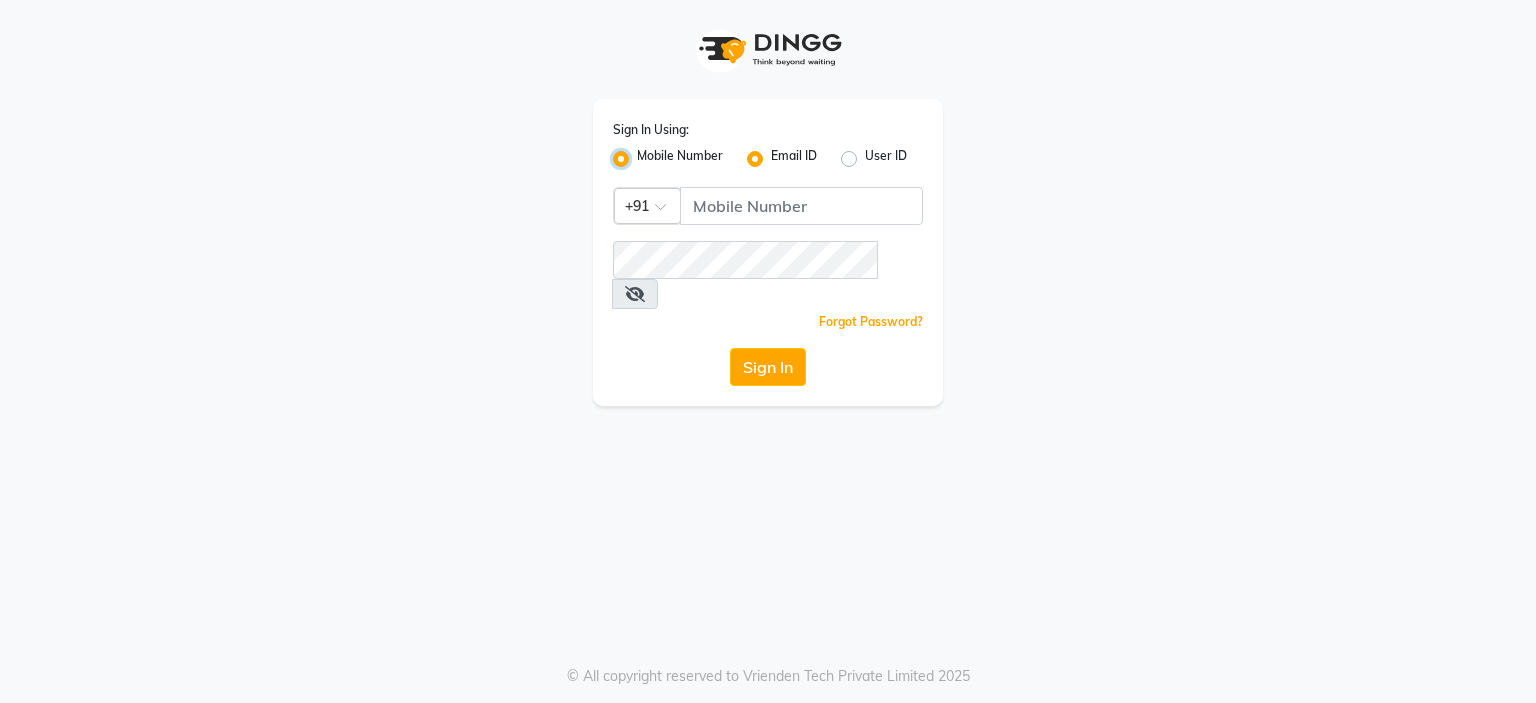 radio on "false" 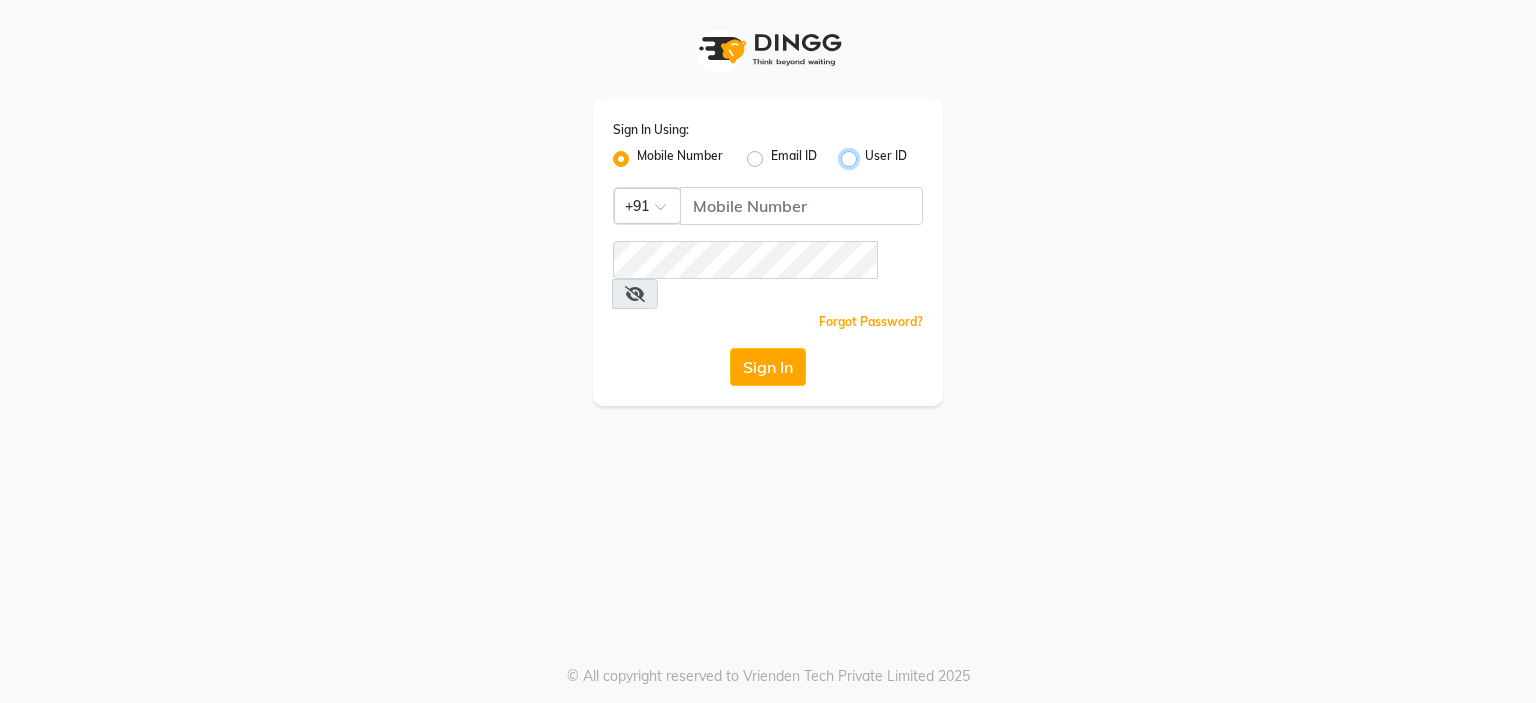 click on "User ID" at bounding box center [871, 153] 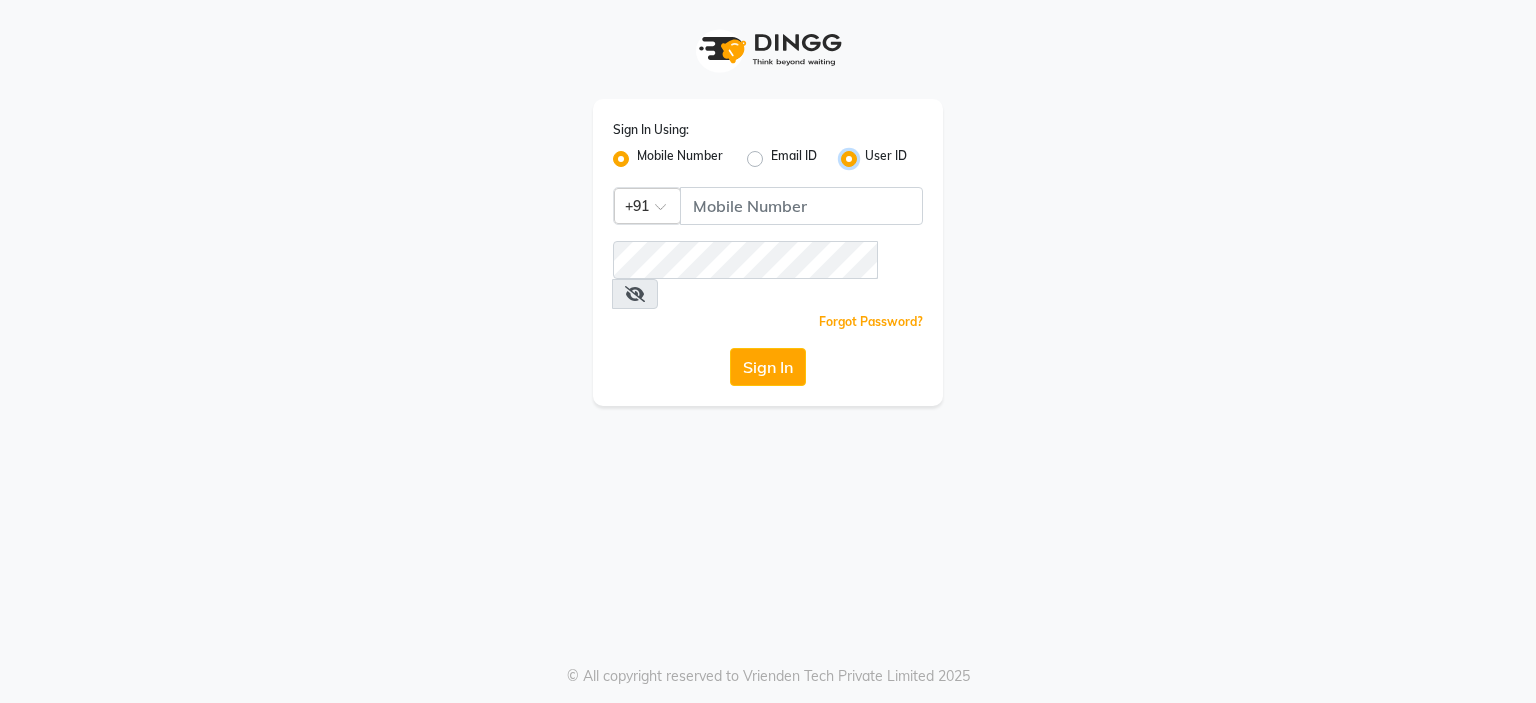 radio on "false" 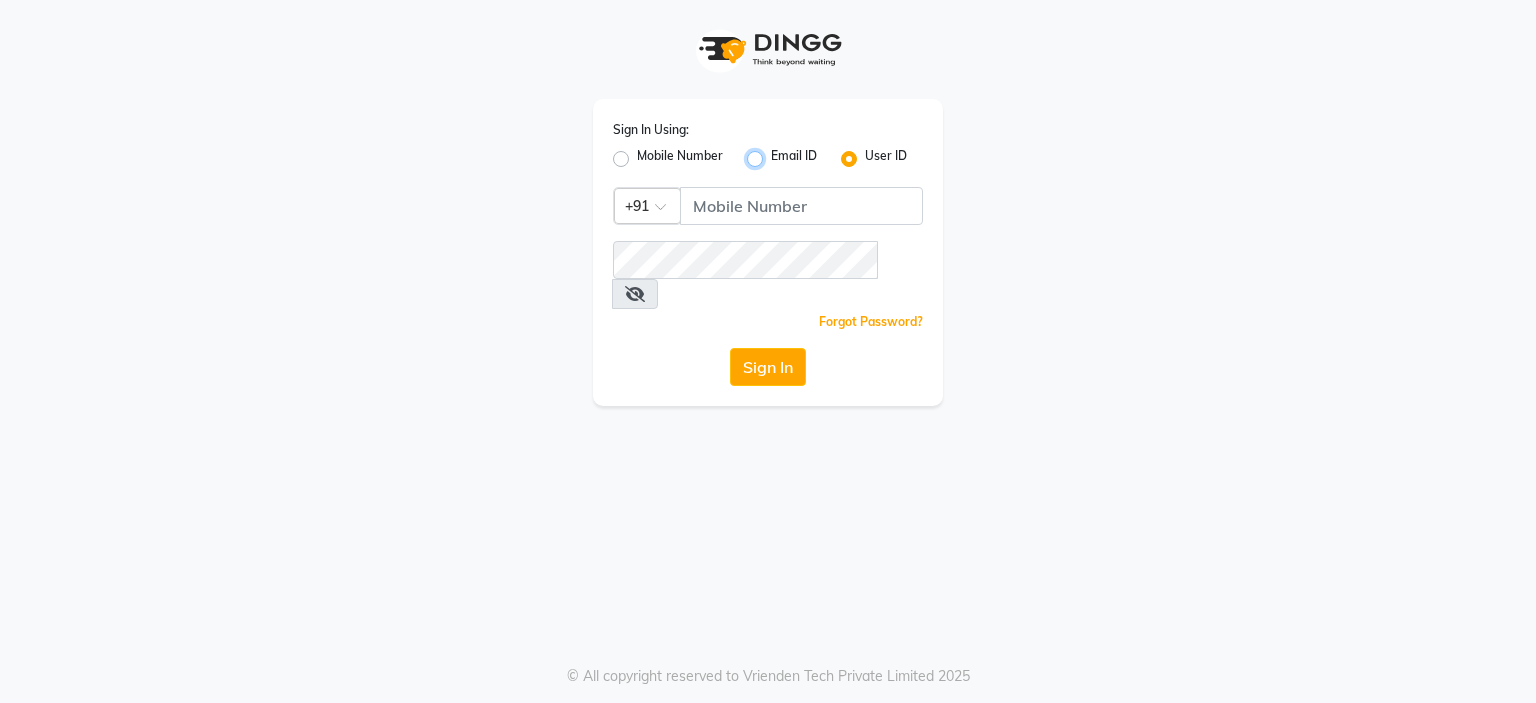 click on "Email ID" at bounding box center (777, 153) 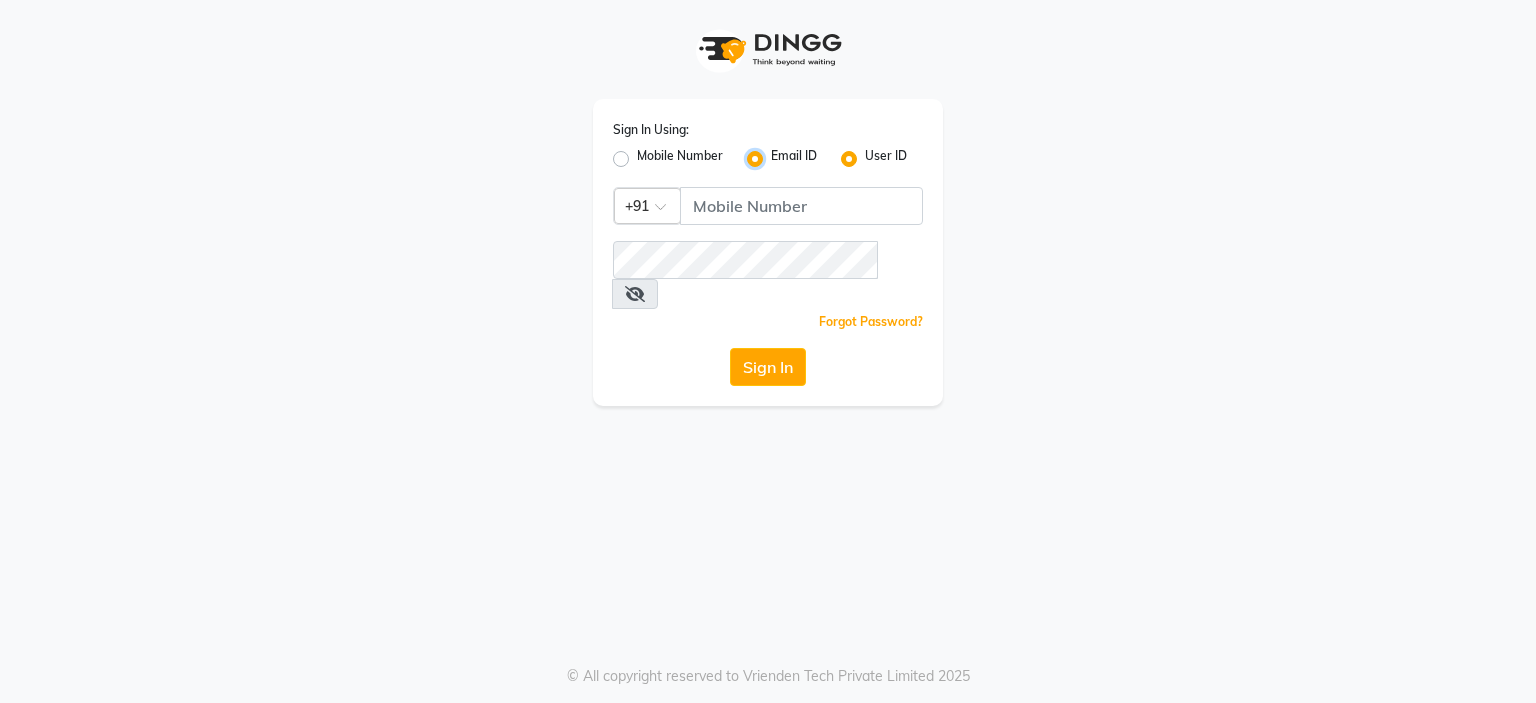 radio on "false" 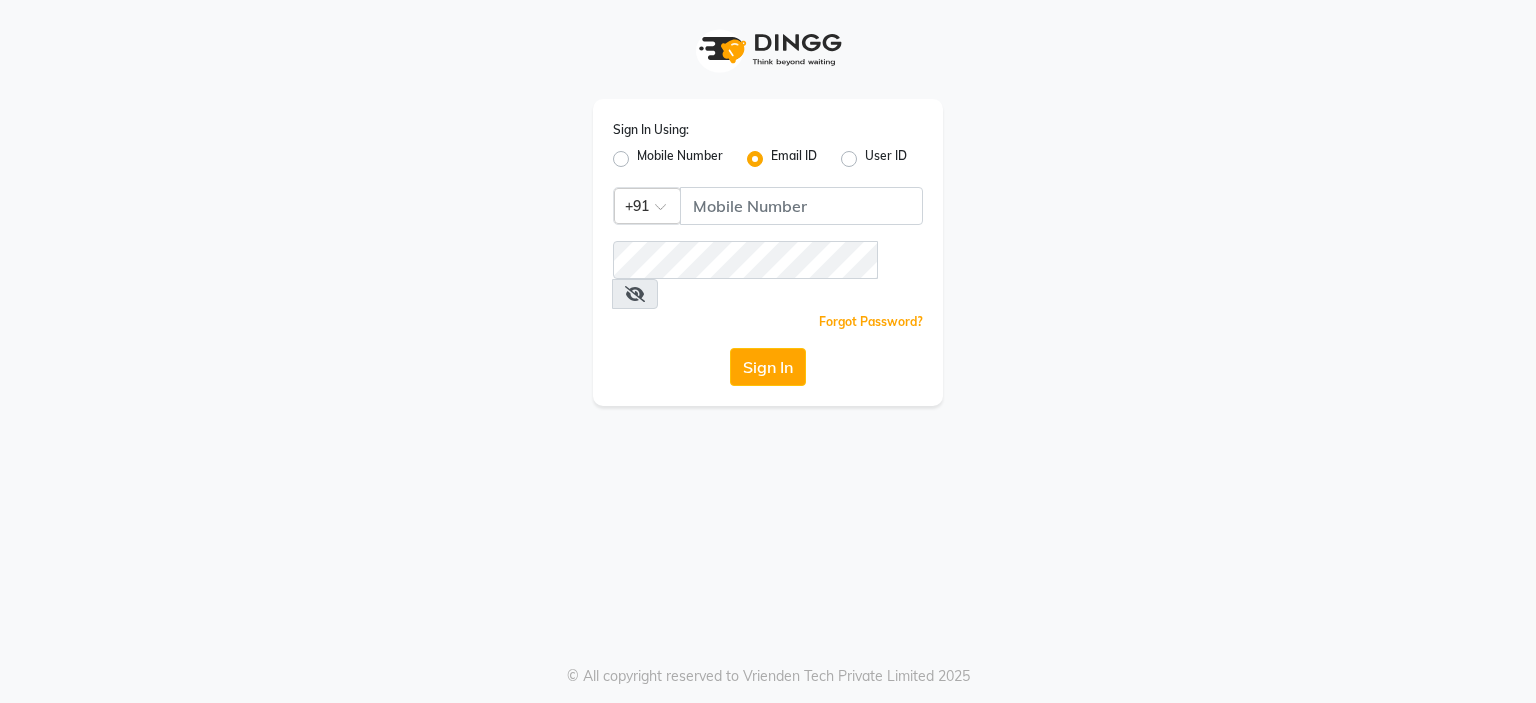 click on "Mobile Number" at bounding box center [643, 153] 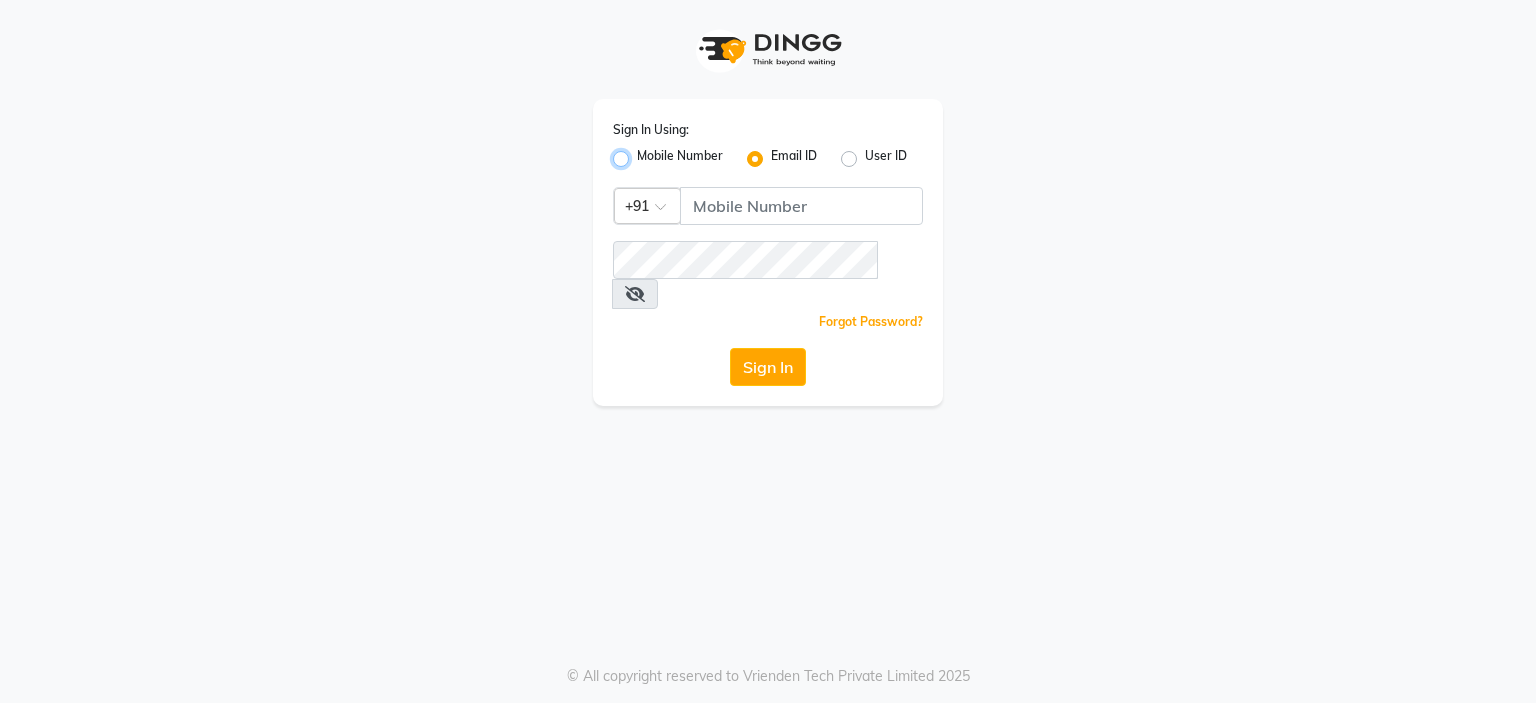 radio on "true" 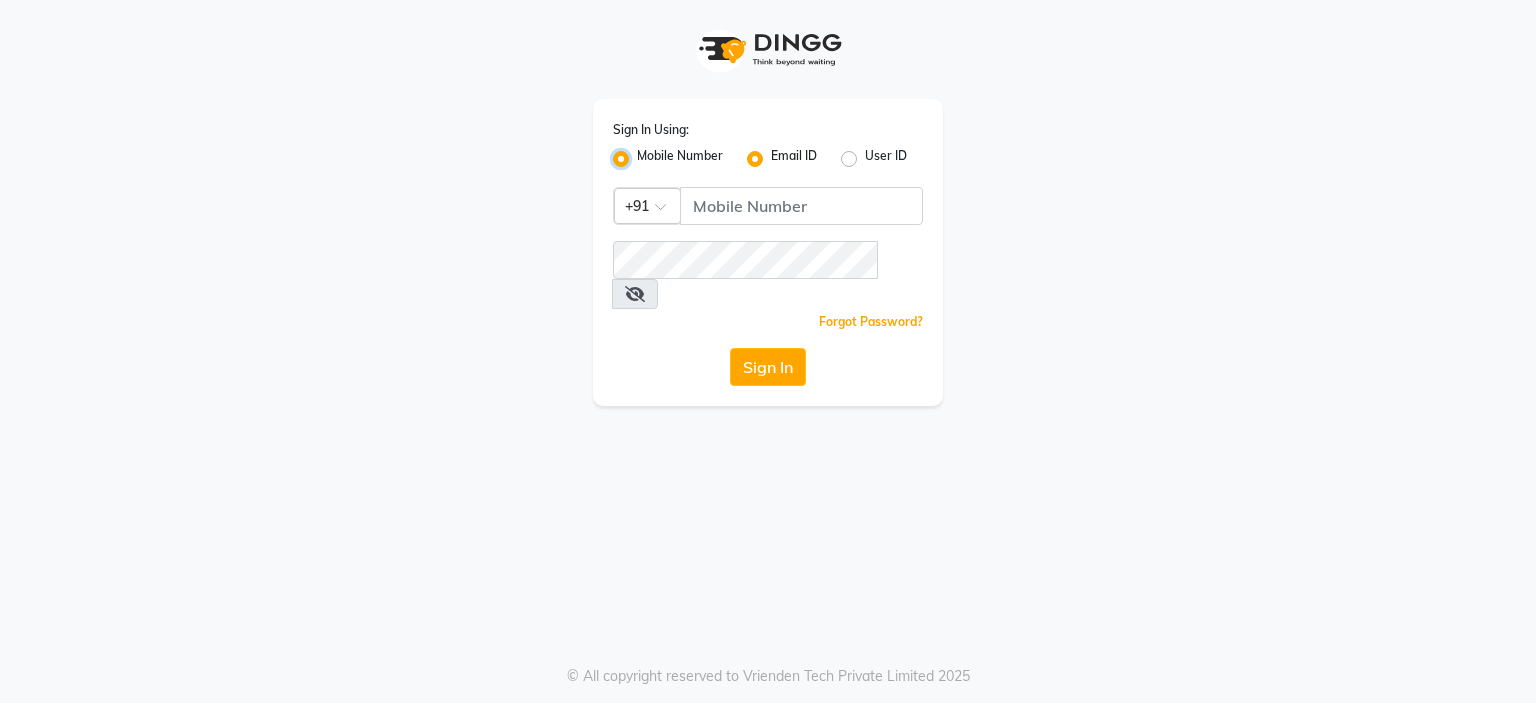 radio on "false" 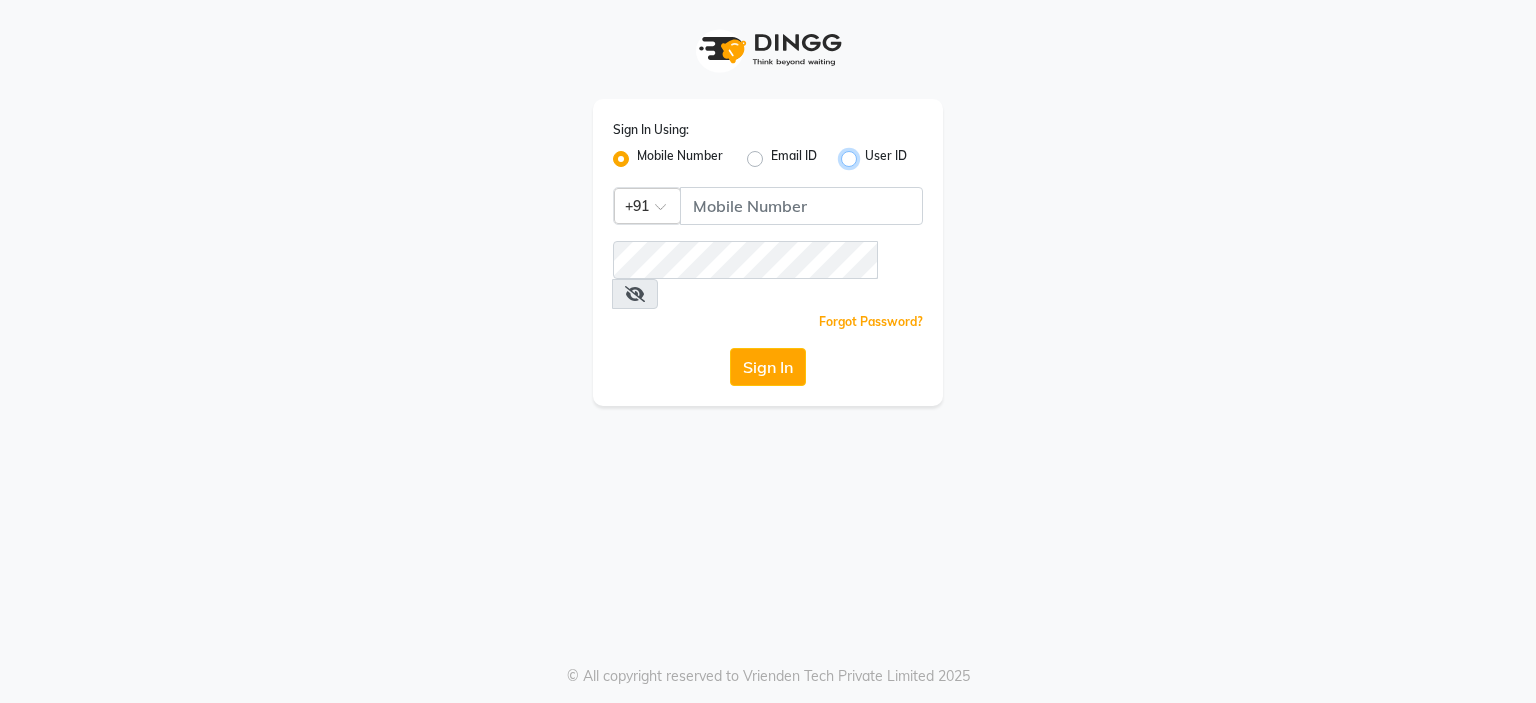 click on "User ID" at bounding box center (871, 153) 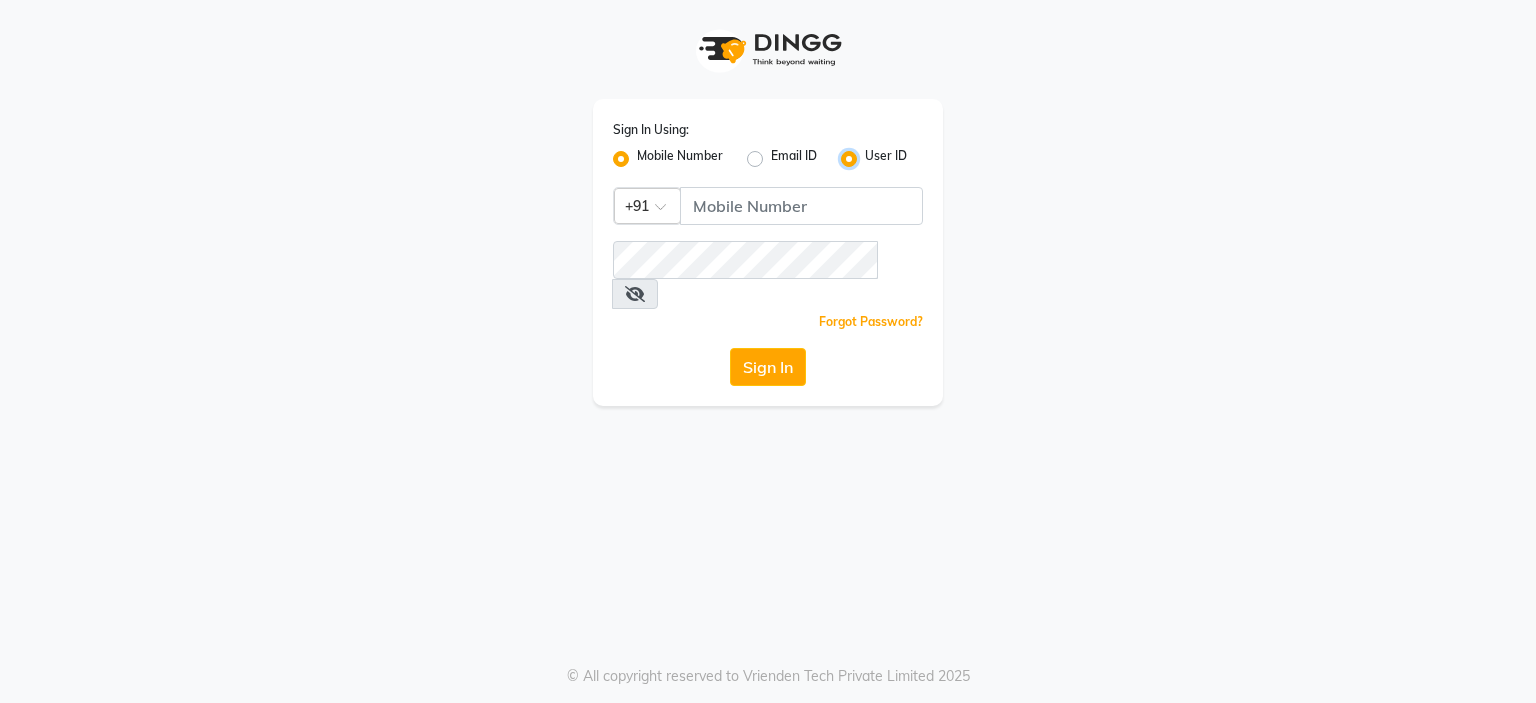 radio on "false" 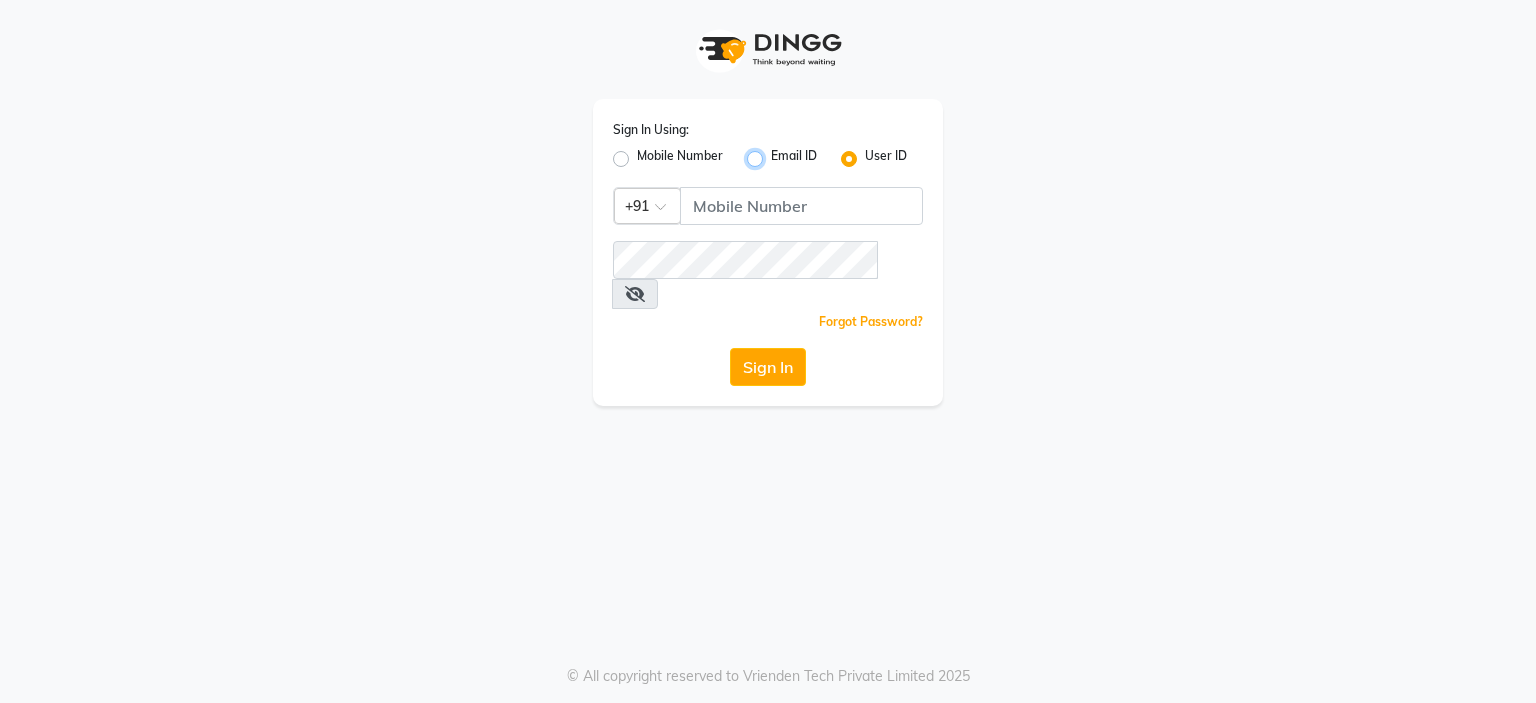 click on "Email ID" at bounding box center (777, 153) 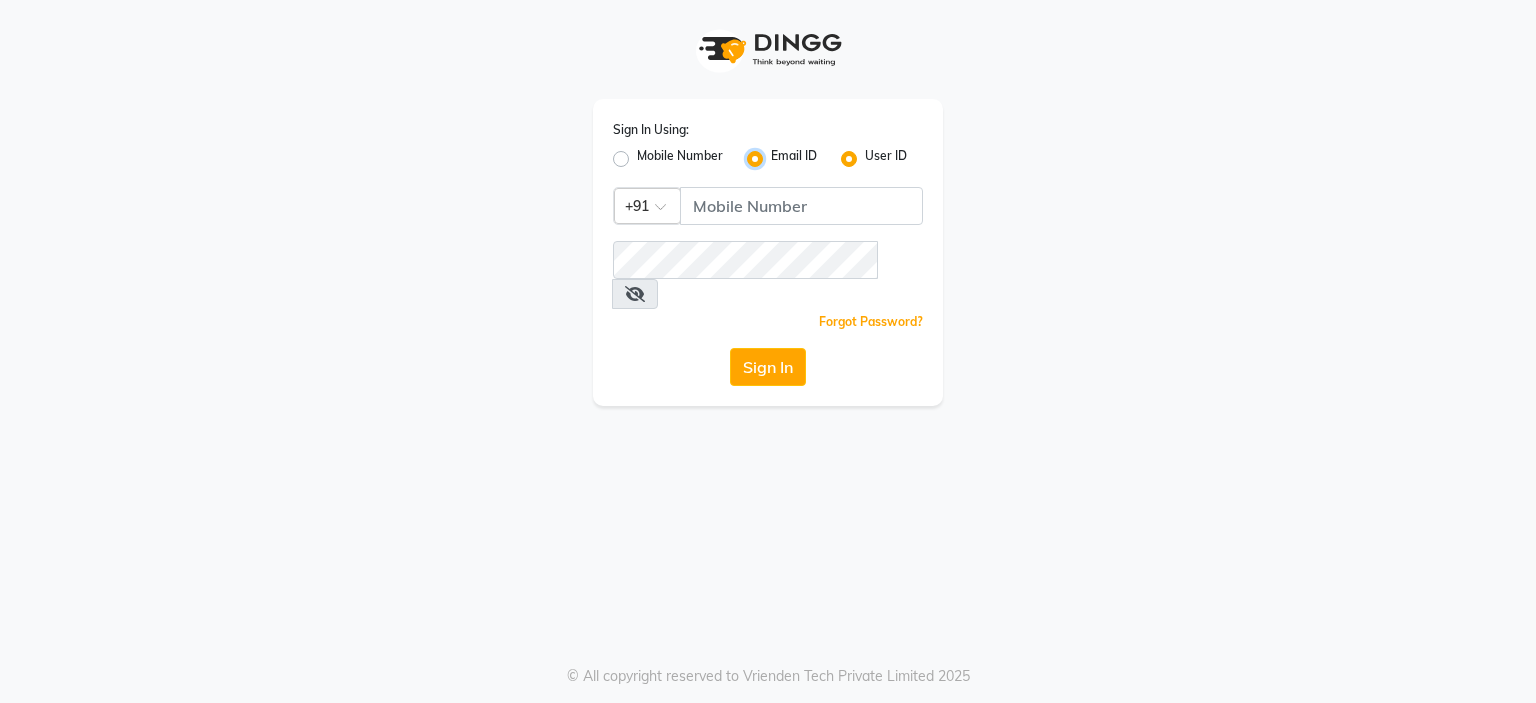 radio on "false" 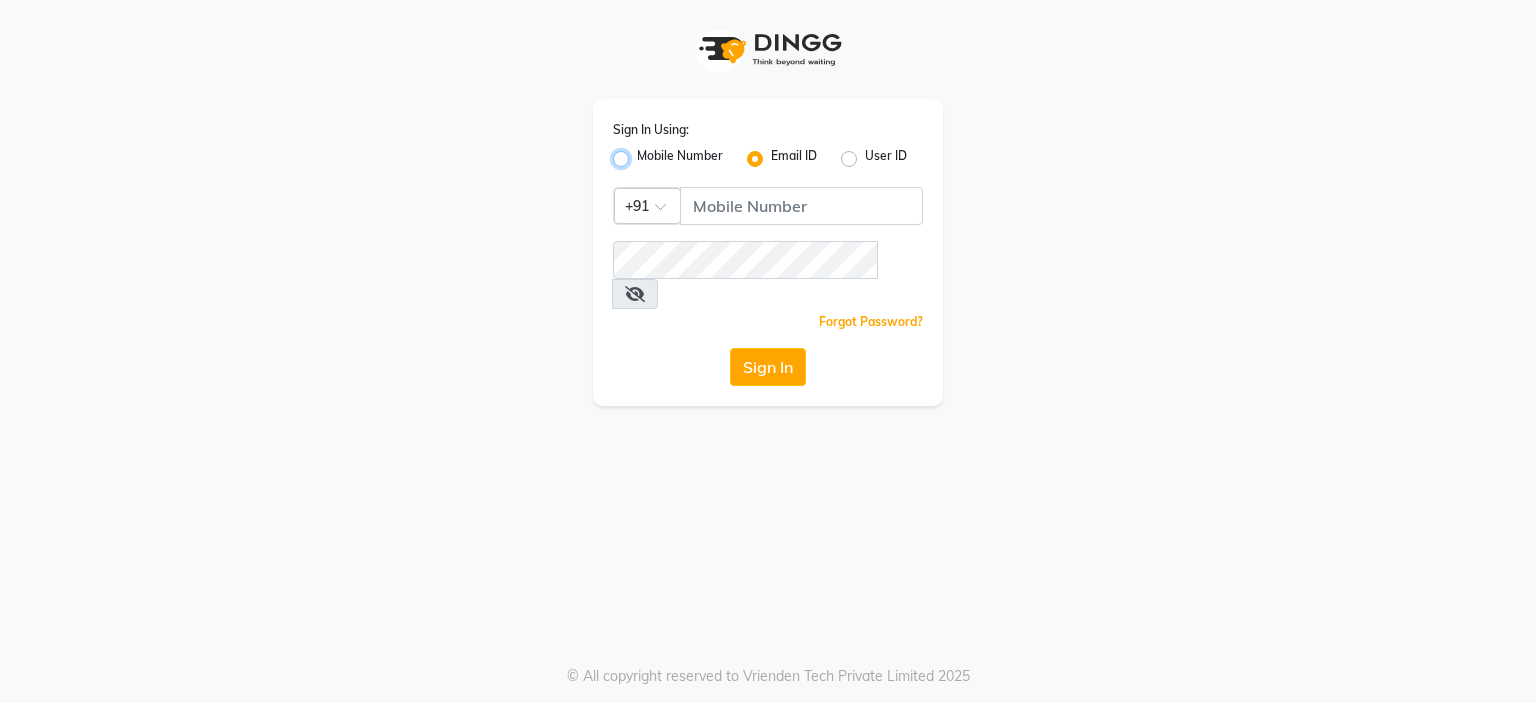 click on "Mobile Number" at bounding box center (643, 153) 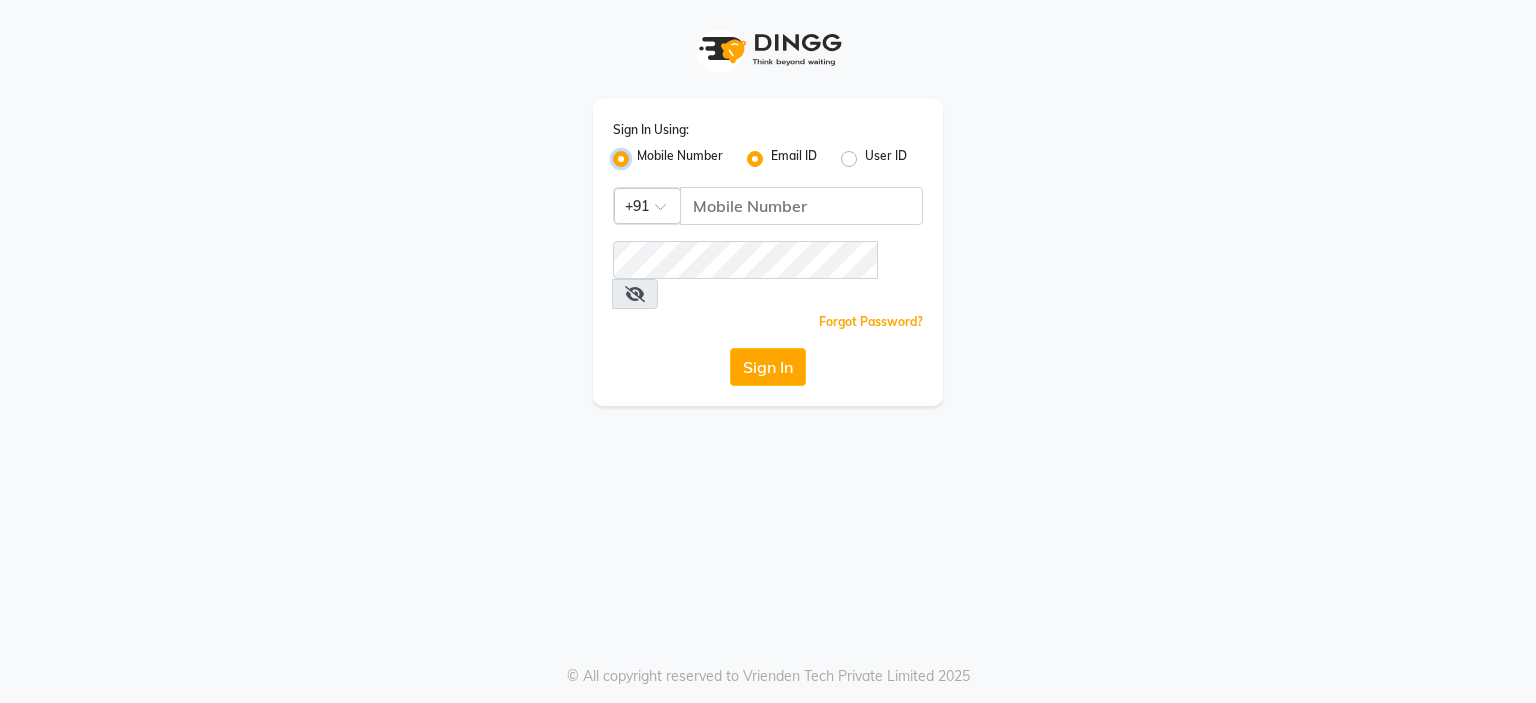 radio on "false" 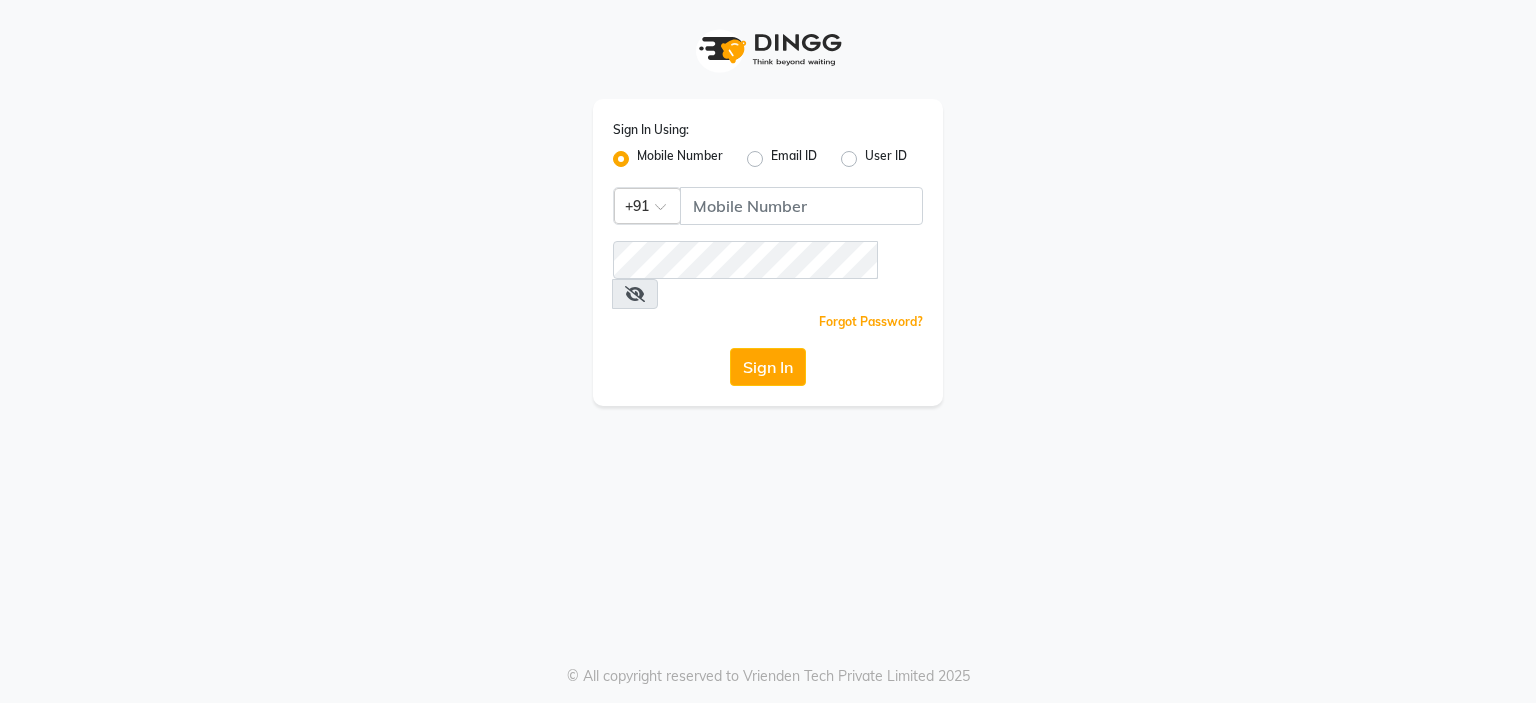 click on "User ID" at bounding box center (871, 153) 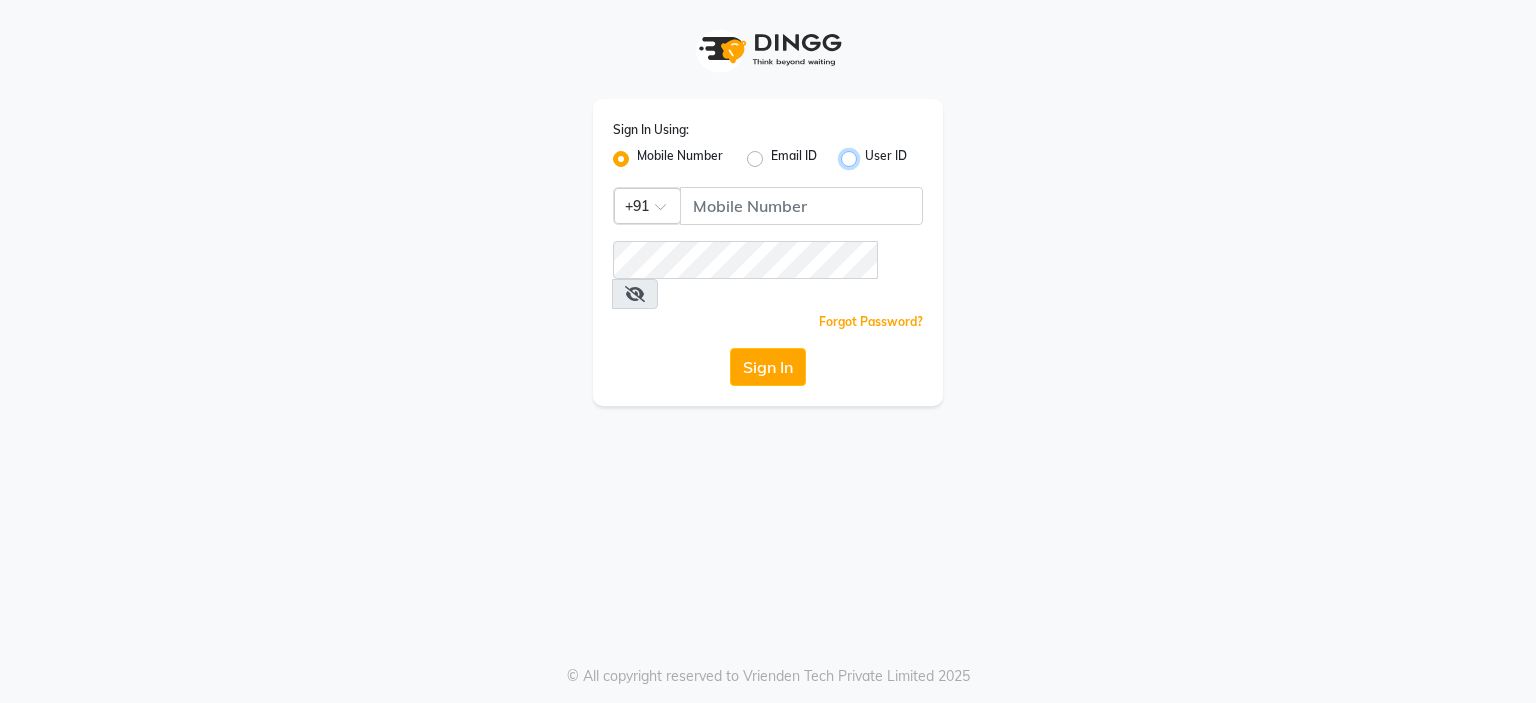 radio on "true" 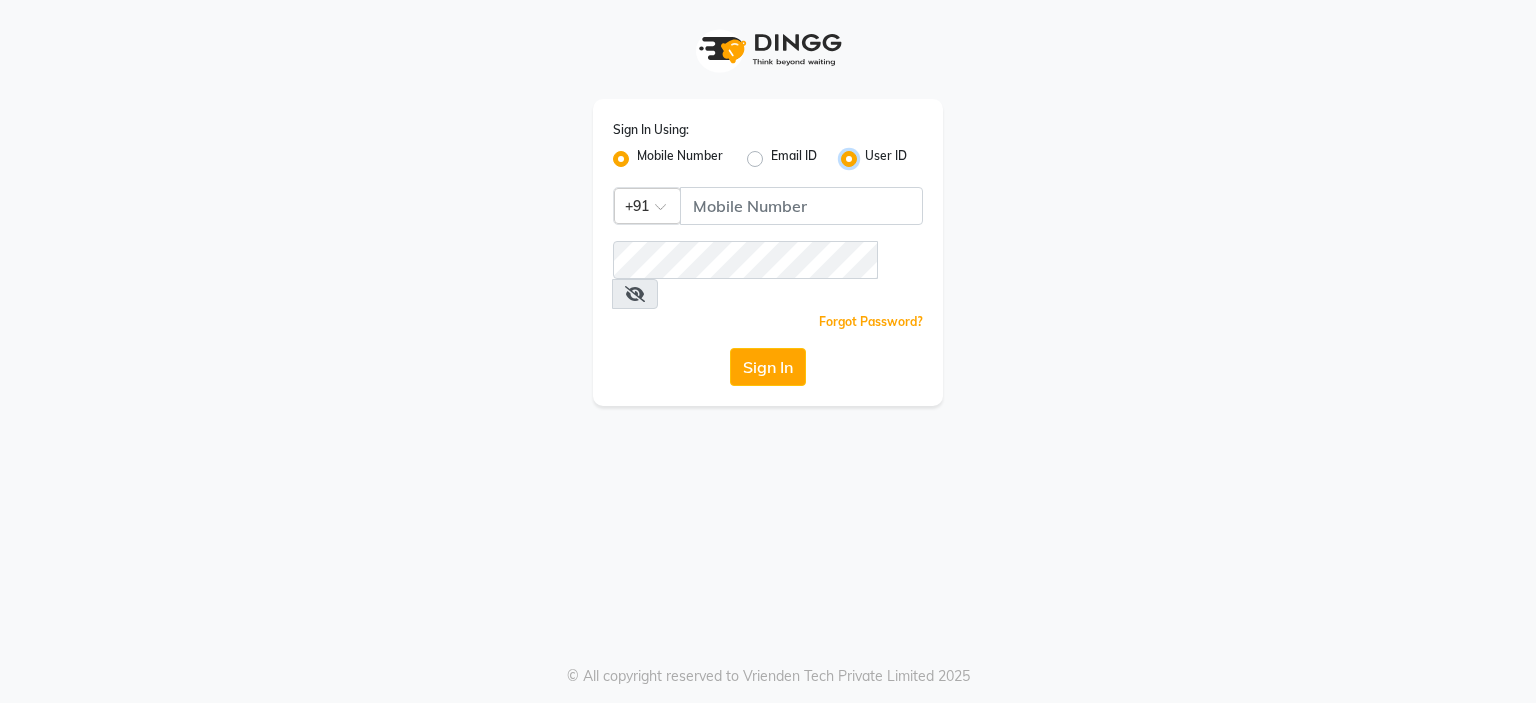 radio on "false" 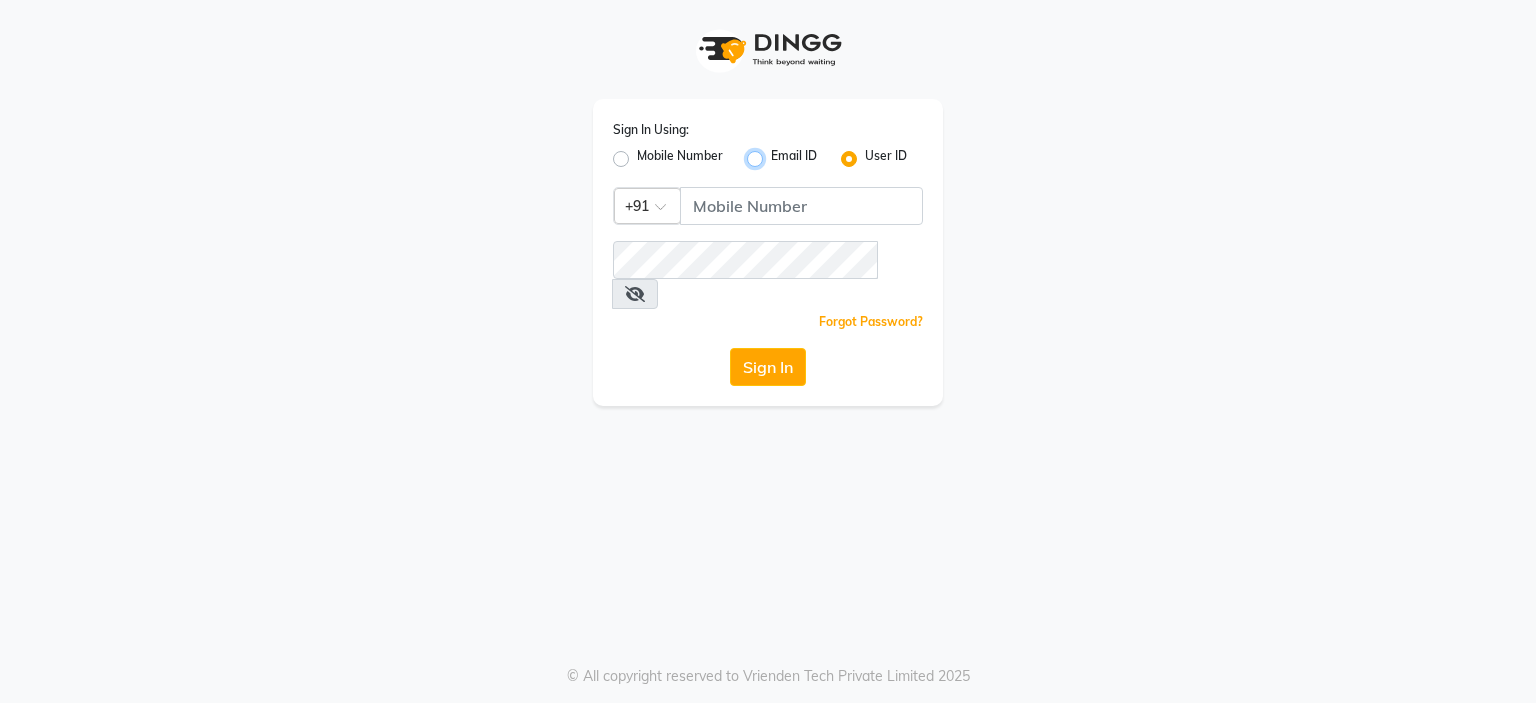 click on "Email ID" at bounding box center [777, 153] 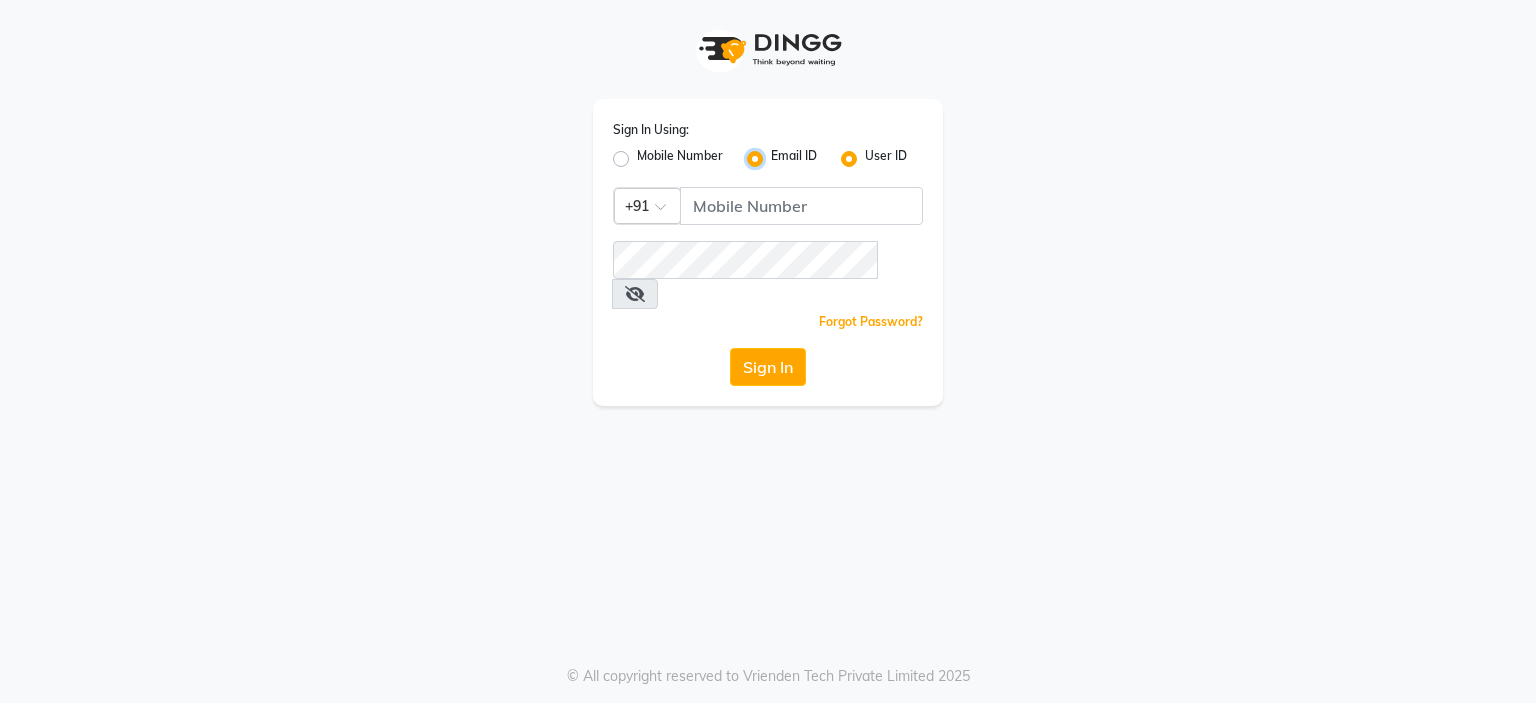 radio on "false" 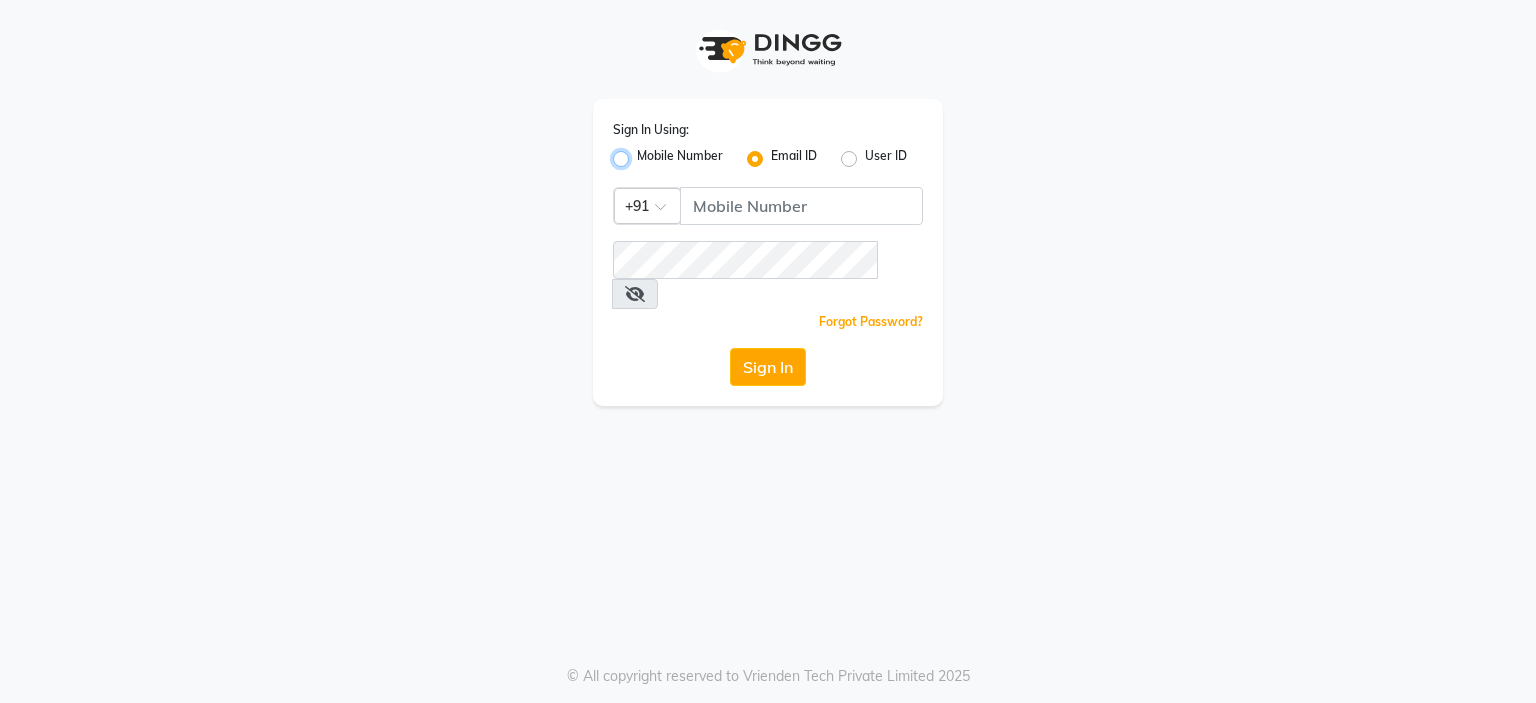 click on "Mobile Number" at bounding box center [643, 153] 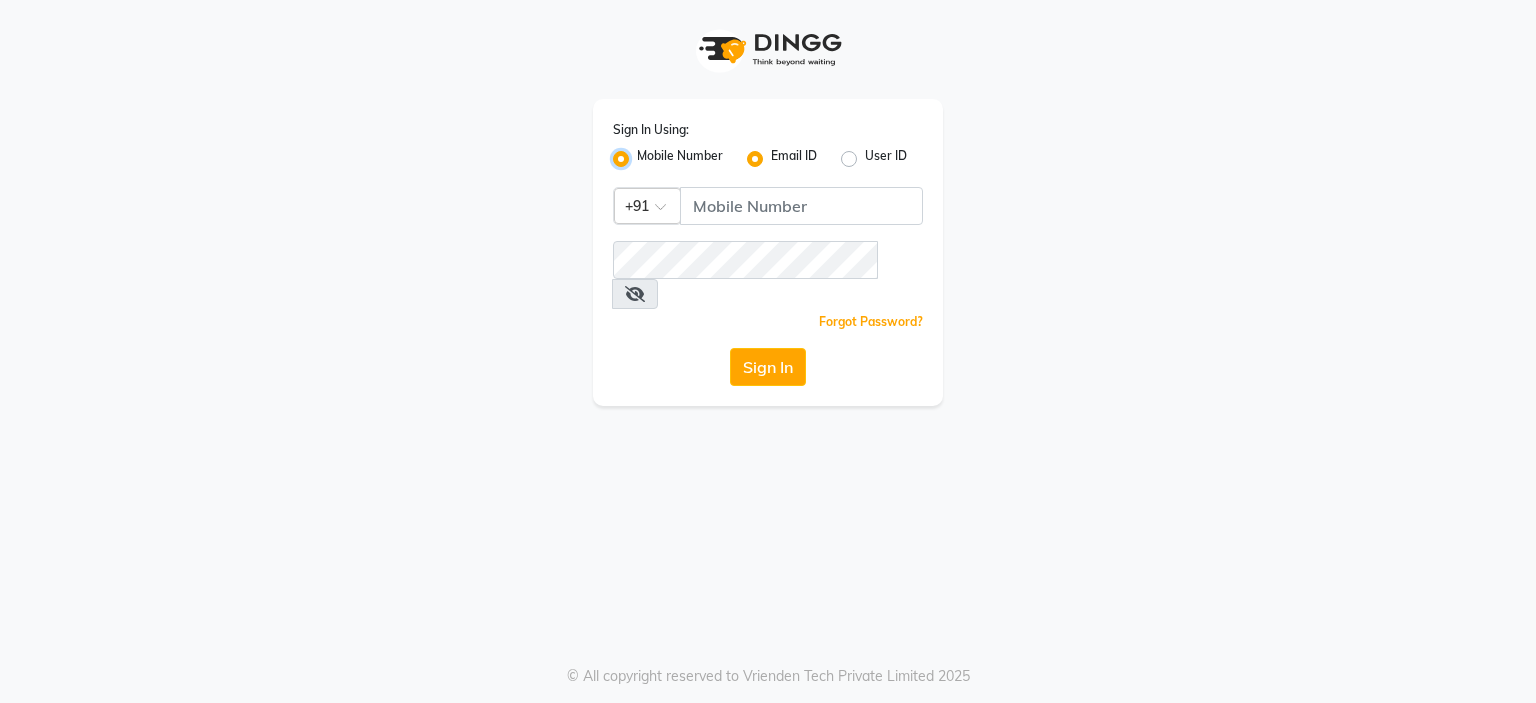 radio on "false" 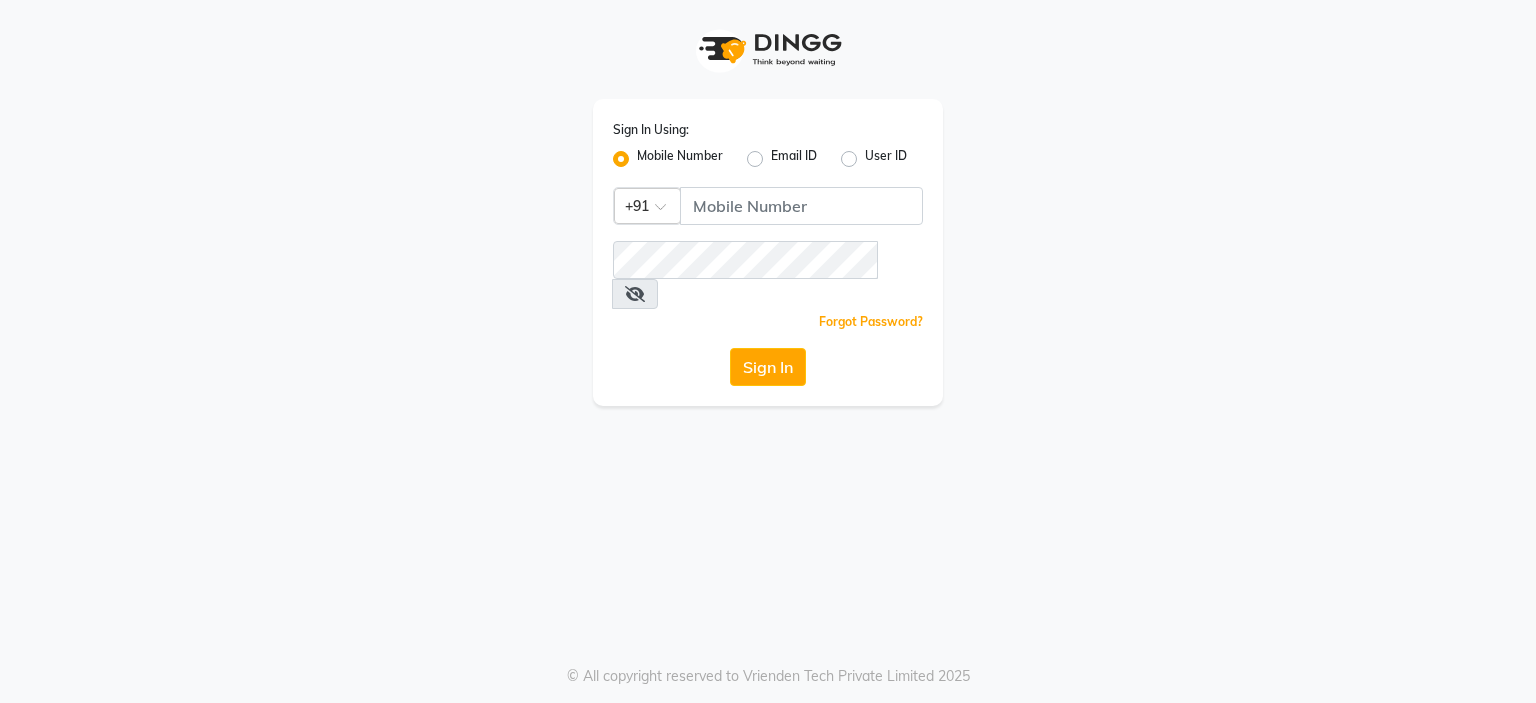 click on "User ID" at bounding box center [871, 153] 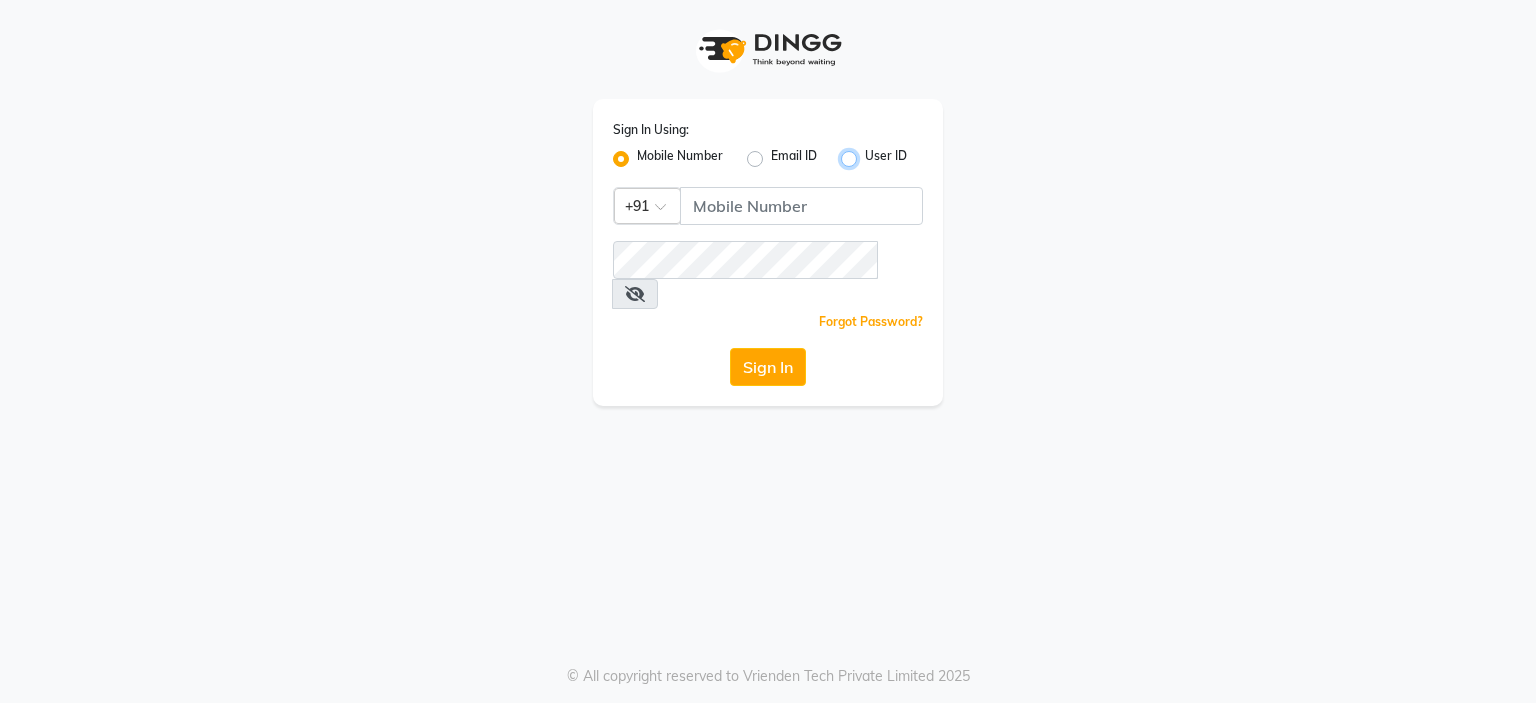 radio on "true" 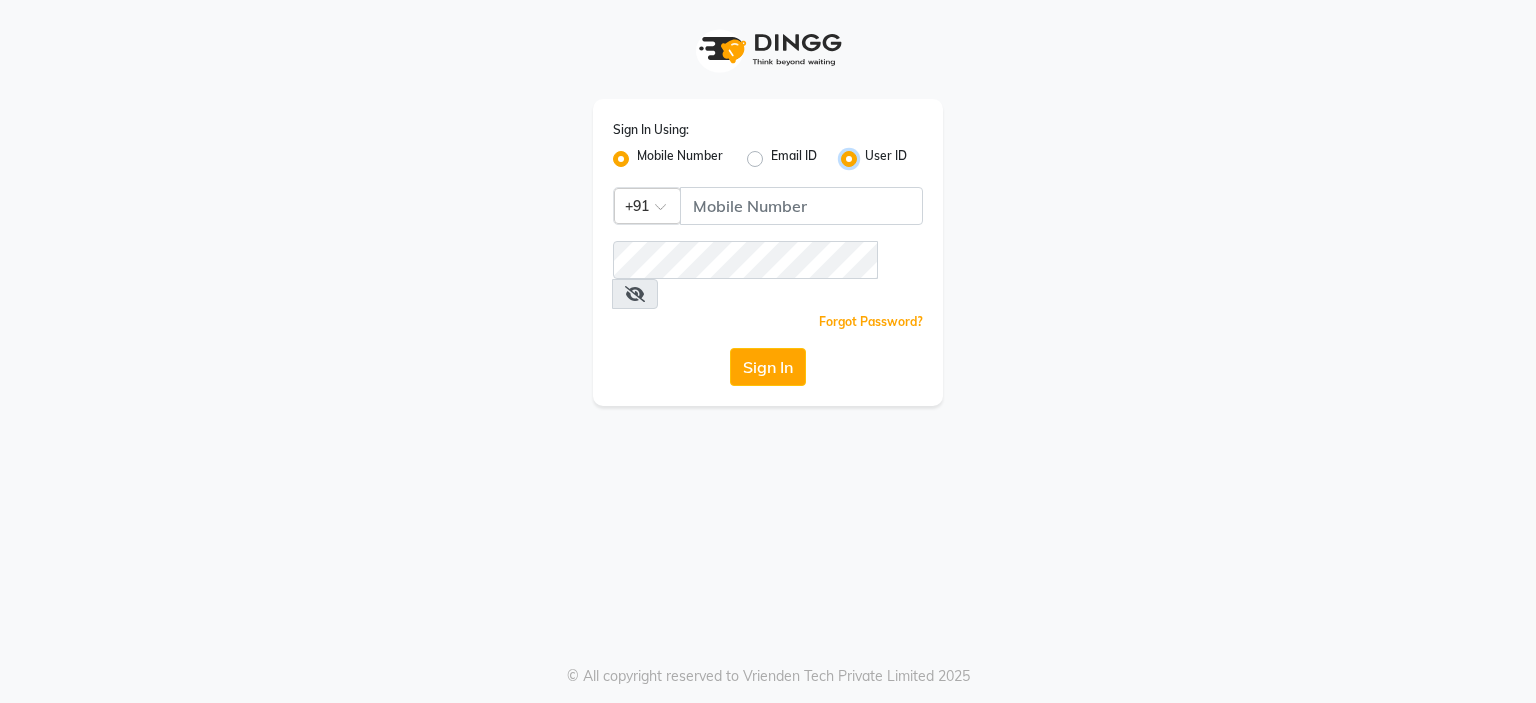 radio on "false" 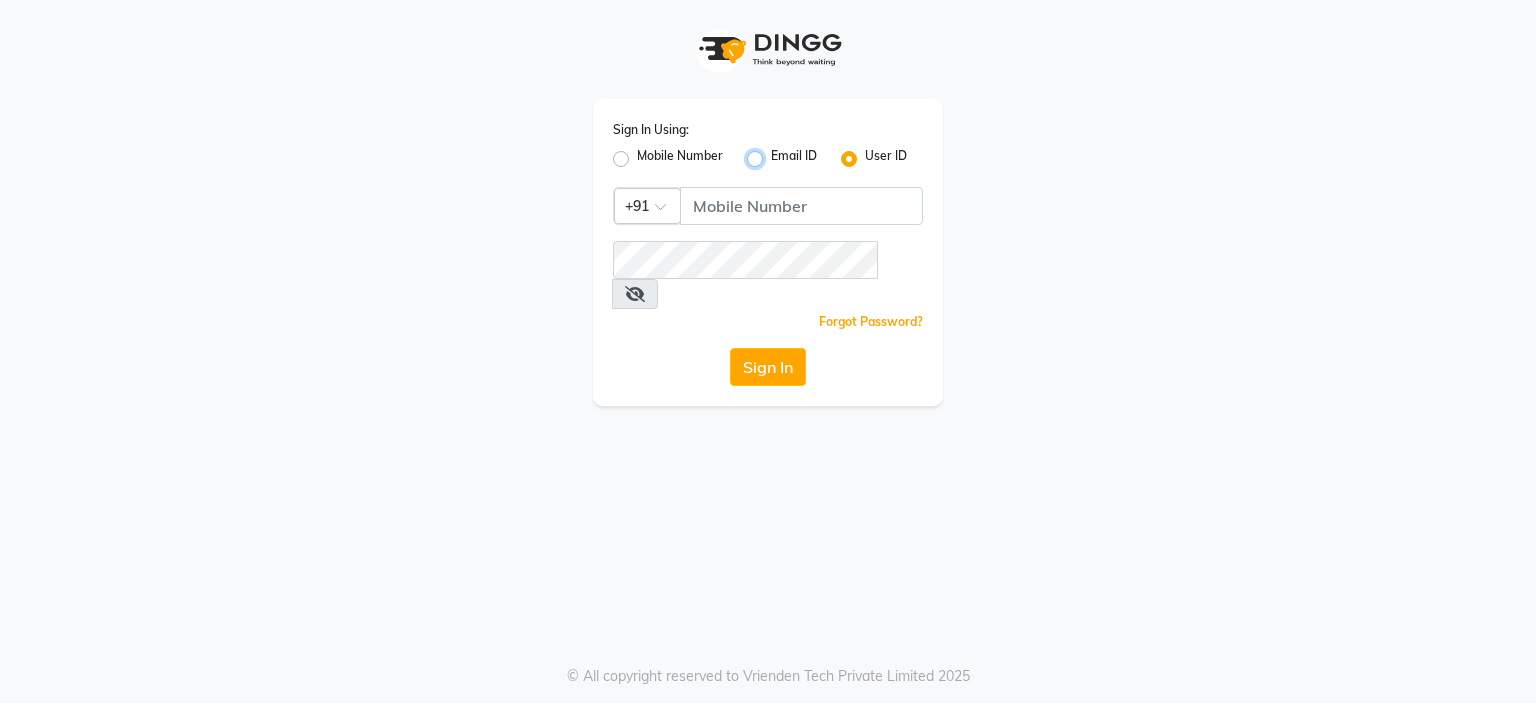 click on "Email ID" at bounding box center [777, 153] 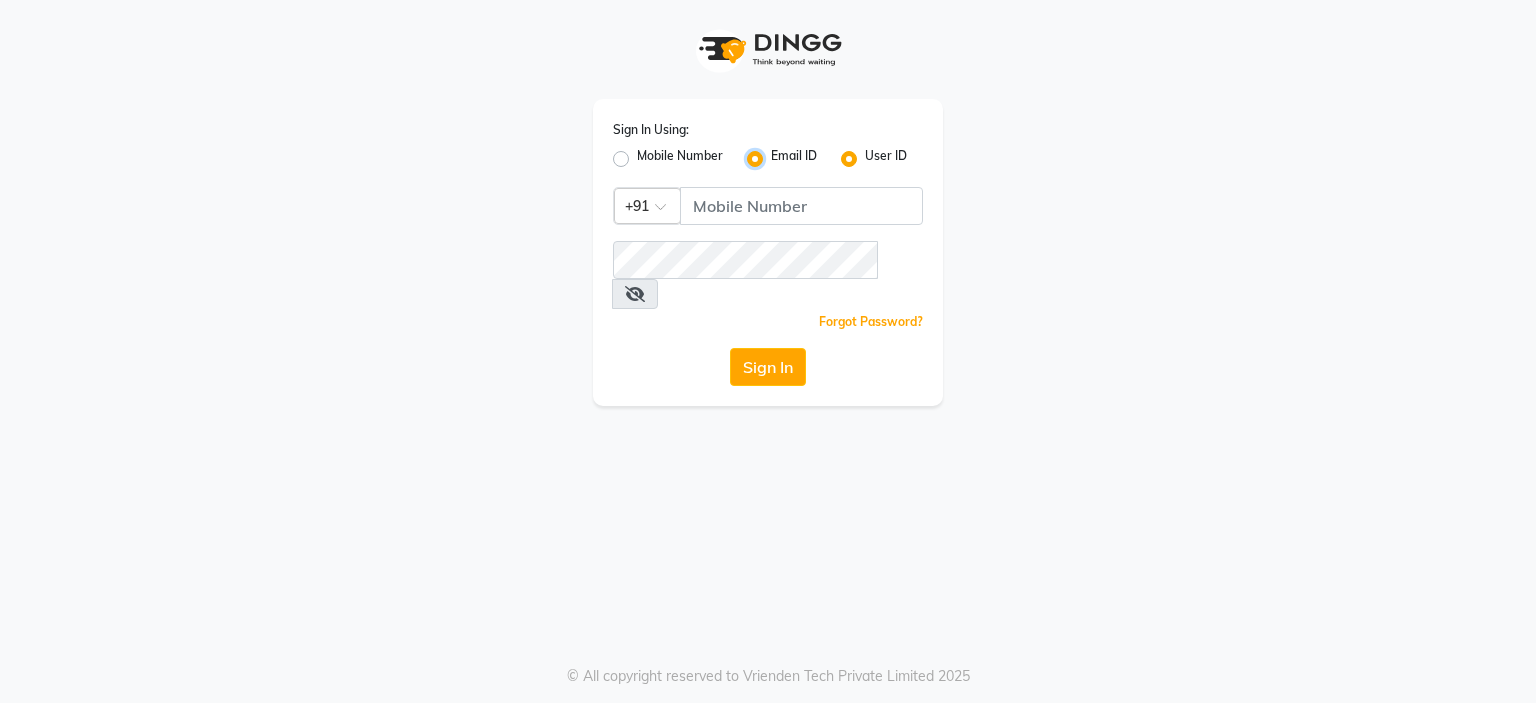 radio on "false" 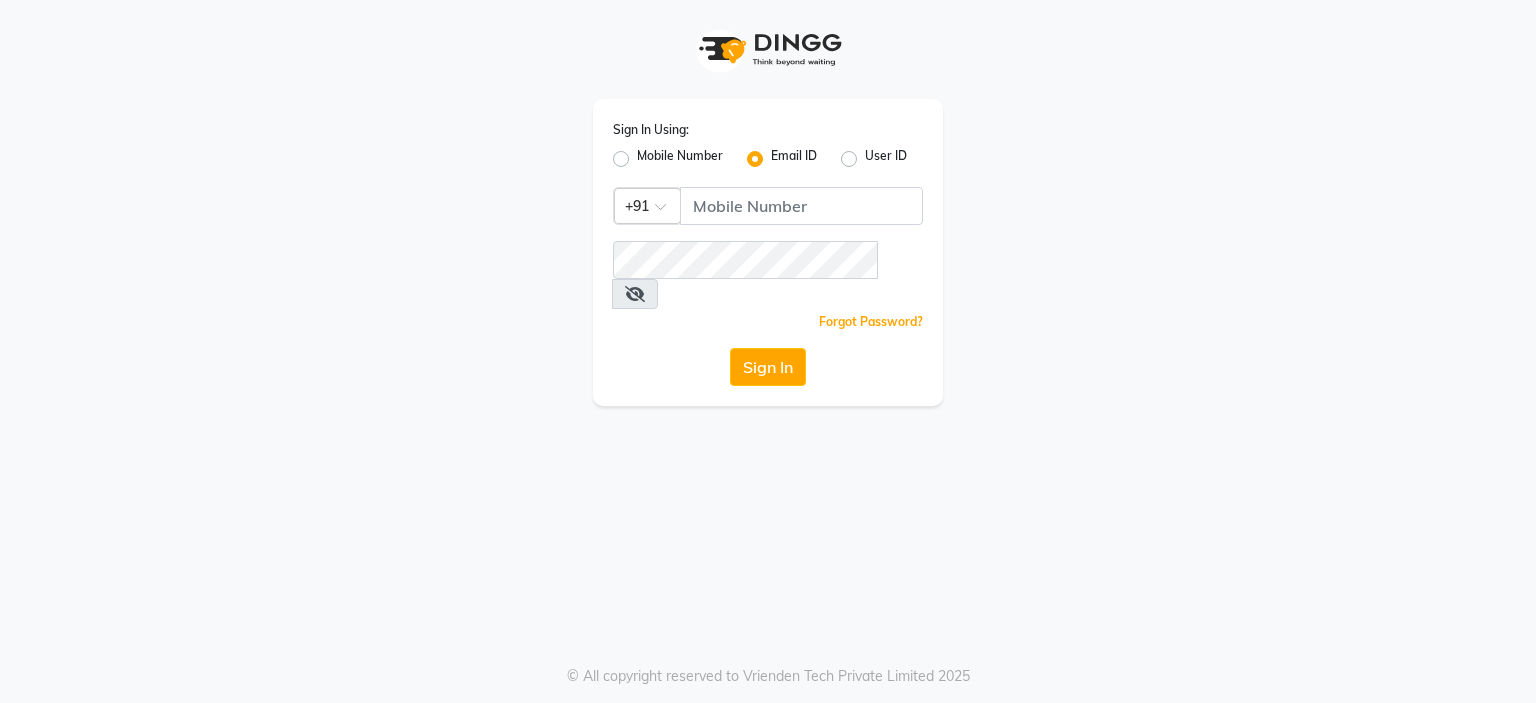 click on "Mobile Number" at bounding box center (643, 153) 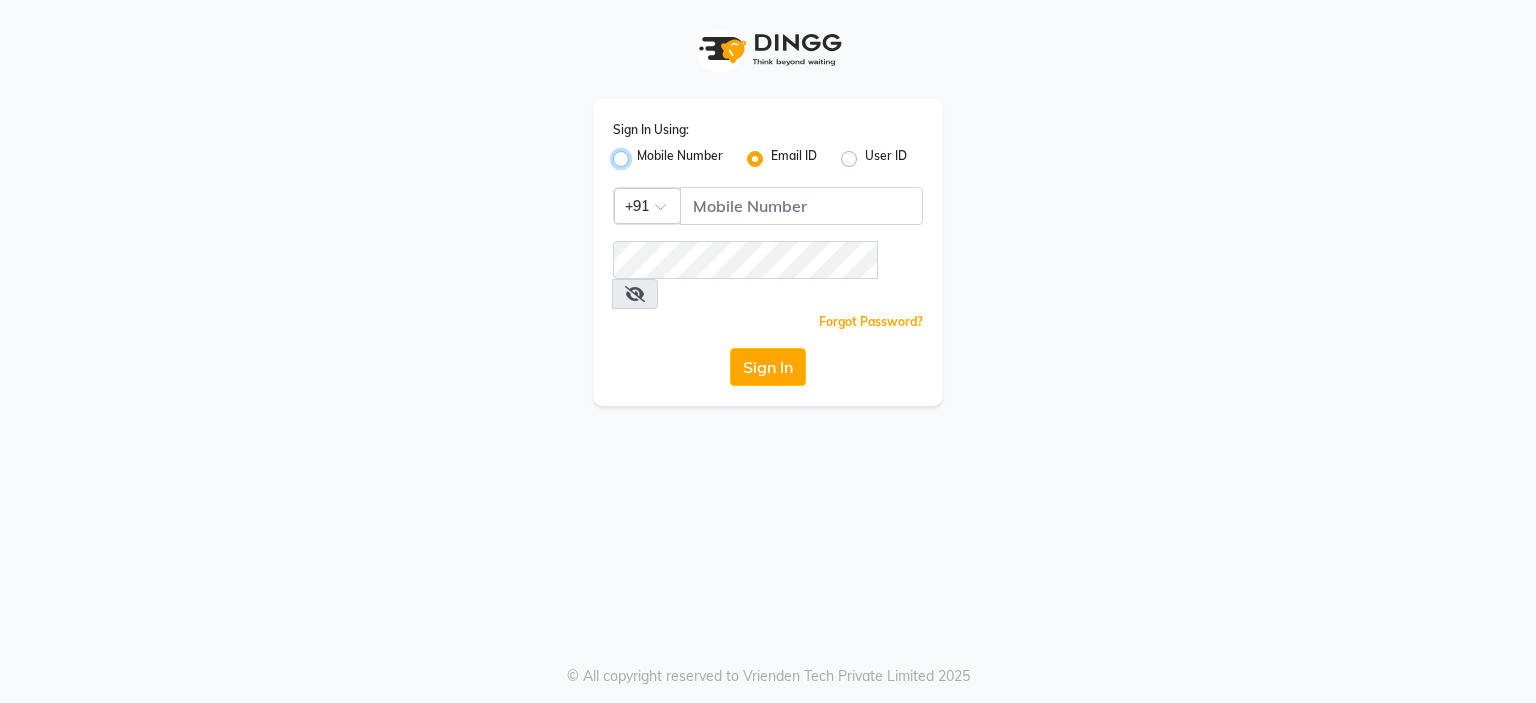 radio on "true" 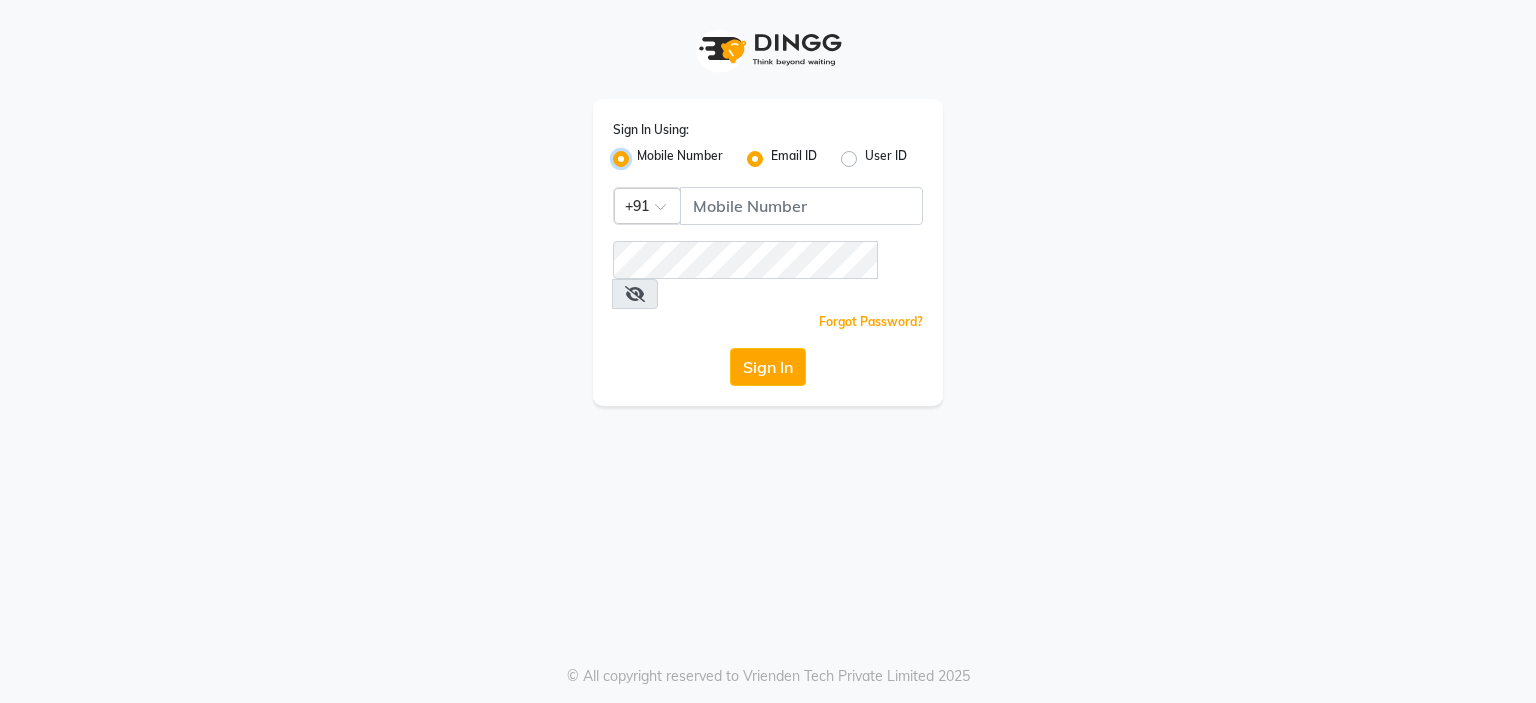 radio on "false" 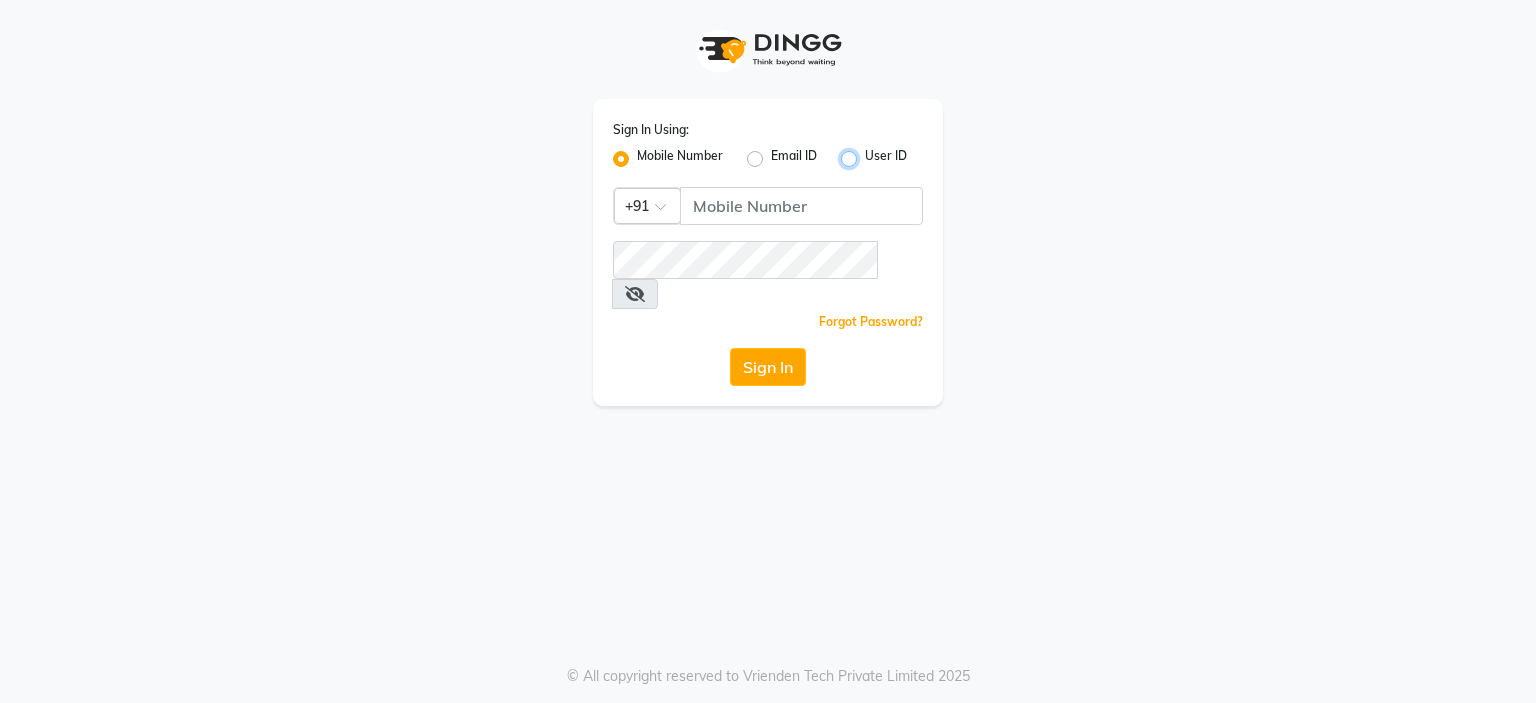 click on "User ID" at bounding box center (871, 153) 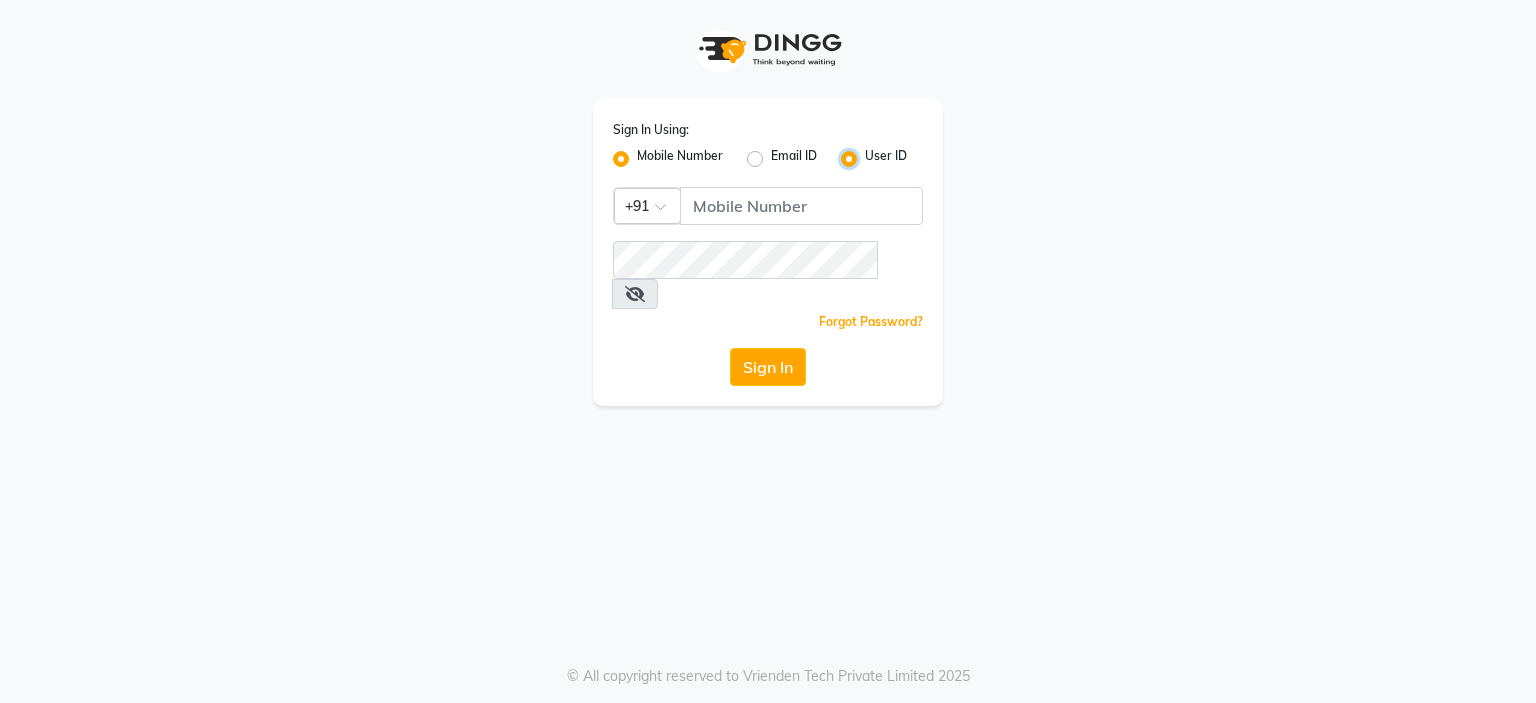 radio on "false" 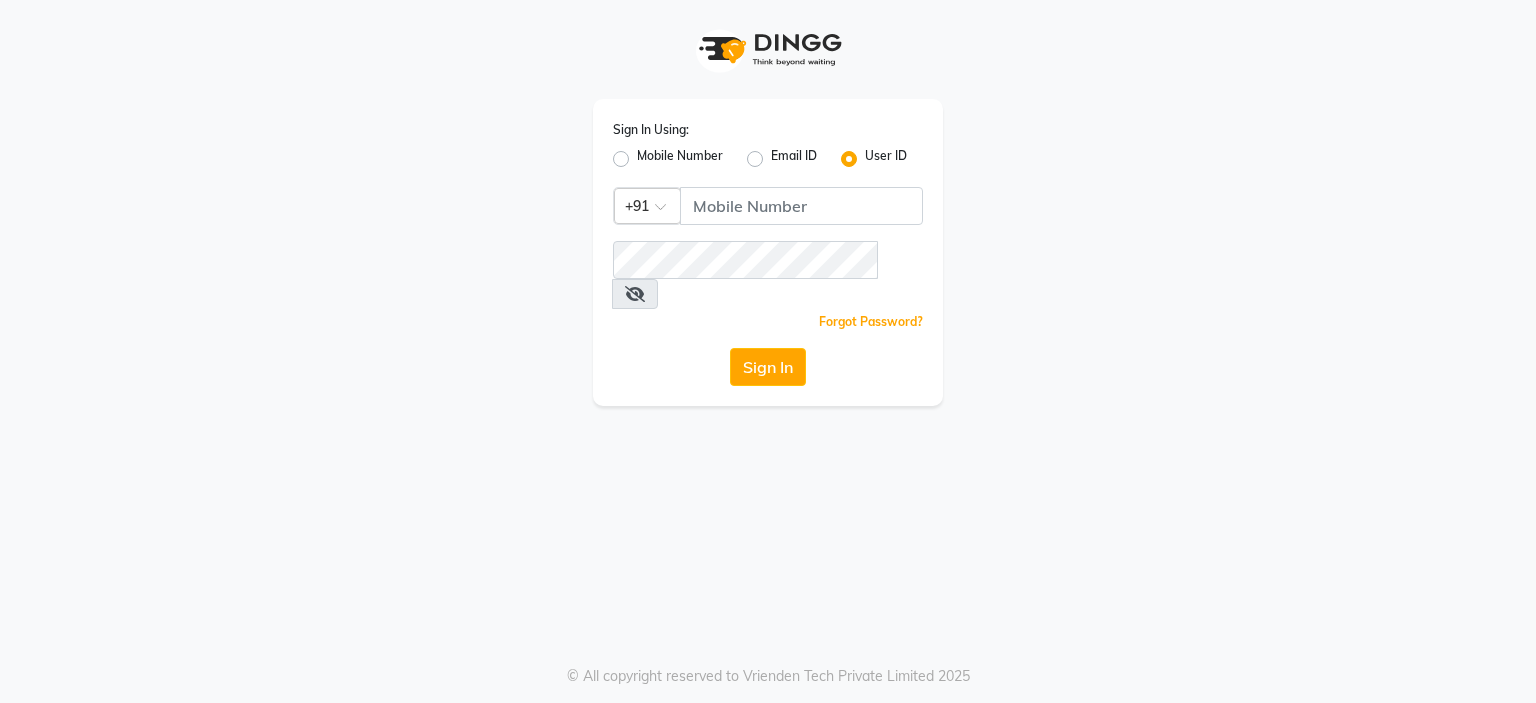click on "Email ID" at bounding box center [777, 153] 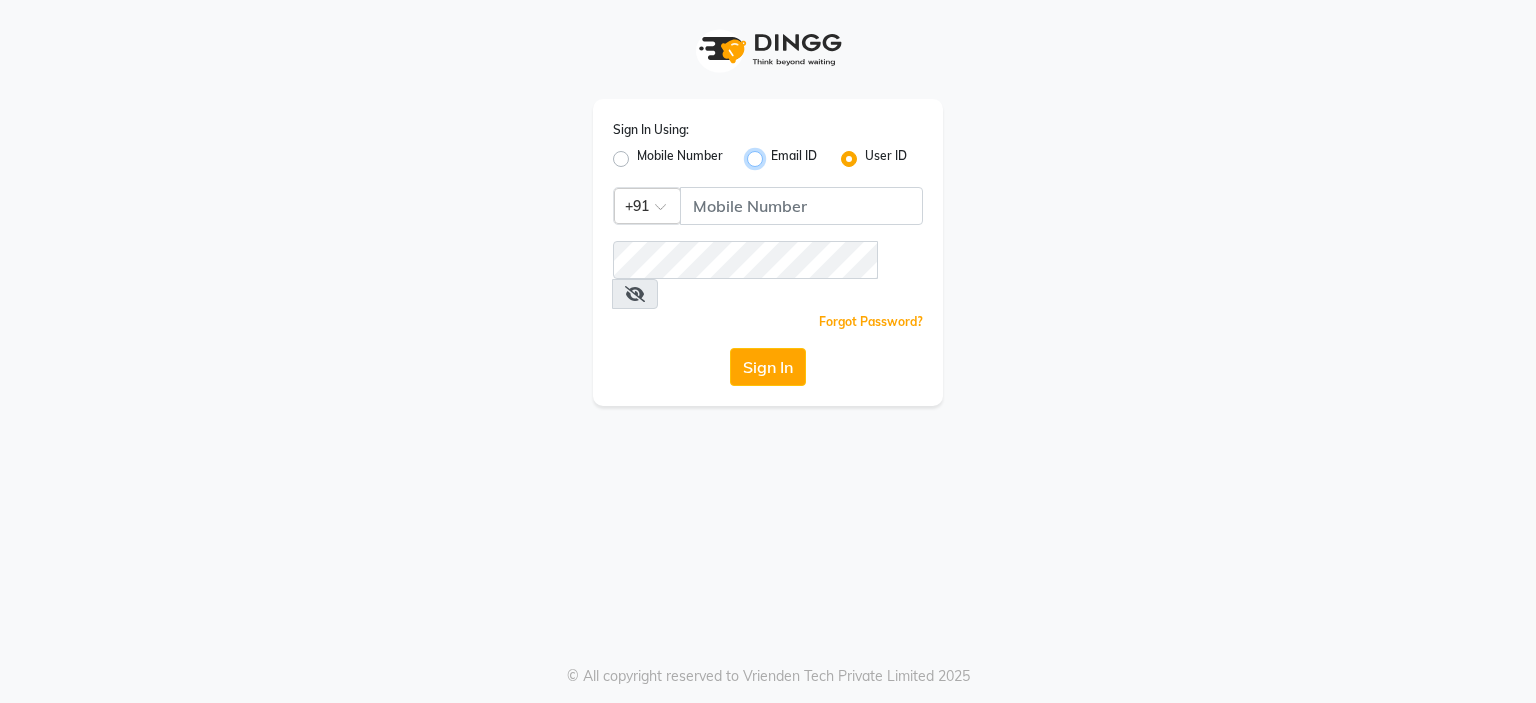 radio on "true" 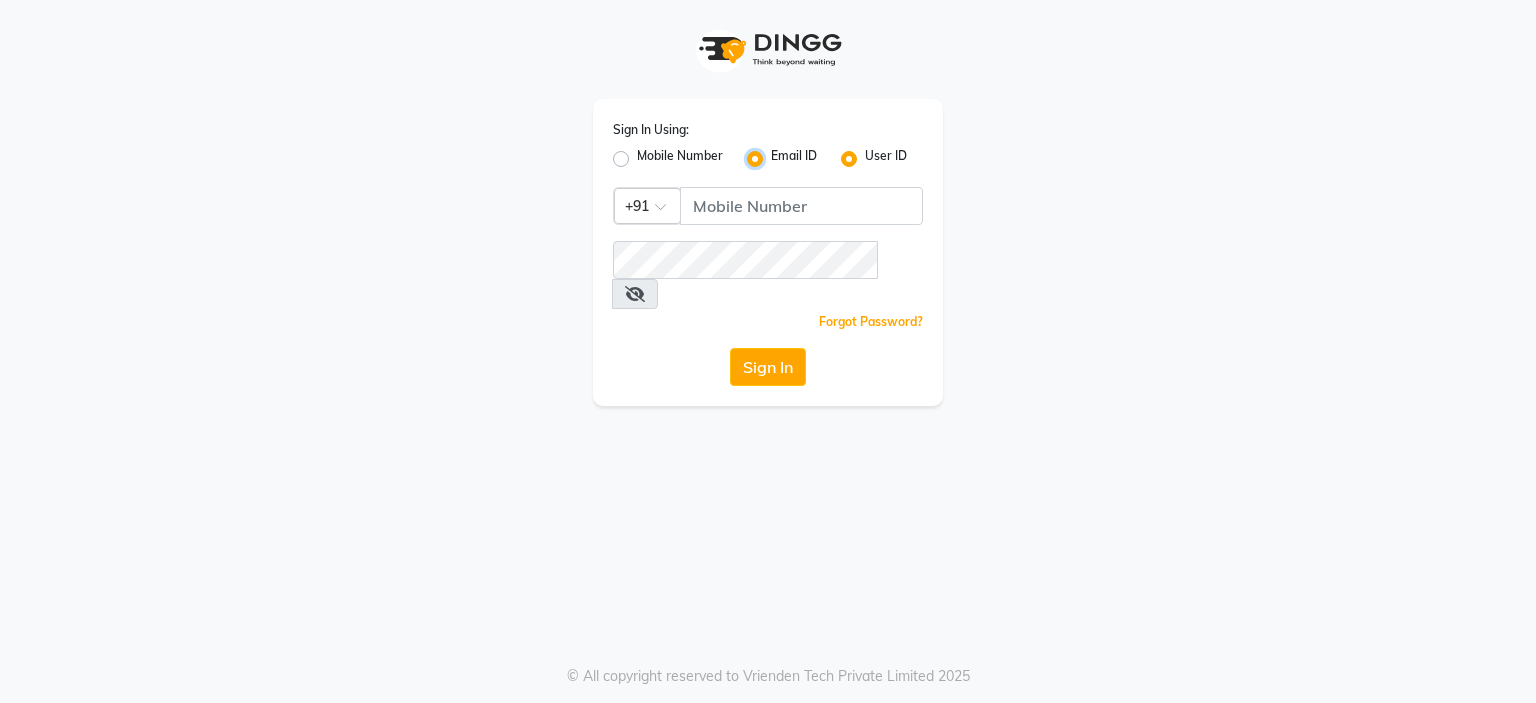radio on "false" 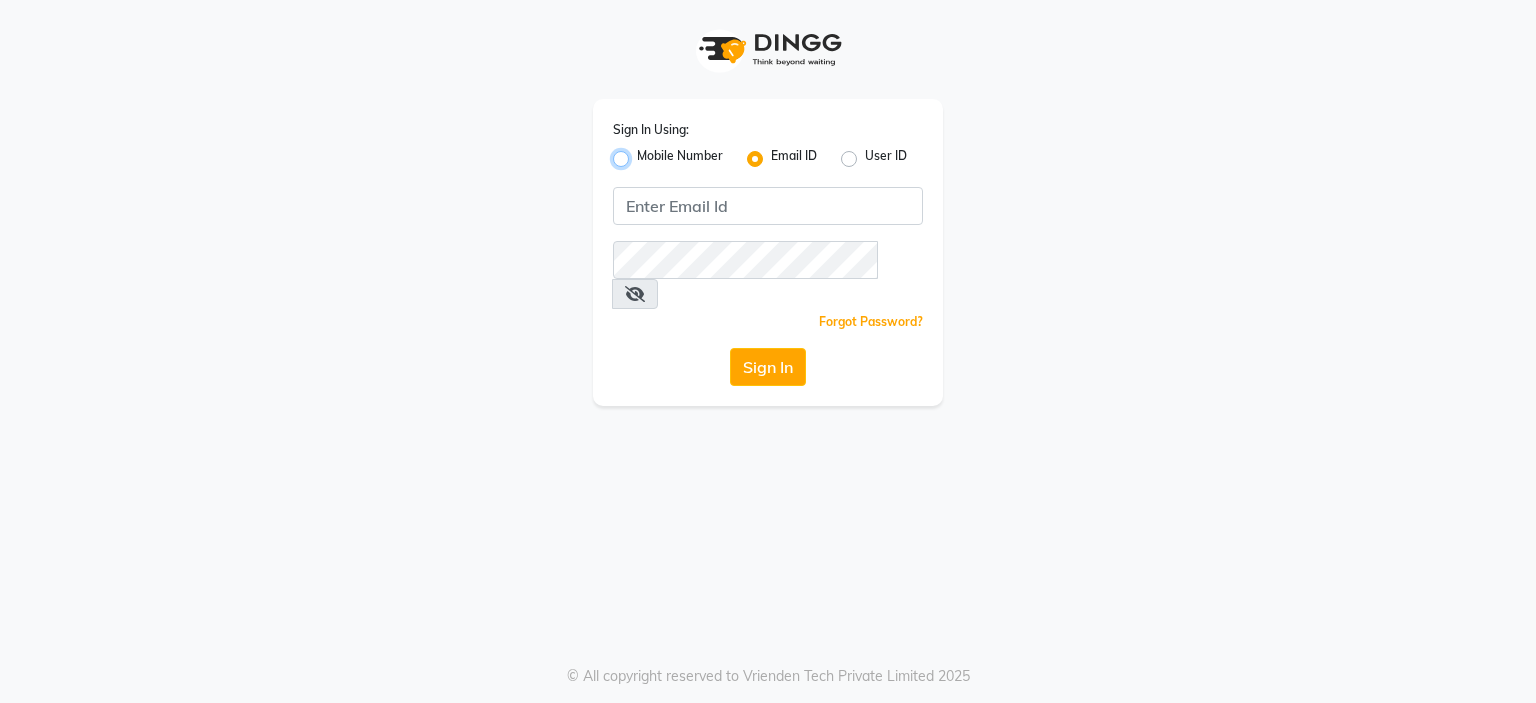 click on "Mobile Number" at bounding box center [643, 153] 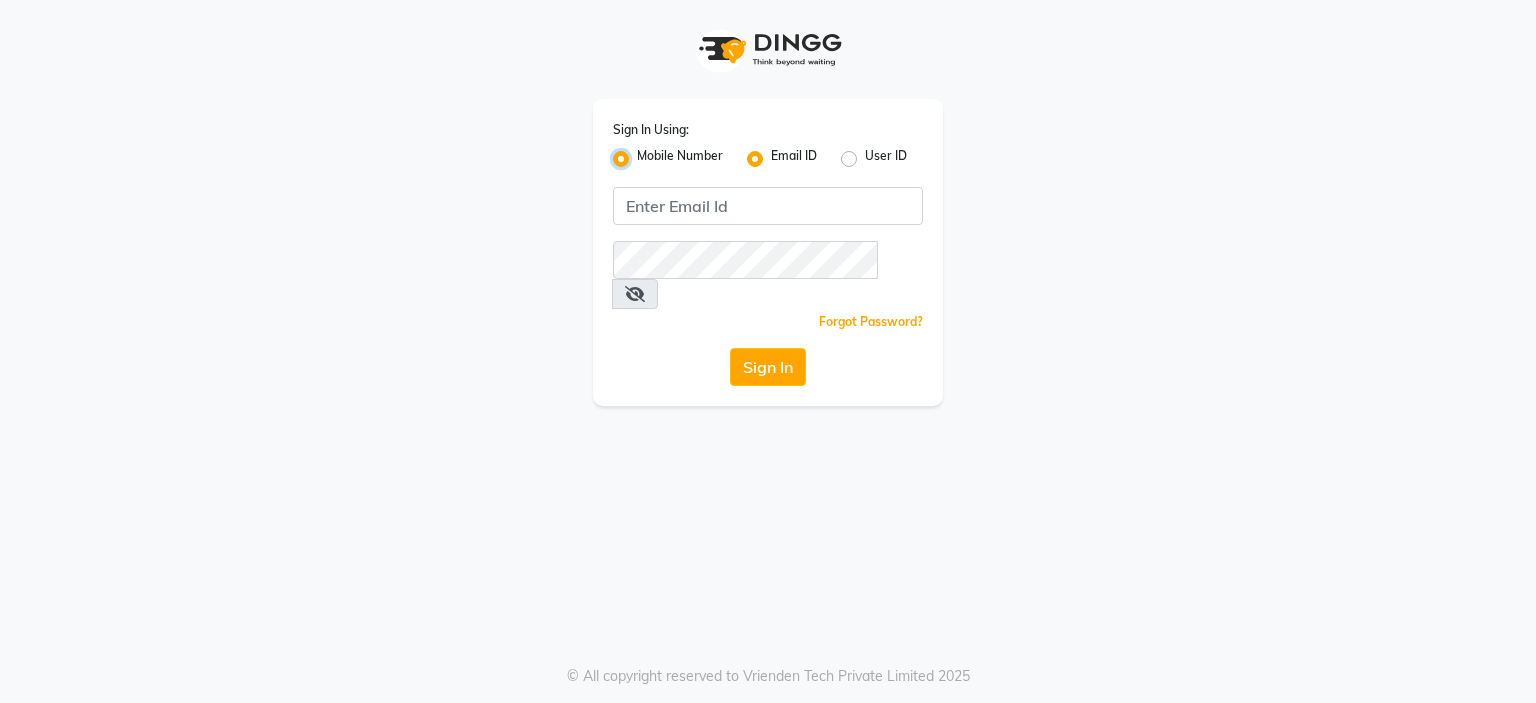 radio on "false" 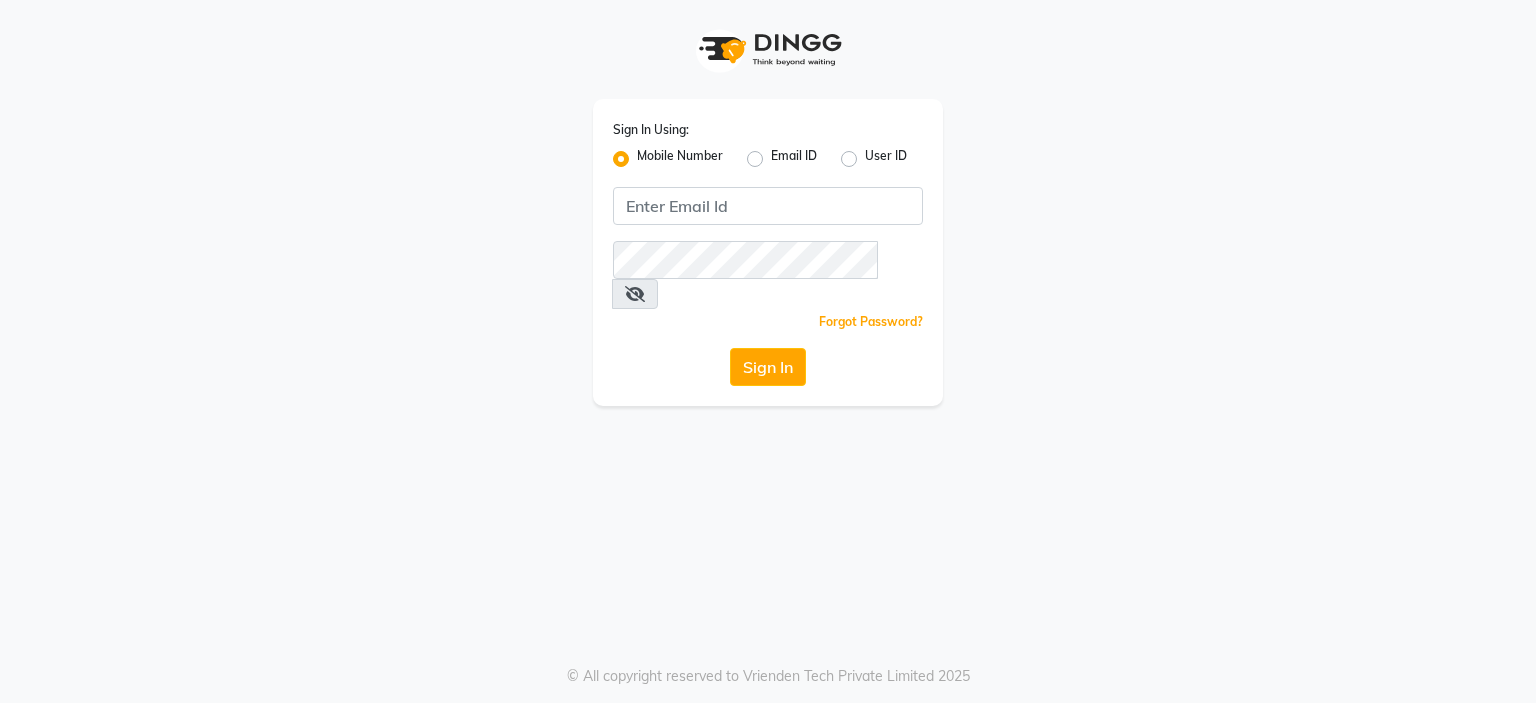 click on "User ID" at bounding box center [871, 153] 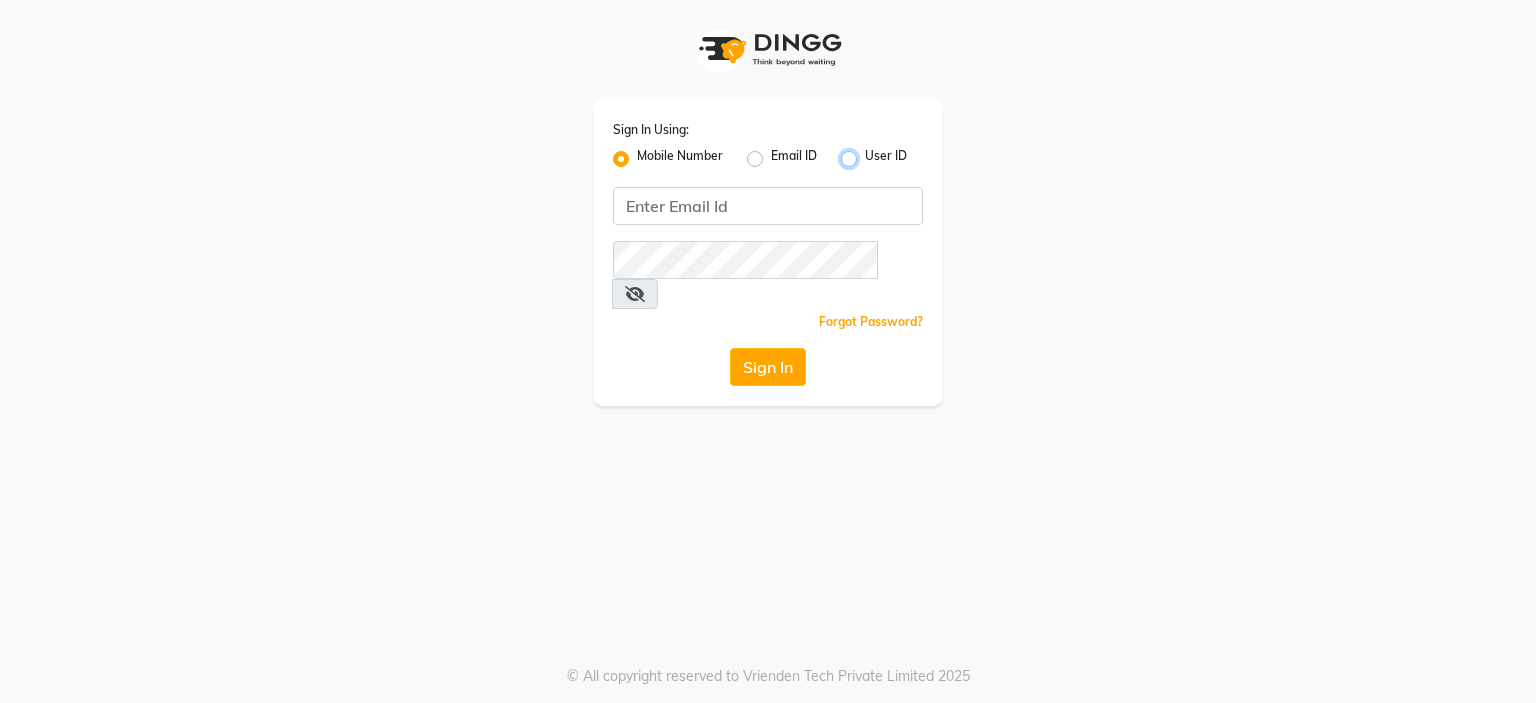 radio on "true" 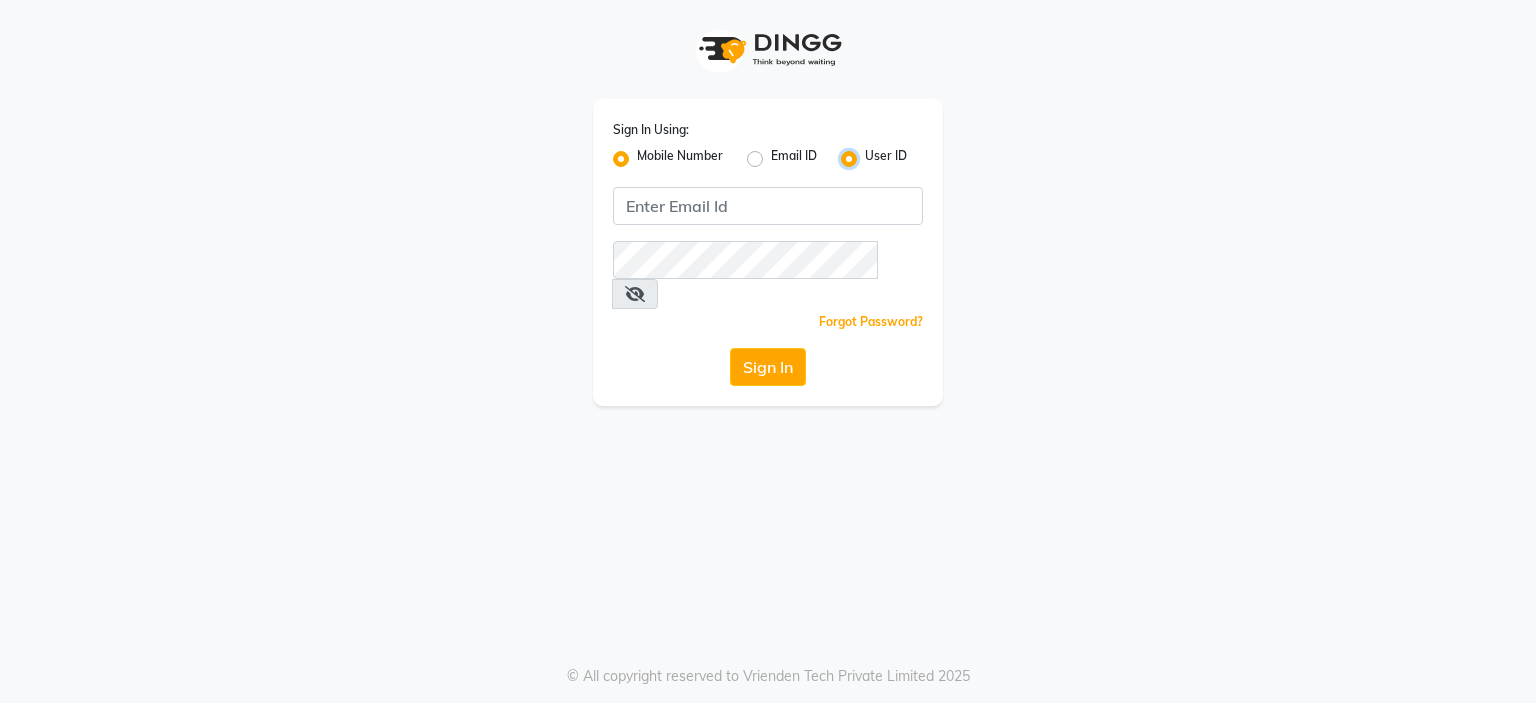 radio on "false" 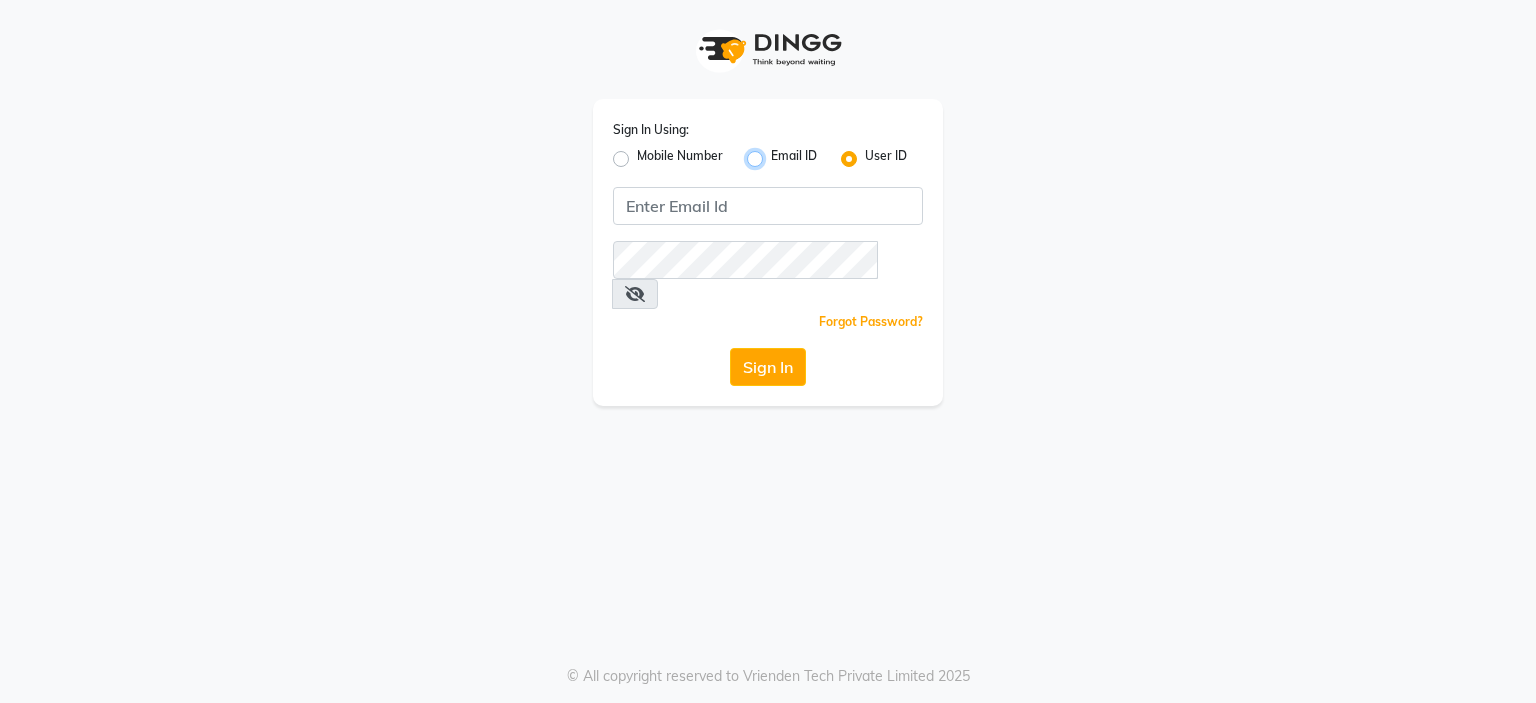 click on "Email ID" at bounding box center [777, 153] 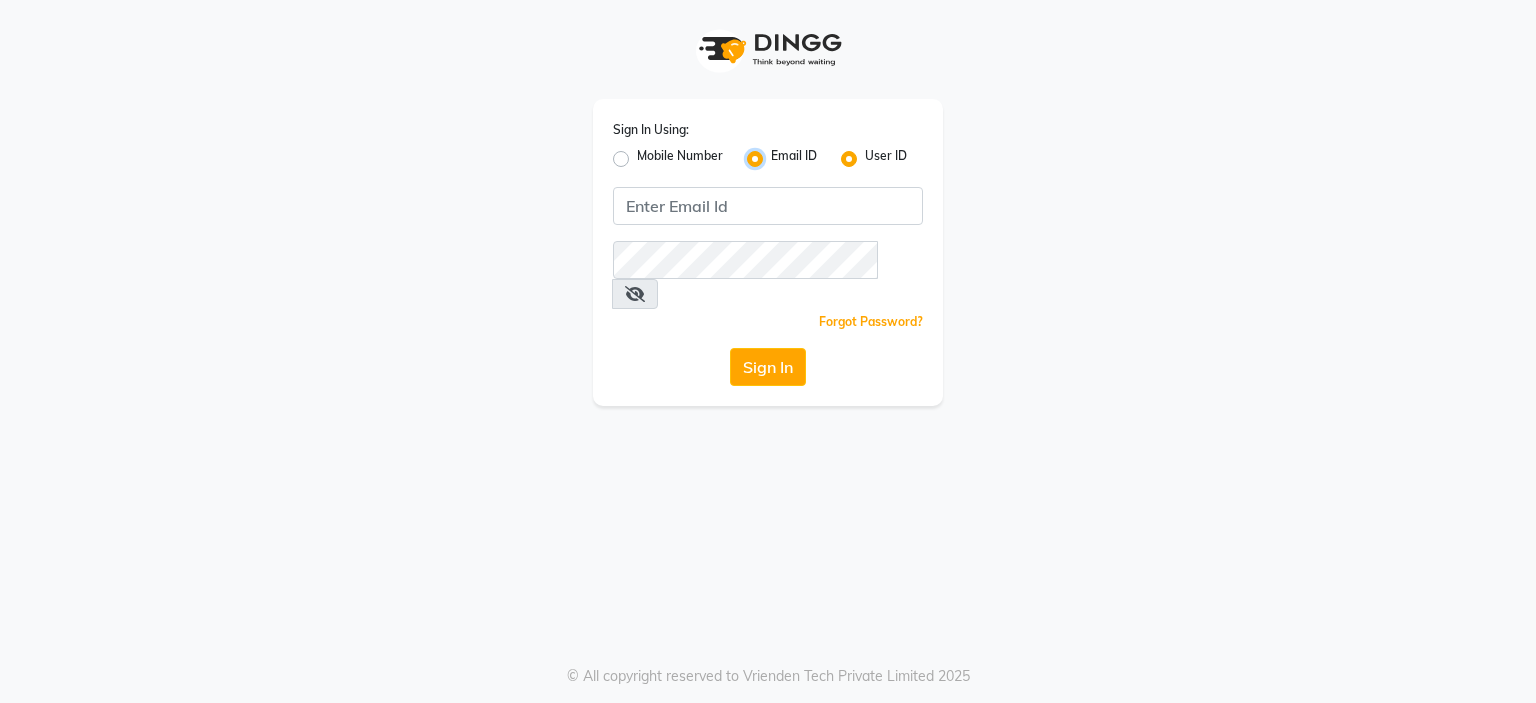 radio on "false" 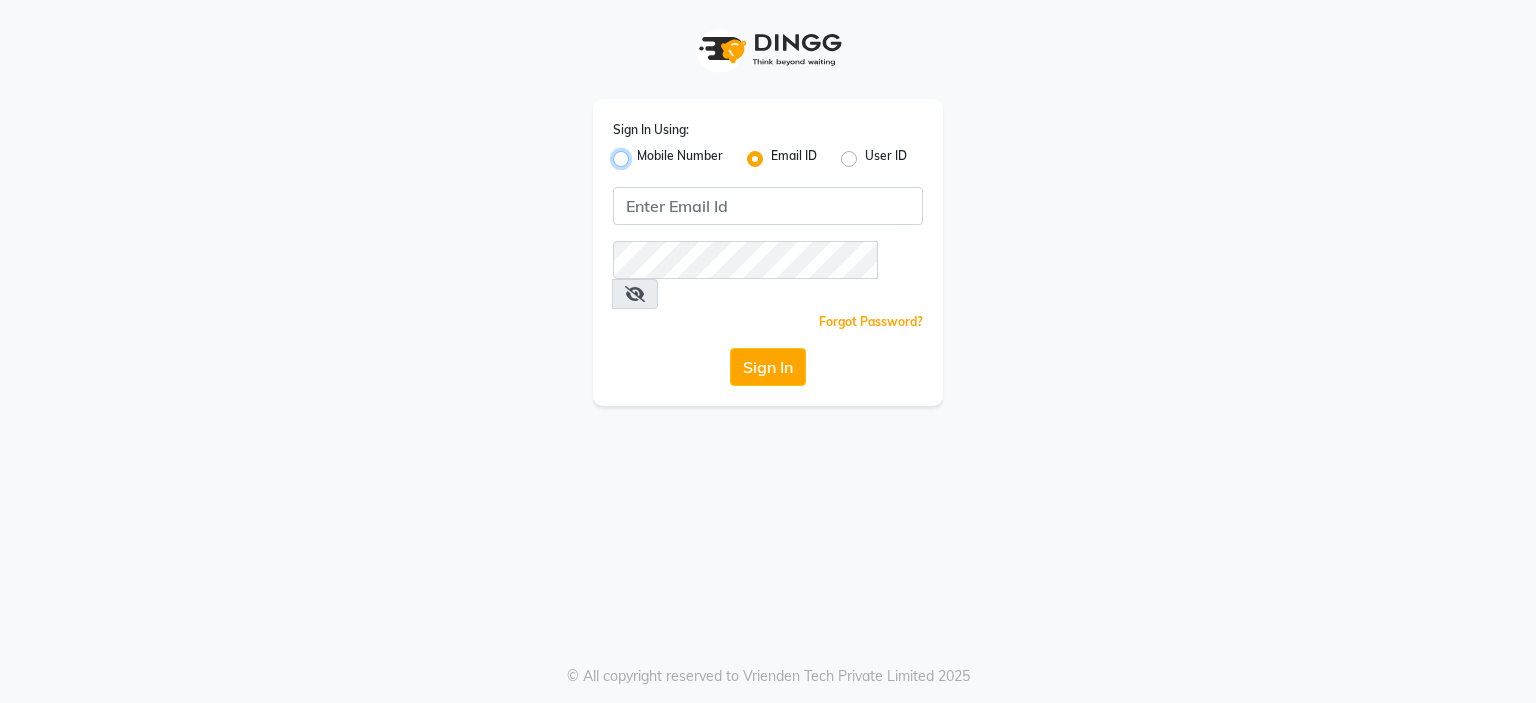 click on "Mobile Number" at bounding box center (643, 153) 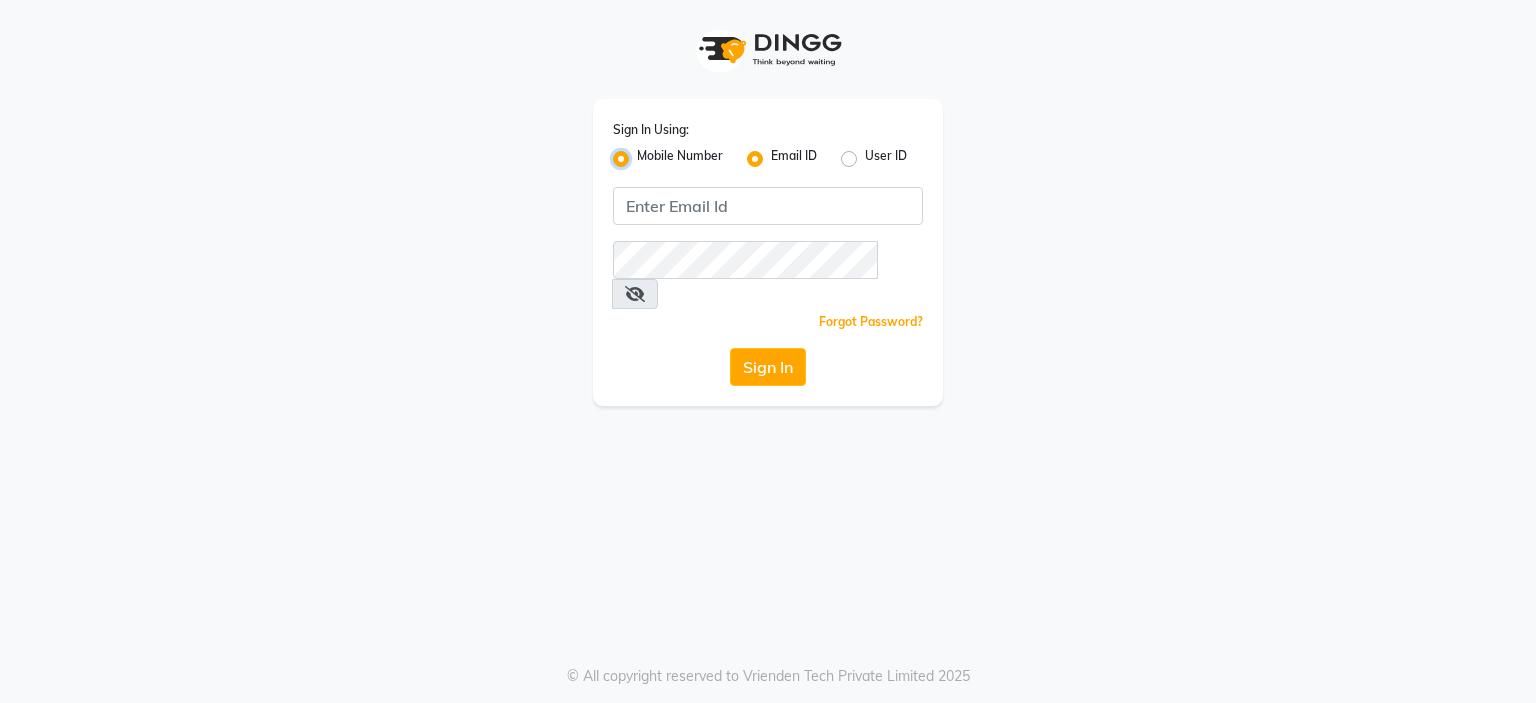 radio on "false" 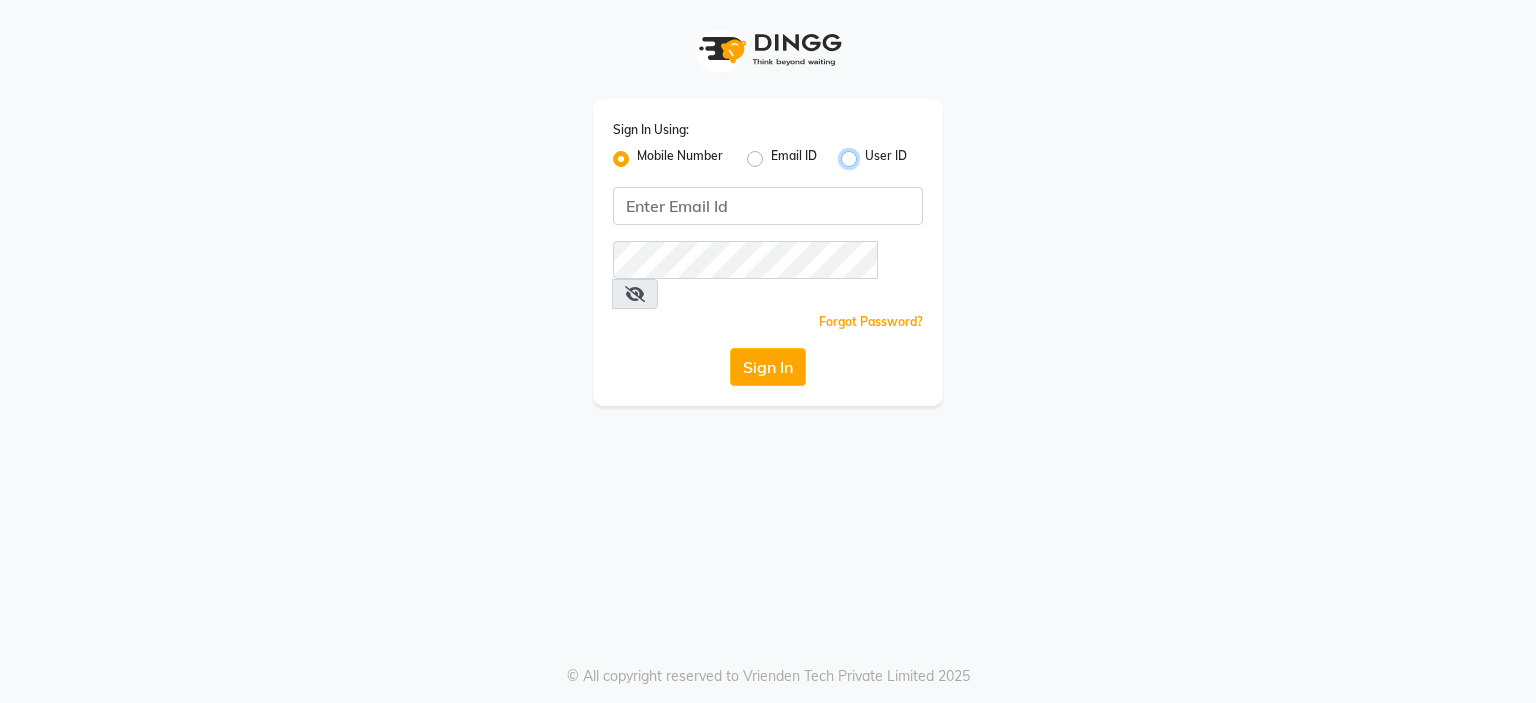 click on "User ID" at bounding box center [871, 153] 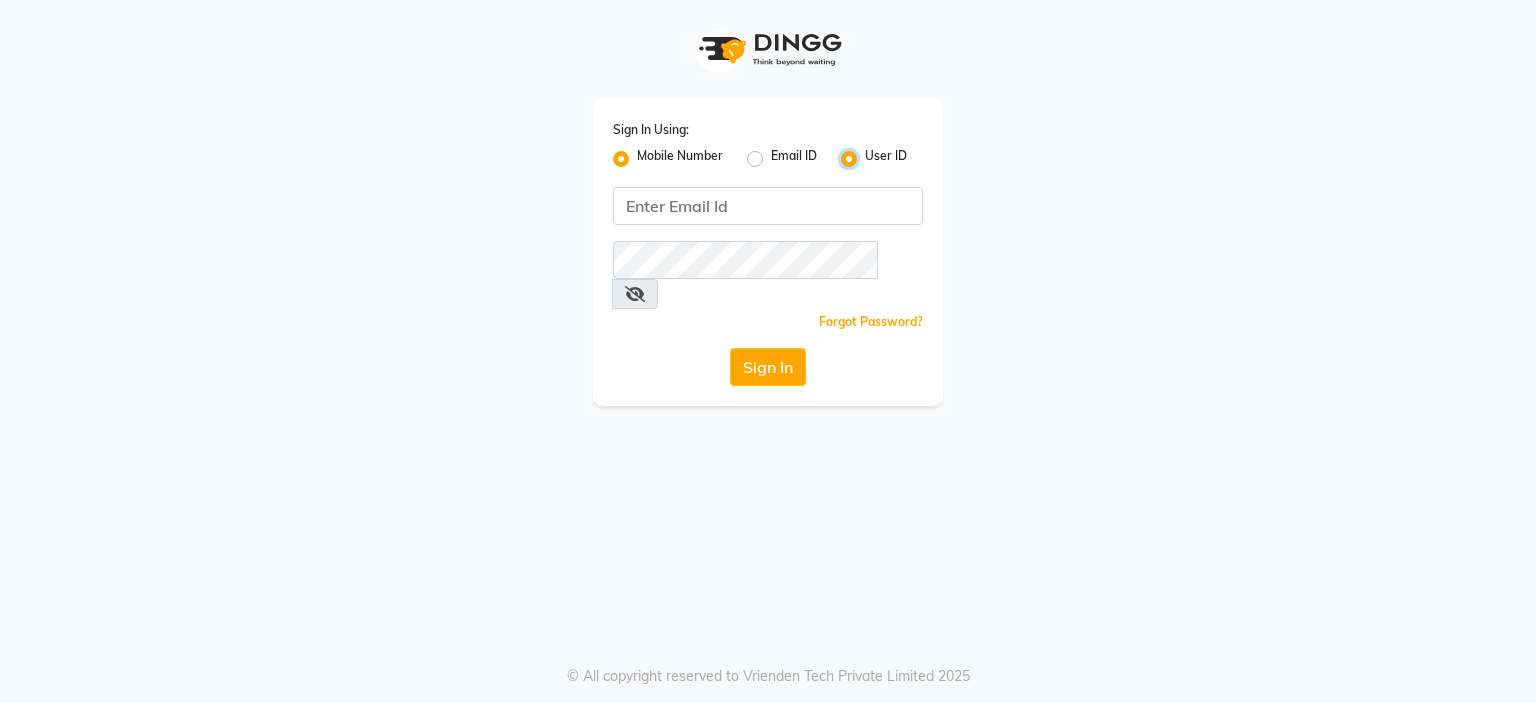 radio on "false" 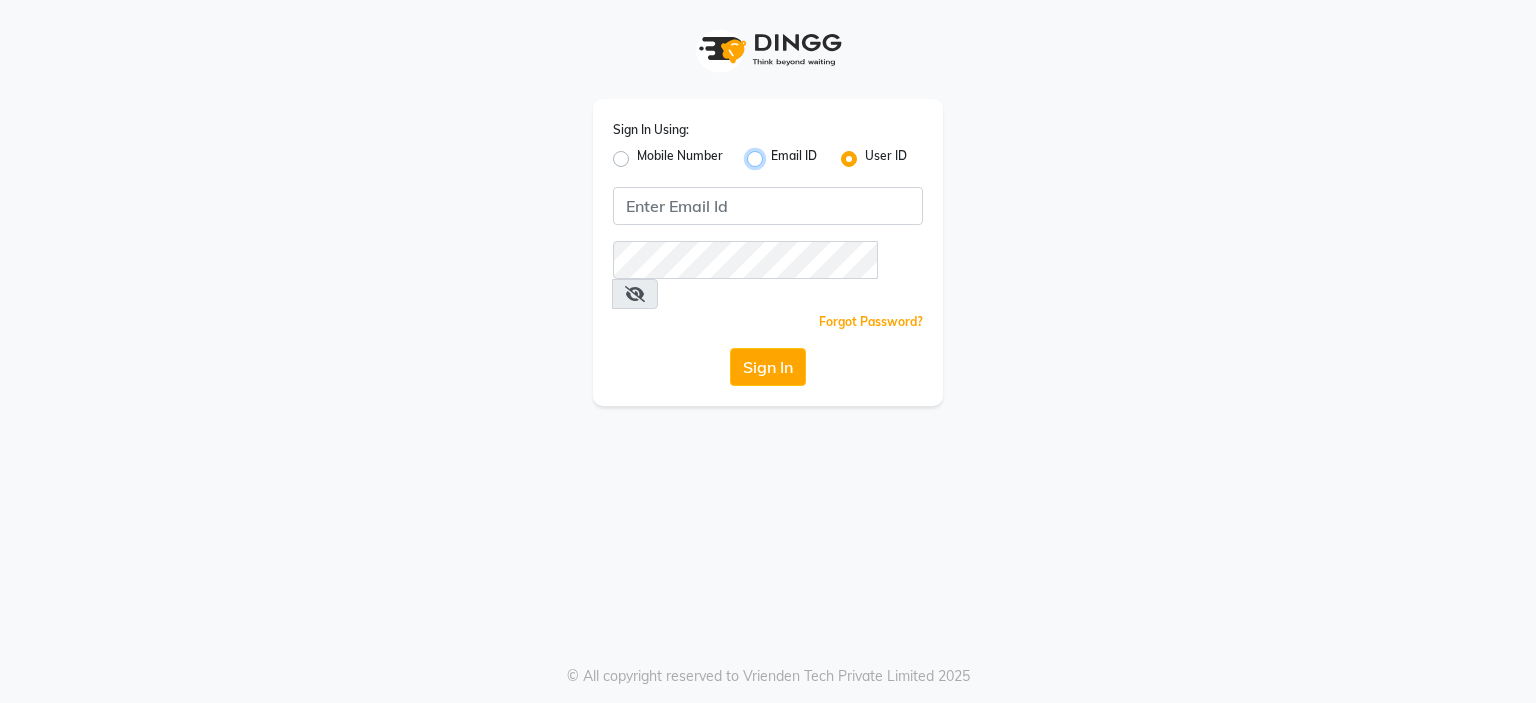 click on "Email ID" at bounding box center (777, 153) 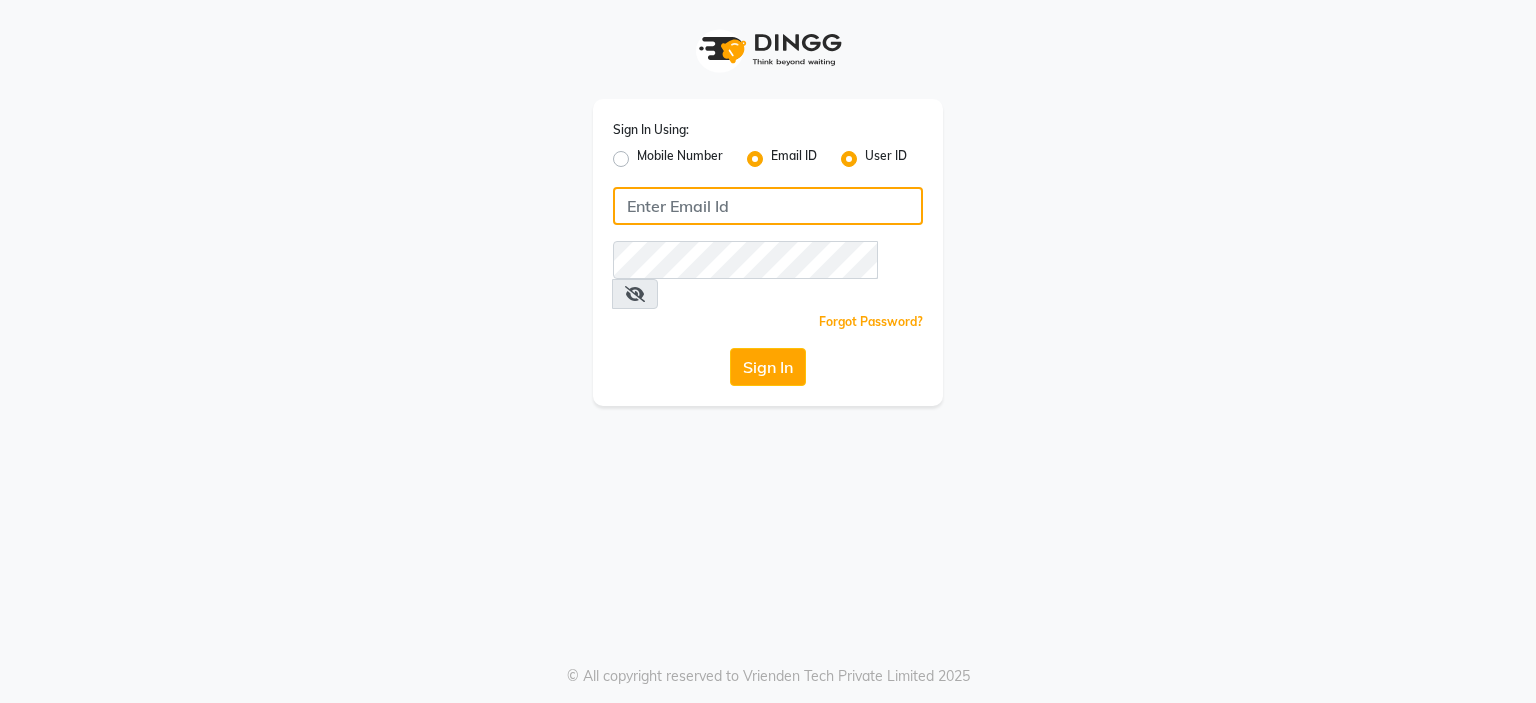 radio on "false" 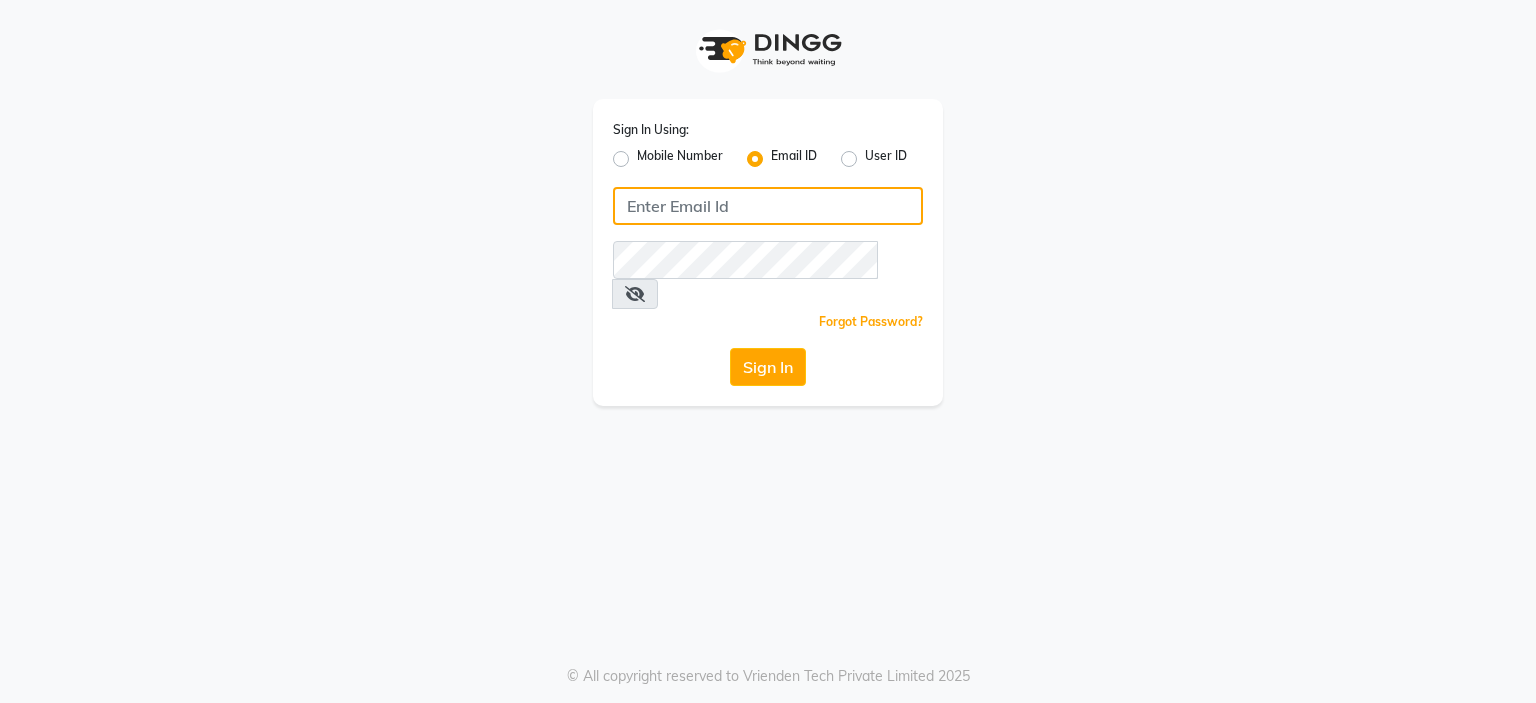 click 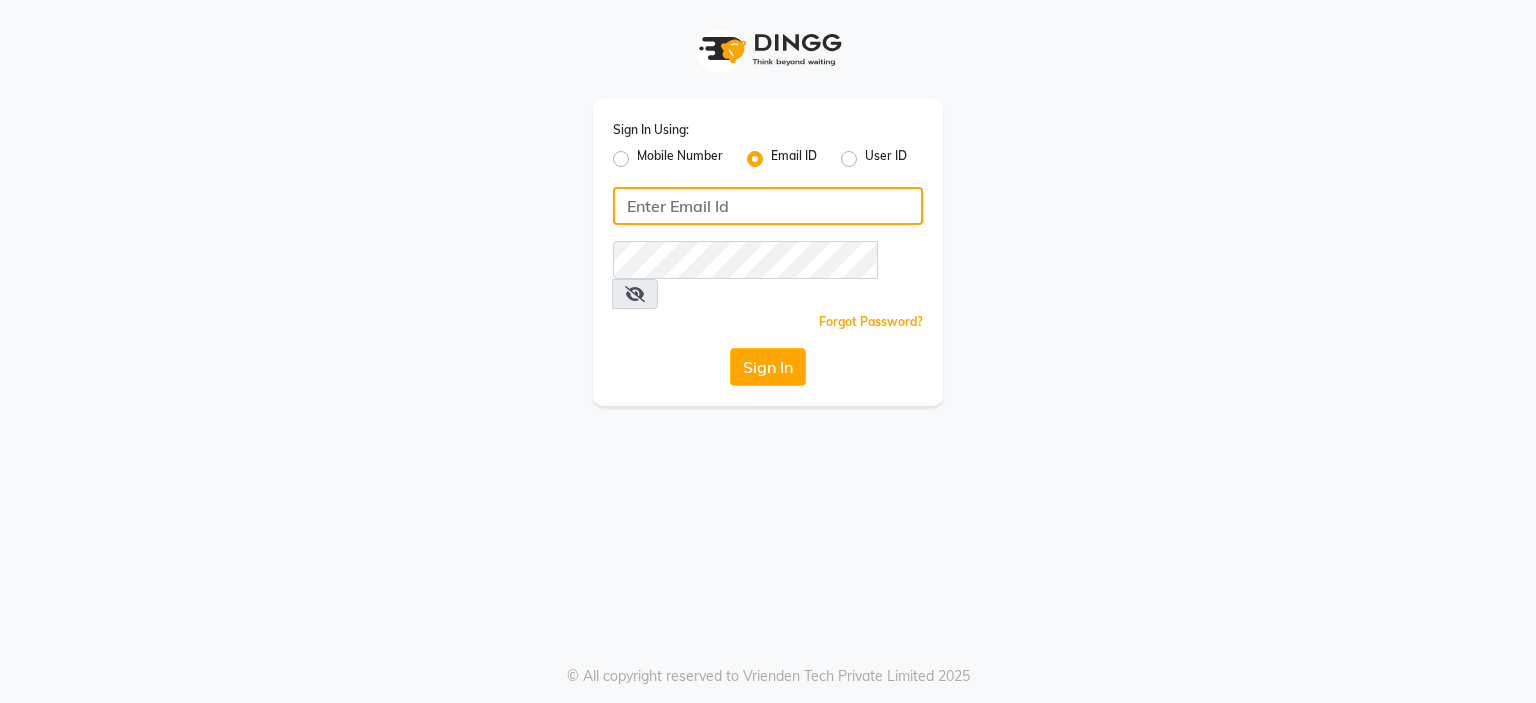 type on "[PHONE]" 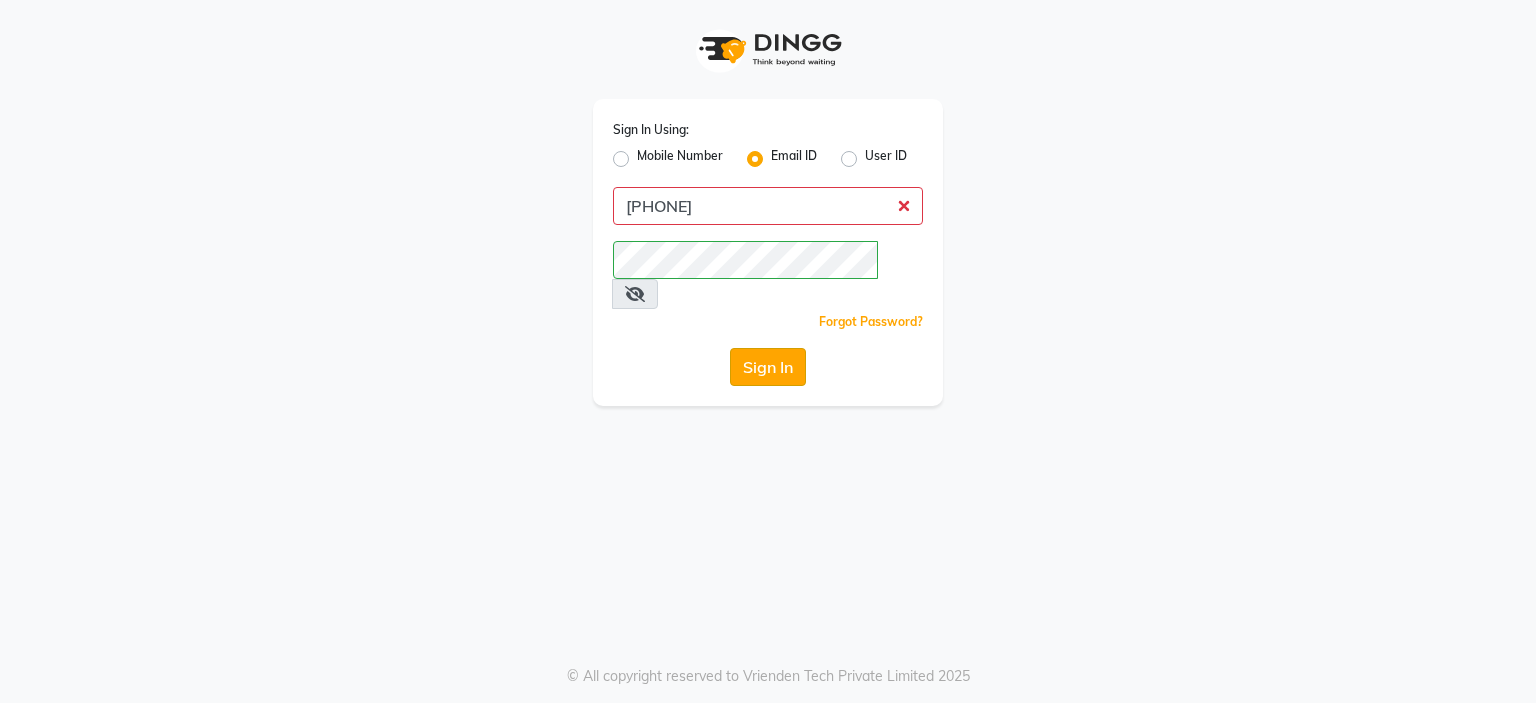 type 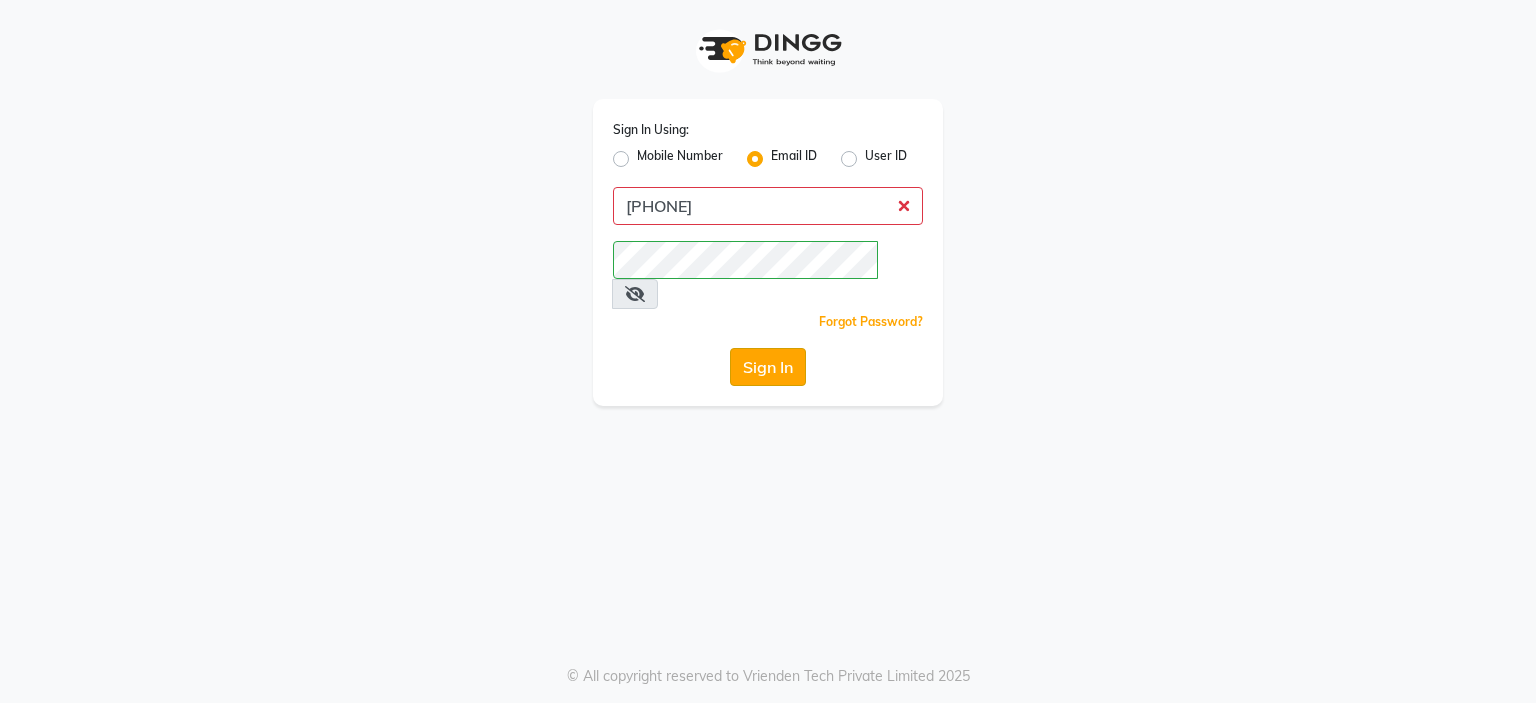 click on "Sign In" 